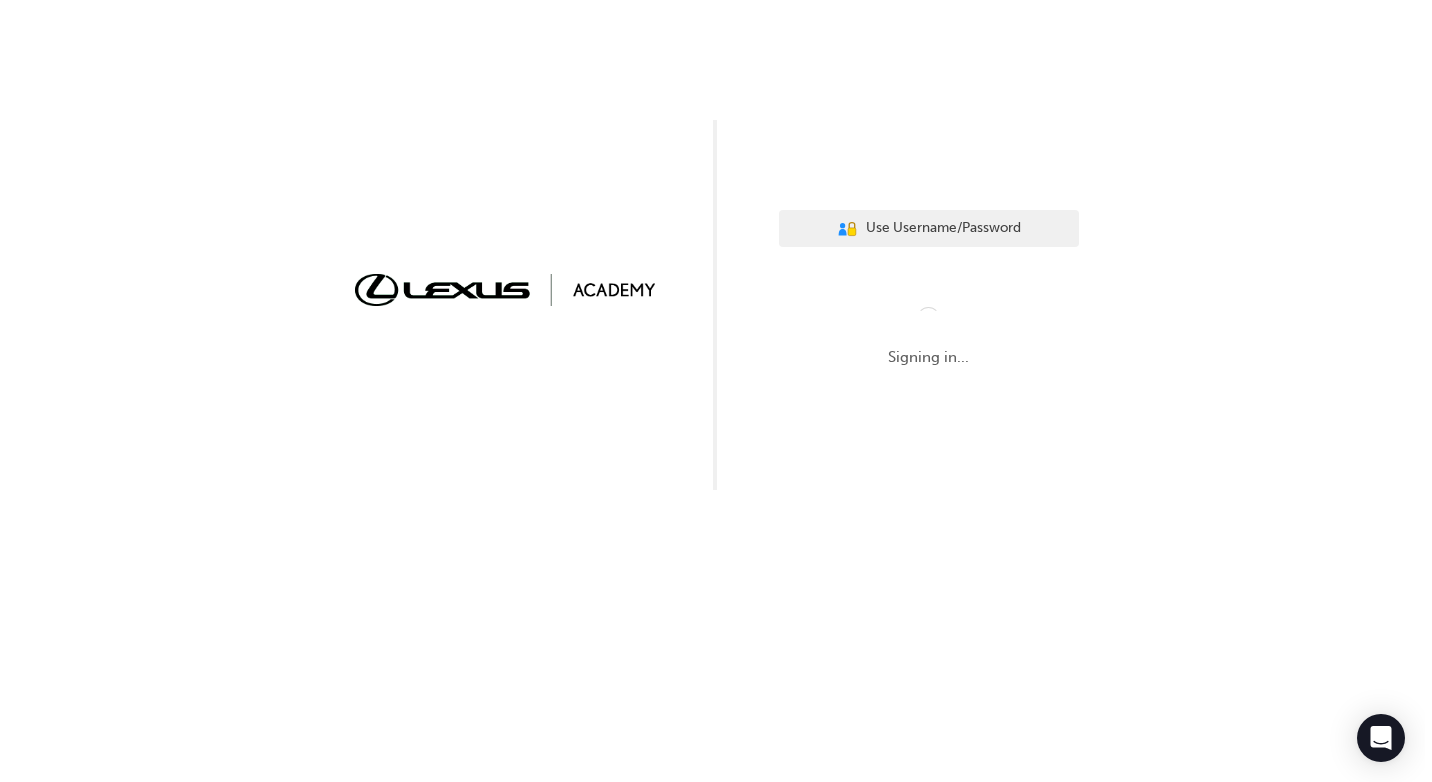 scroll, scrollTop: 0, scrollLeft: 0, axis: both 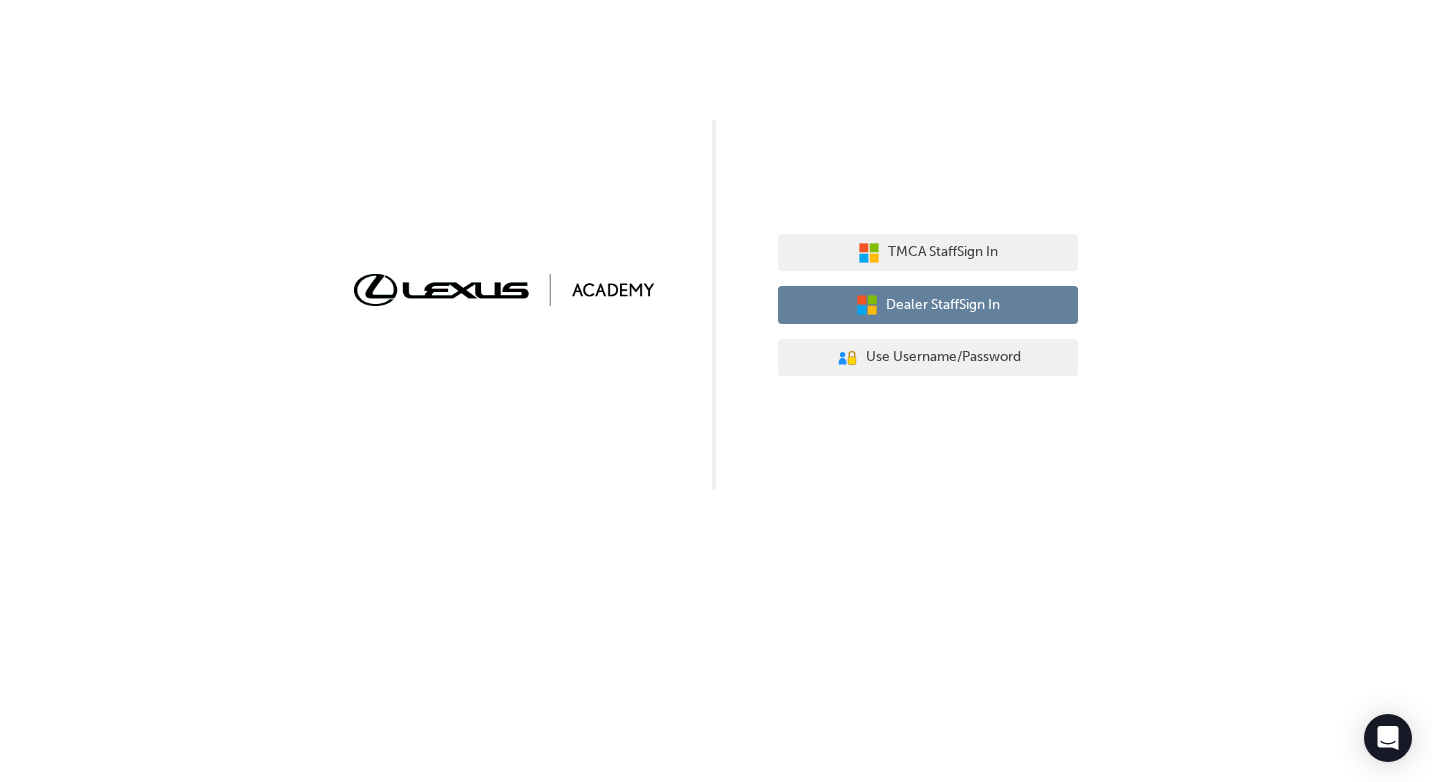 click on "Dealer Staff  Sign In" at bounding box center (943, 305) 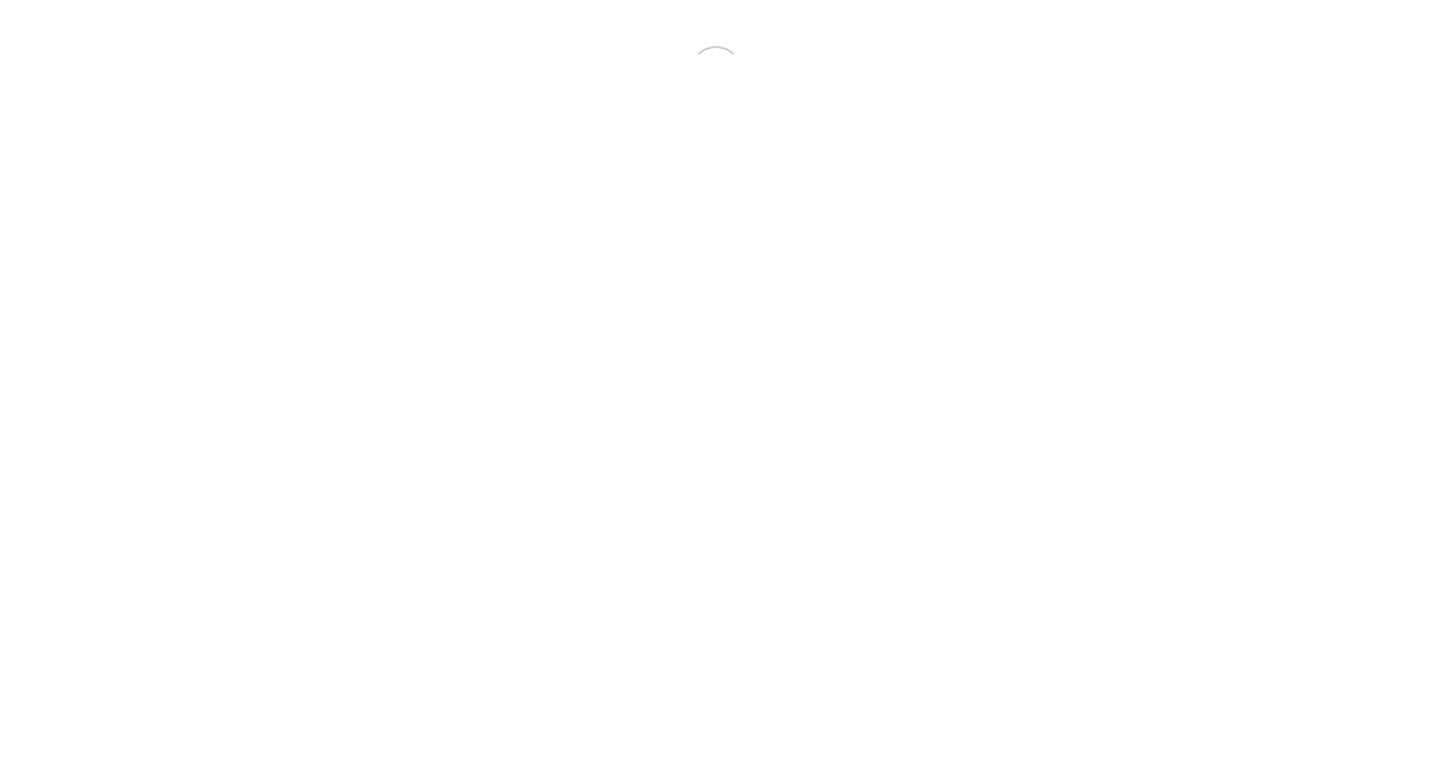 scroll, scrollTop: 0, scrollLeft: 0, axis: both 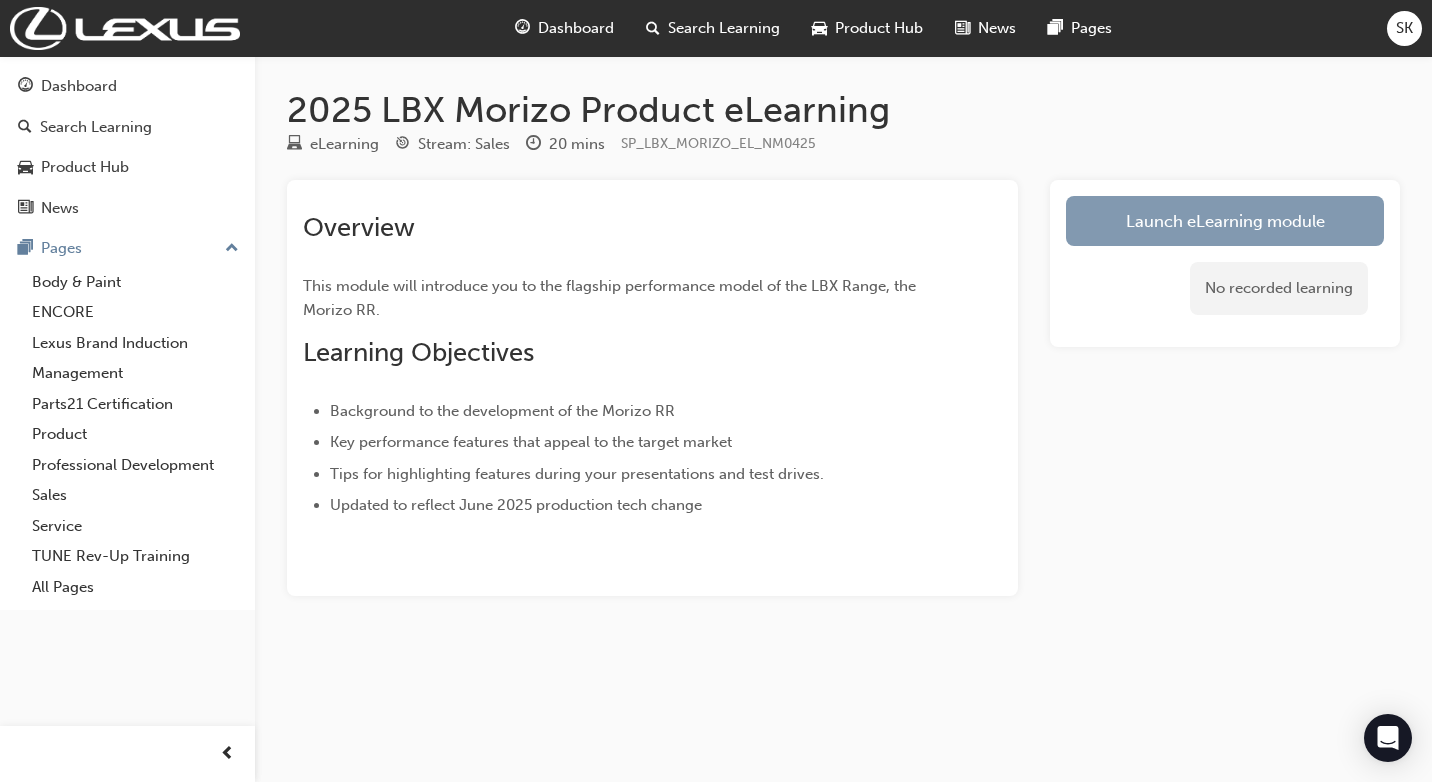click on "Launch eLearning module" at bounding box center [1225, 221] 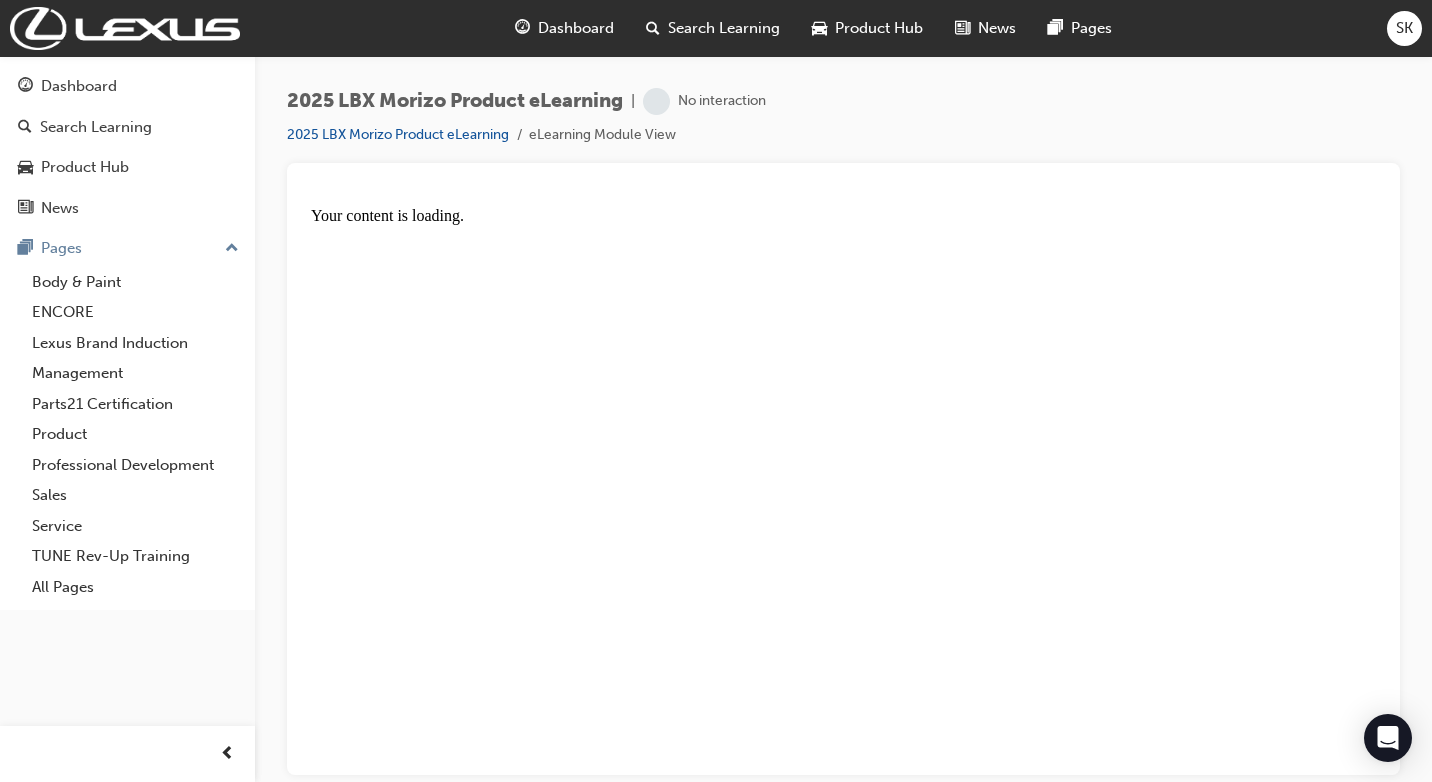 scroll, scrollTop: 0, scrollLeft: 0, axis: both 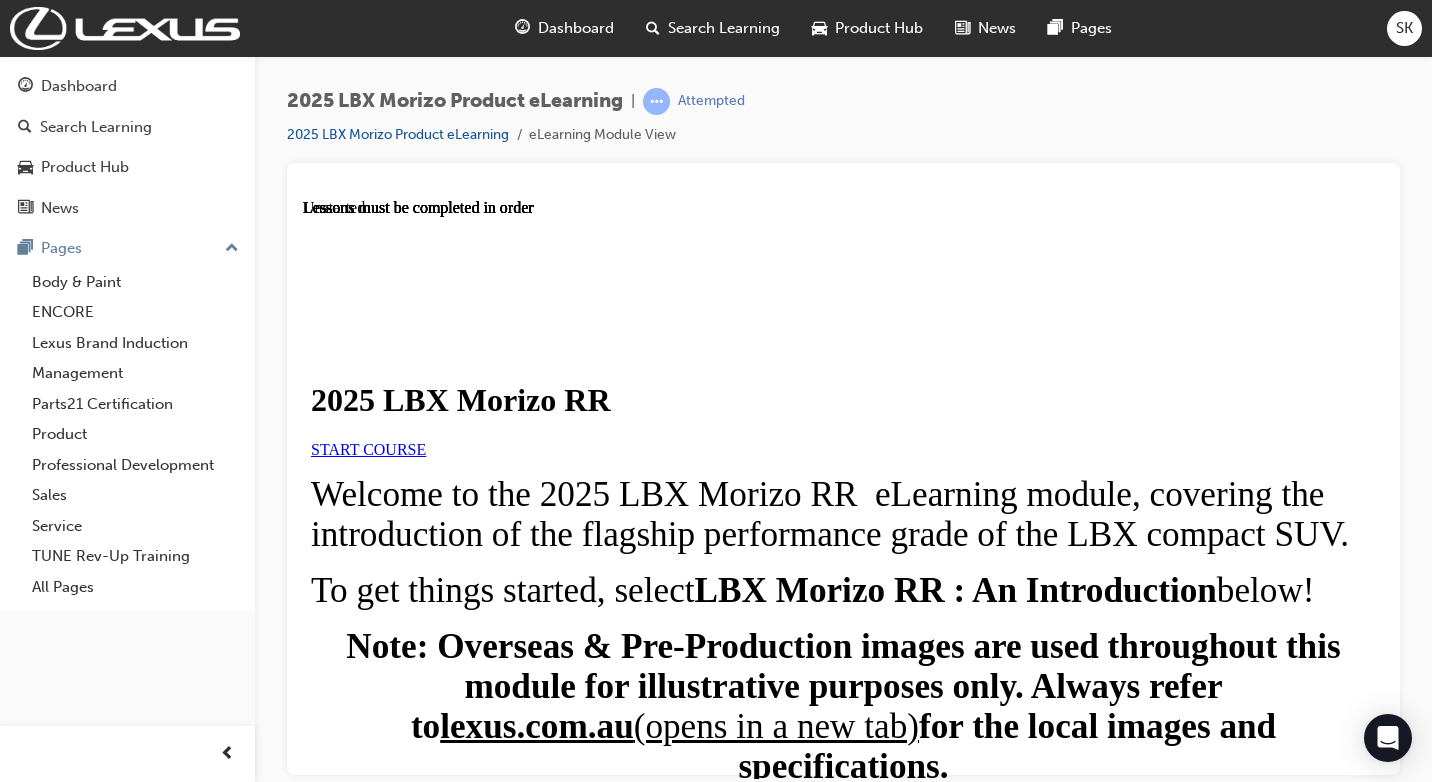 click on "START COURSE" at bounding box center (368, 448) 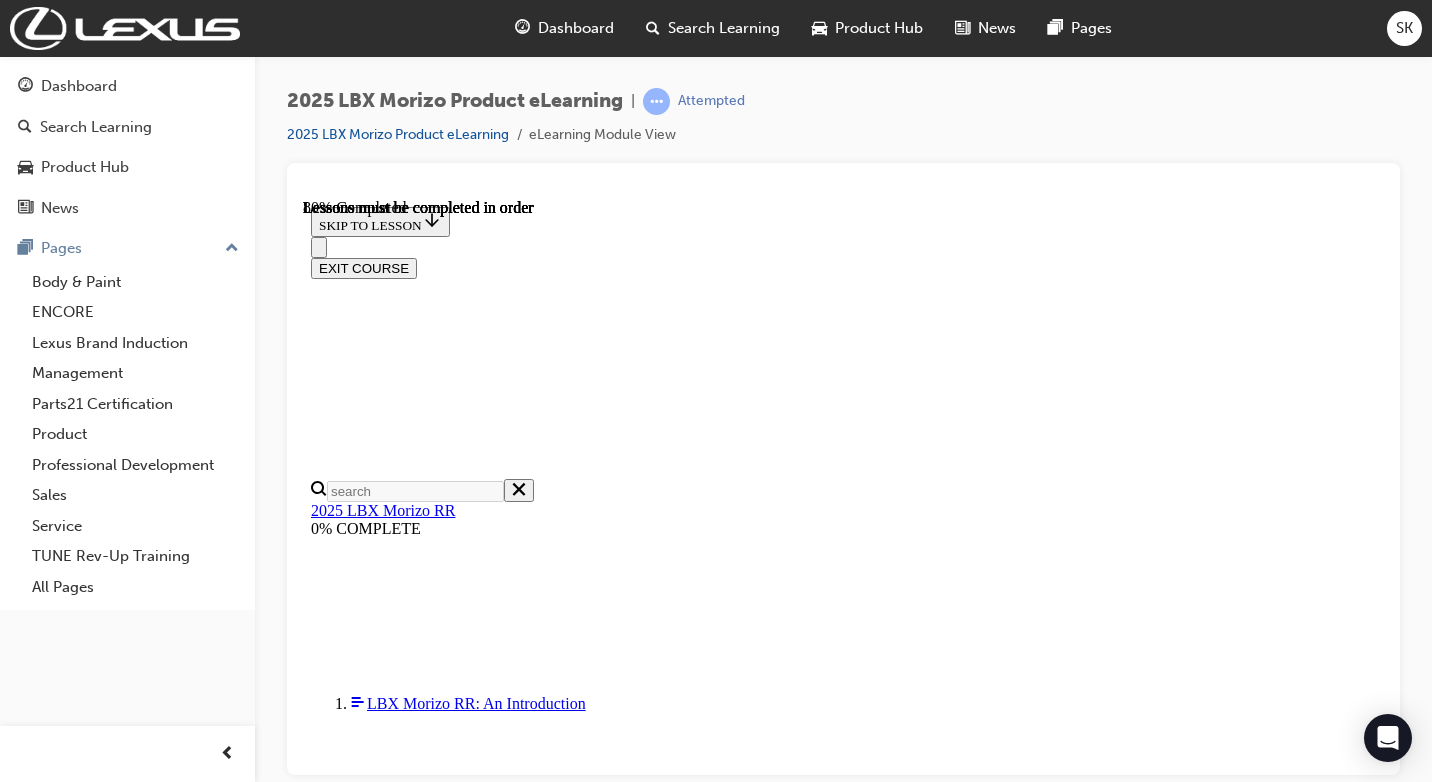 scroll, scrollTop: 2102, scrollLeft: 0, axis: vertical 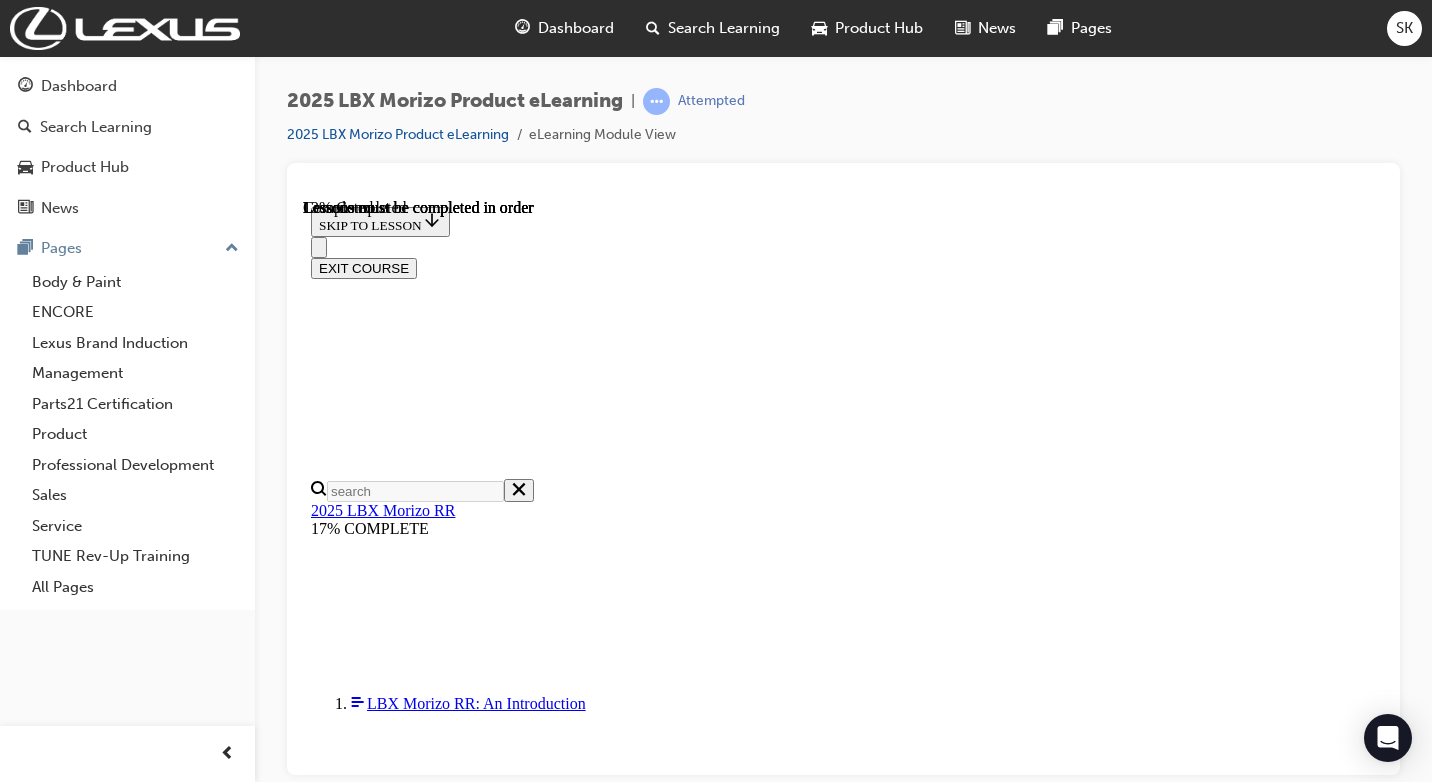 click on "OK" at bounding box center [328, 8551] 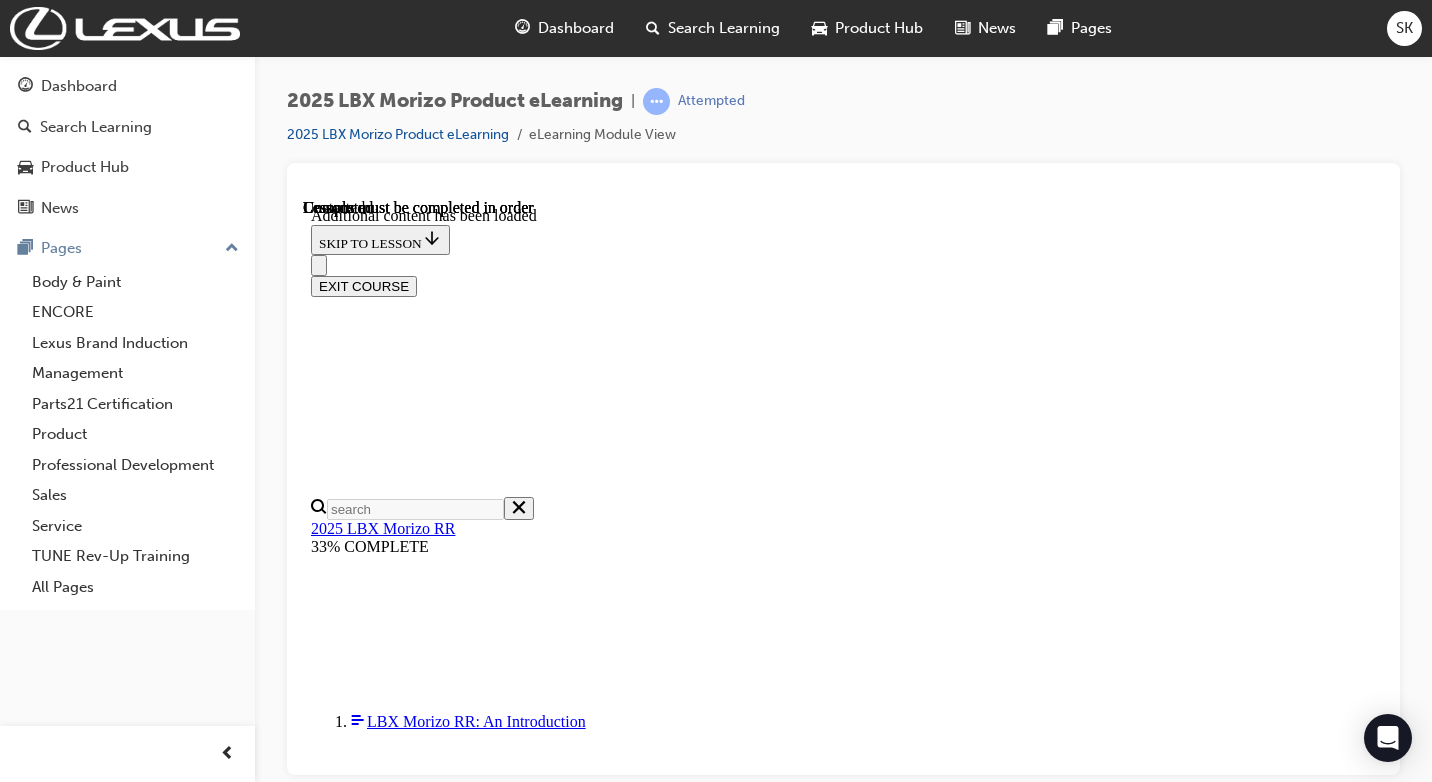 scroll, scrollTop: 3404, scrollLeft: 0, axis: vertical 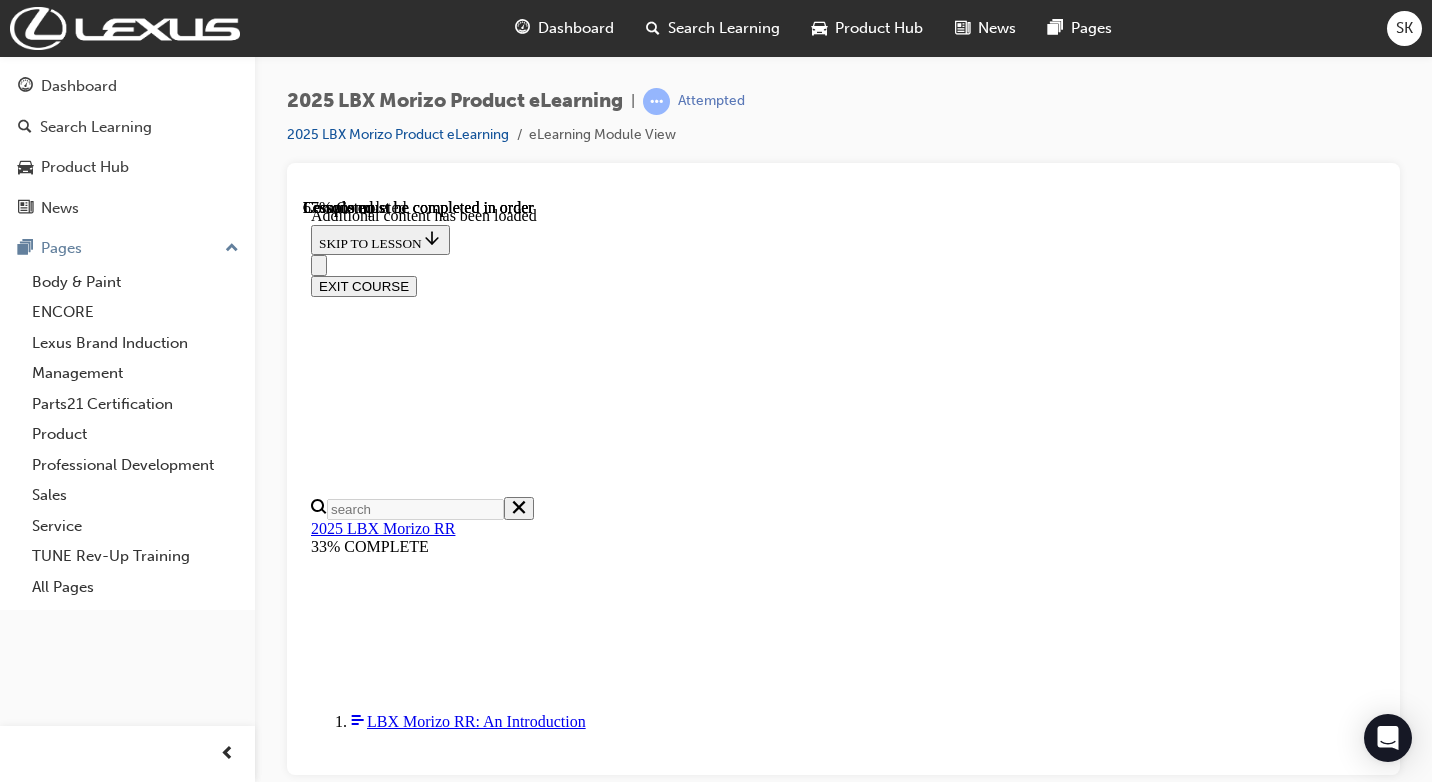 click at bounding box center [399, 12732] 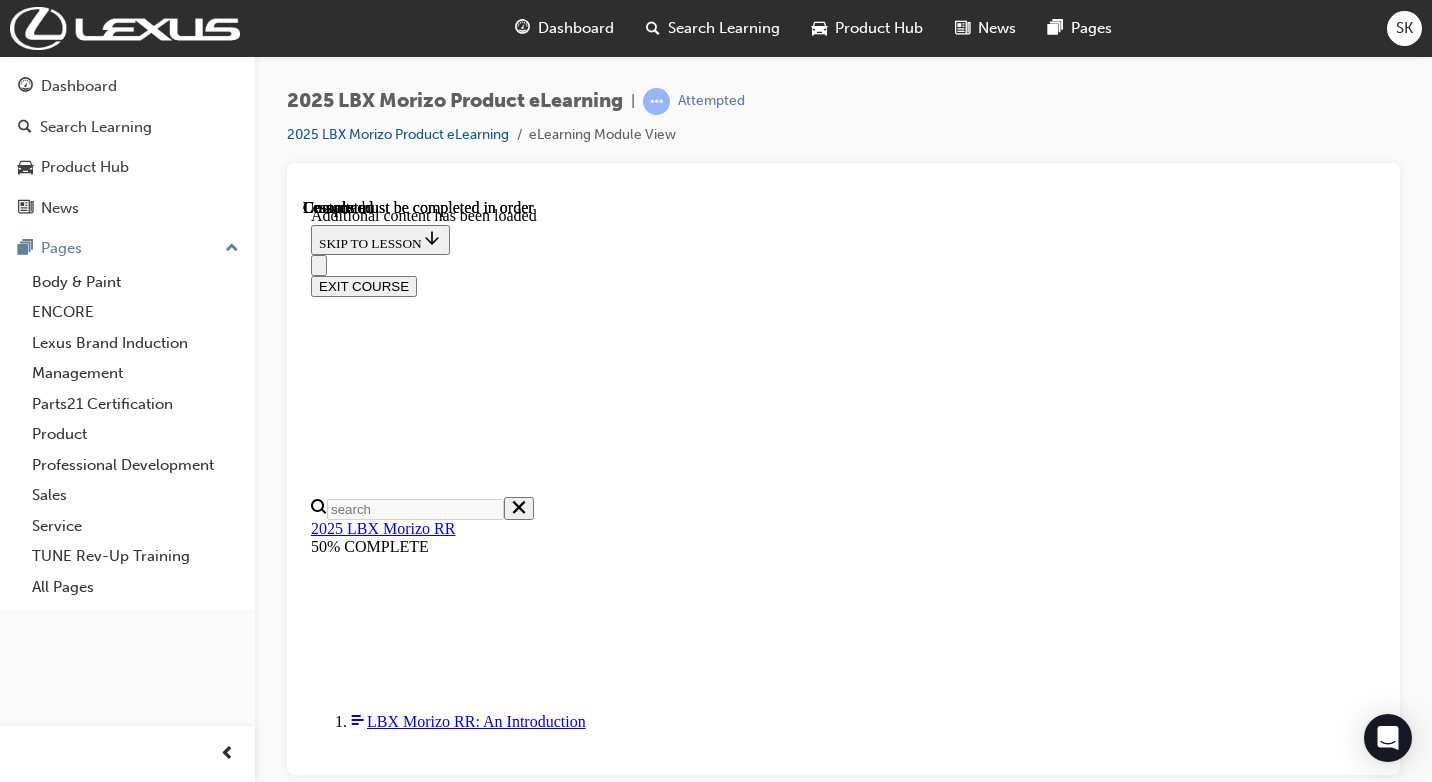 scroll, scrollTop: 2992, scrollLeft: 0, axis: vertical 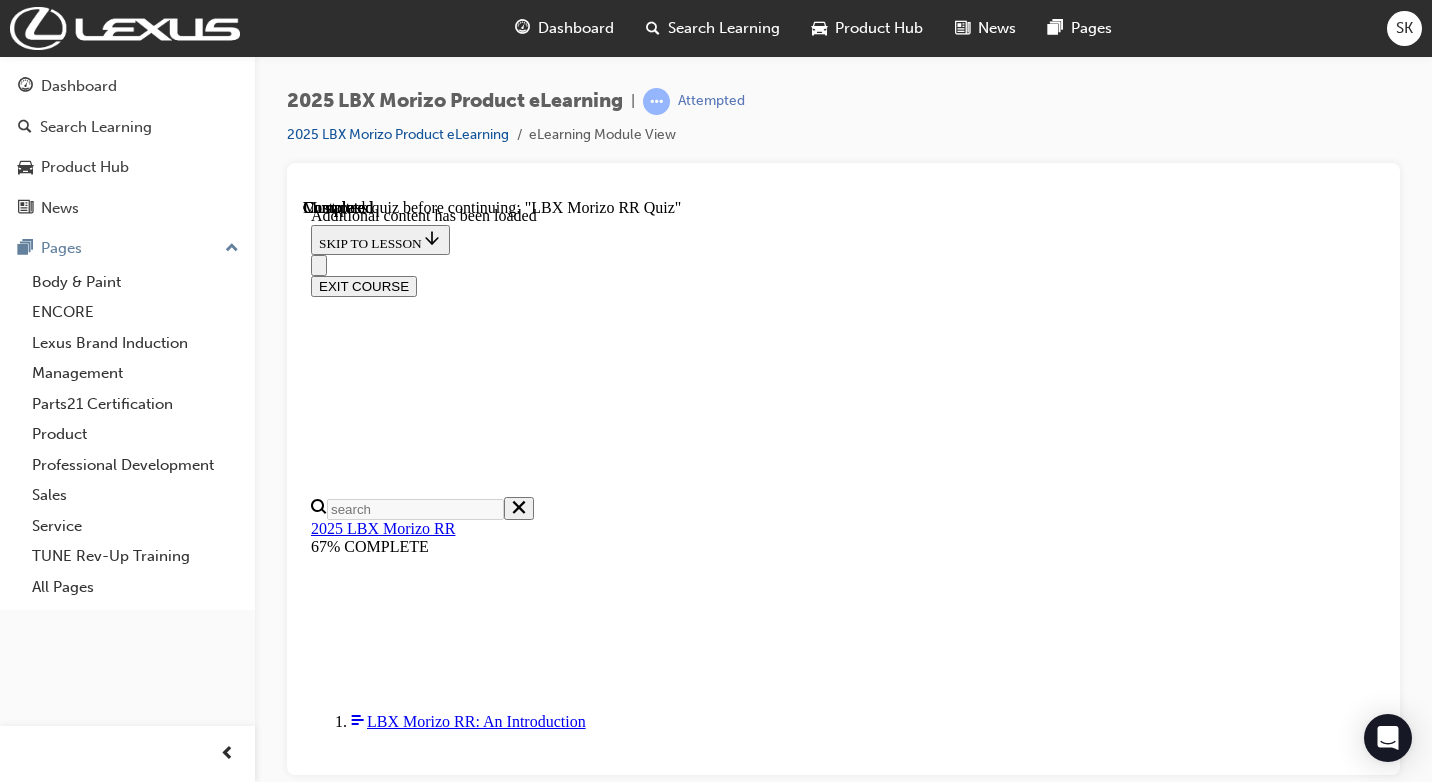 click at bounding box center [399, 11048] 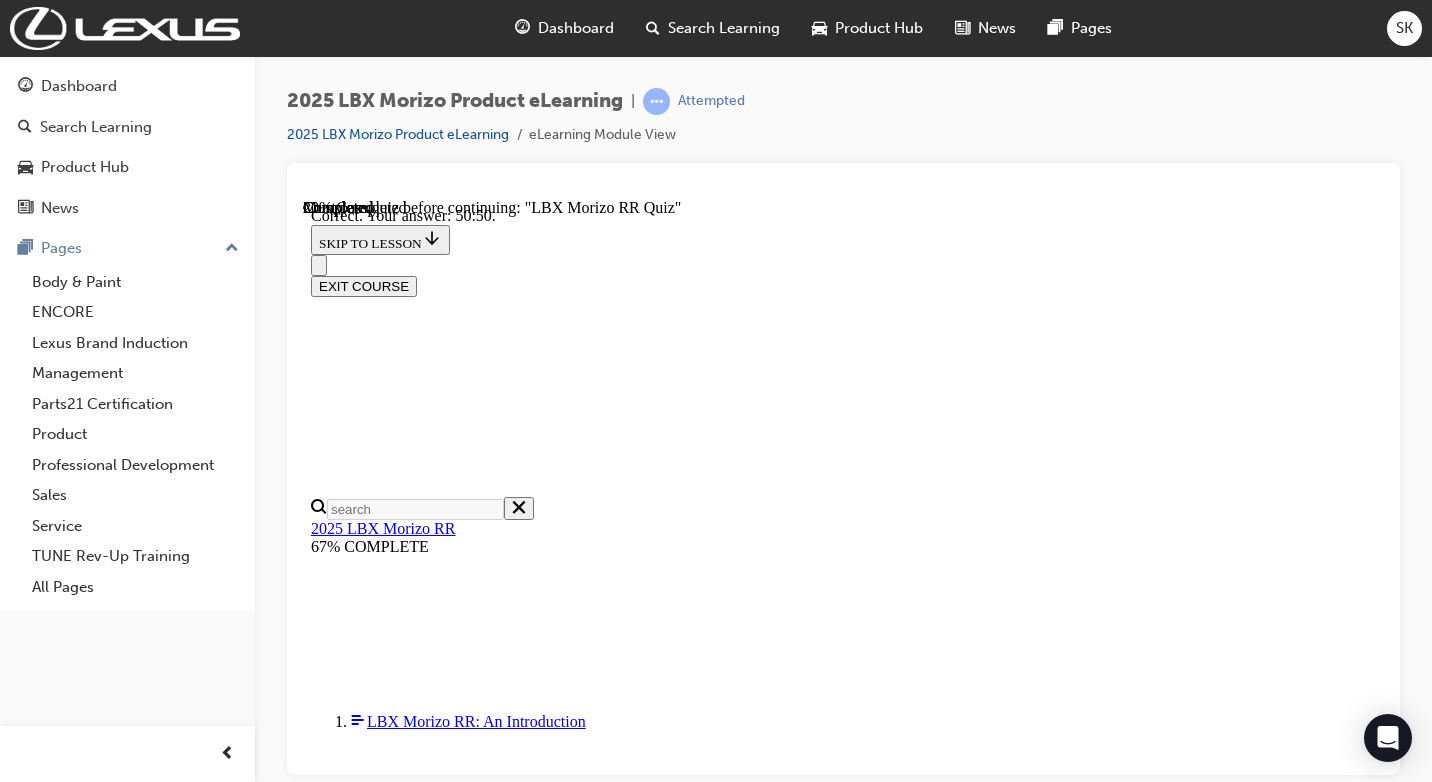 scroll, scrollTop: 801, scrollLeft: 0, axis: vertical 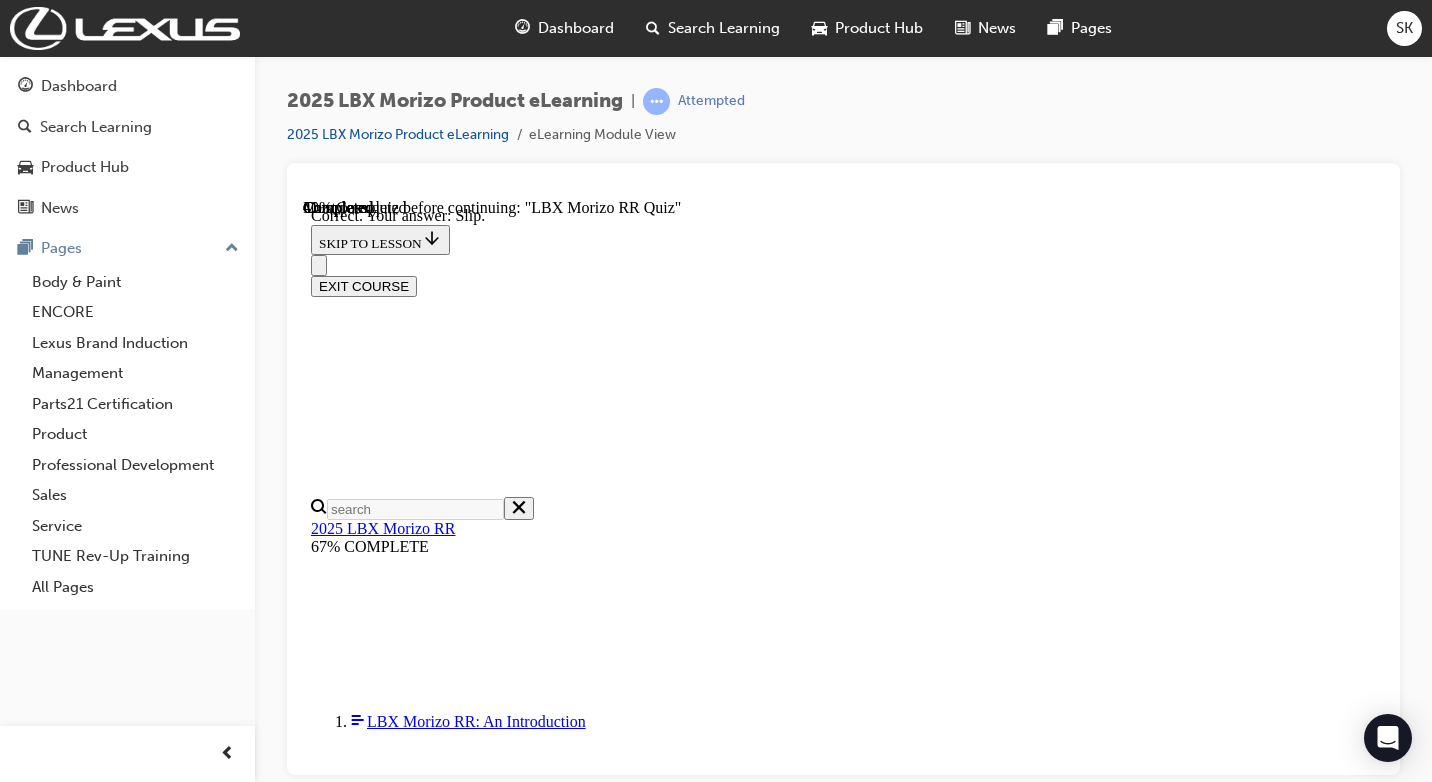 click on "NEXT" at bounding box center (337, 22890) 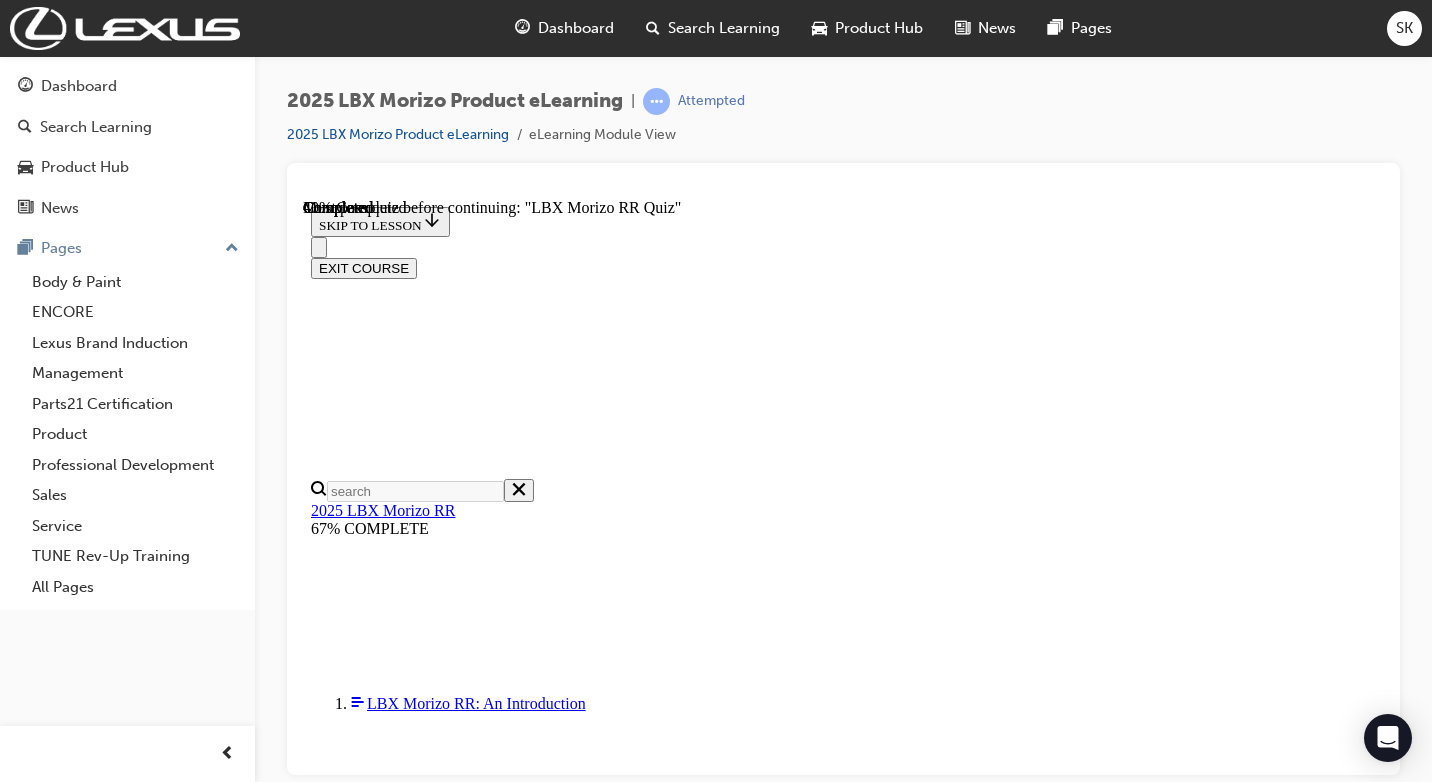 scroll, scrollTop: 200, scrollLeft: 0, axis: vertical 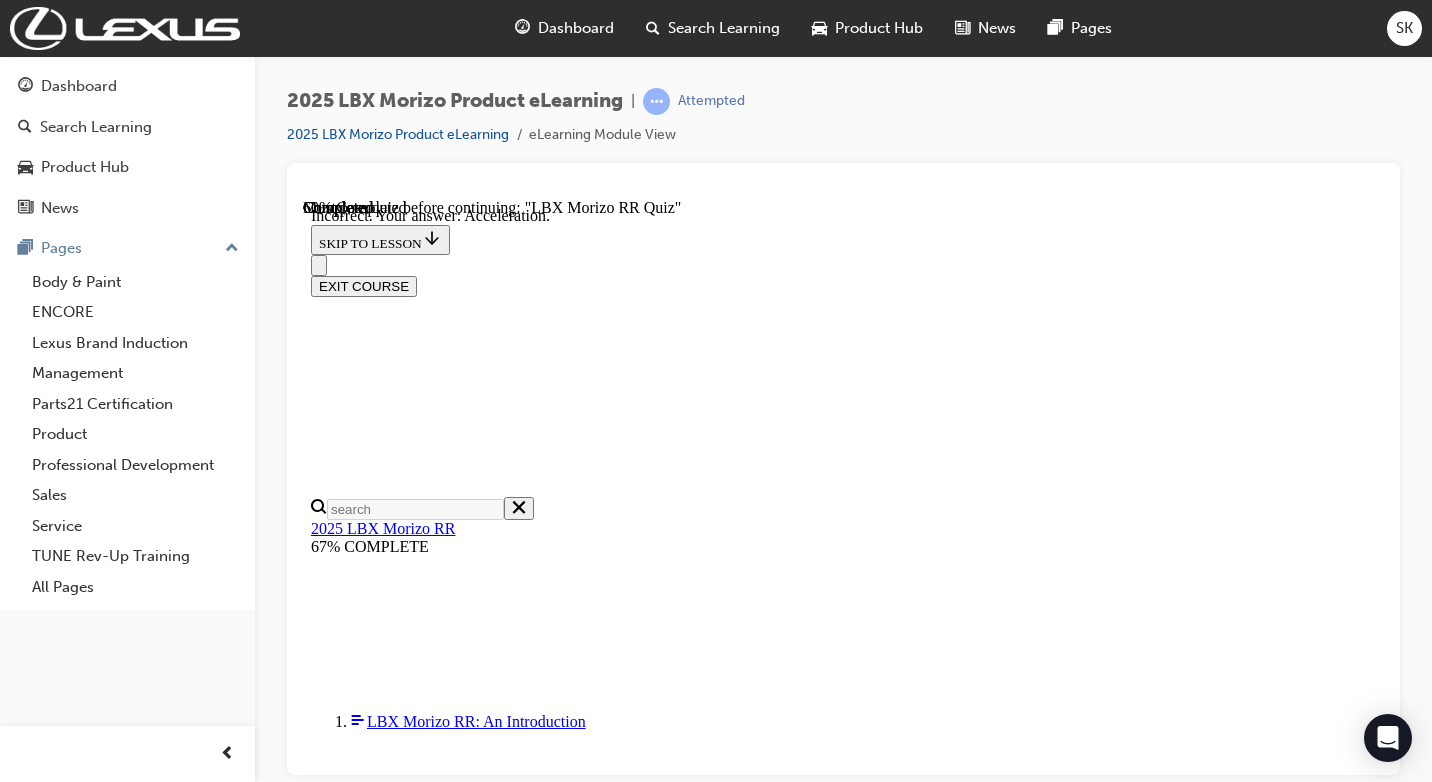 click on "NEXT" at bounding box center [337, 22147] 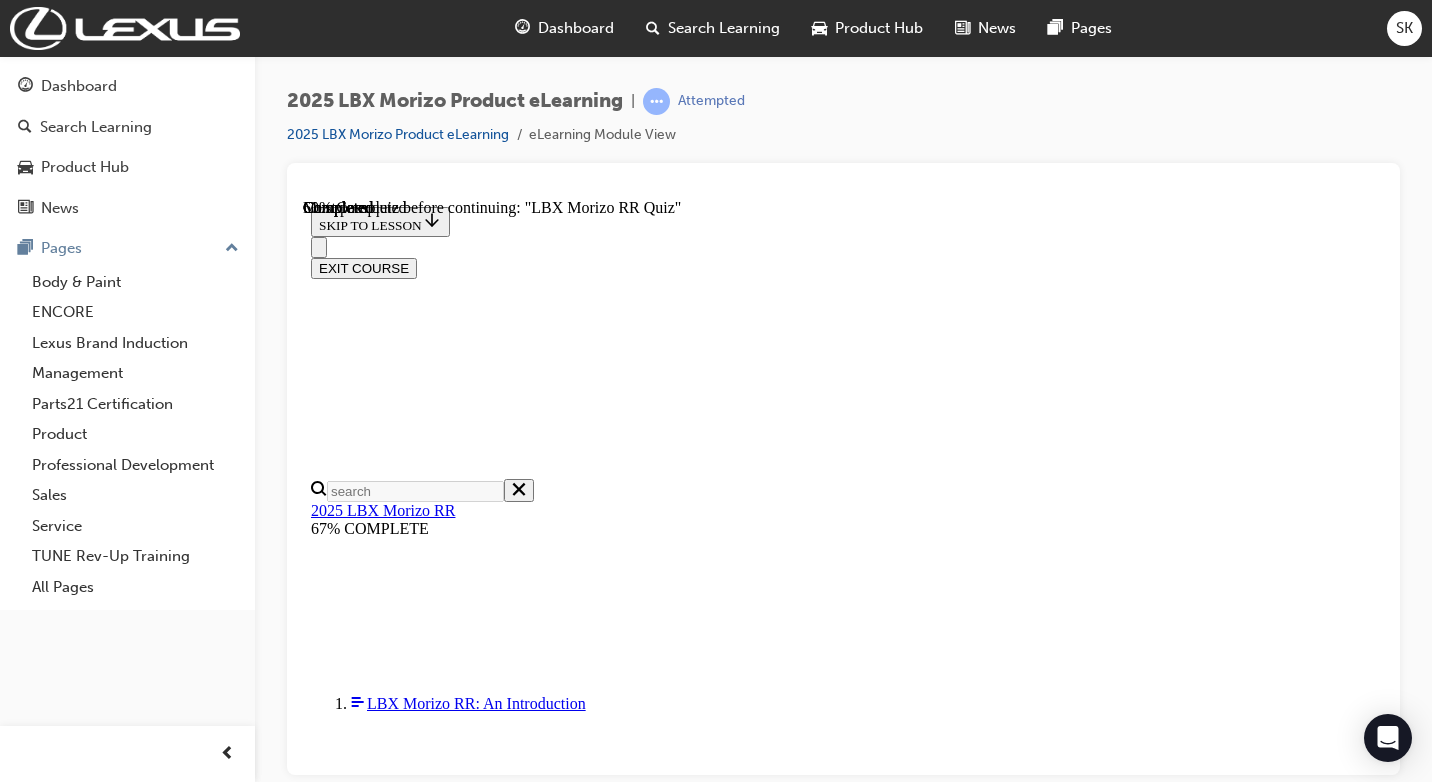 scroll, scrollTop: 400, scrollLeft: 0, axis: vertical 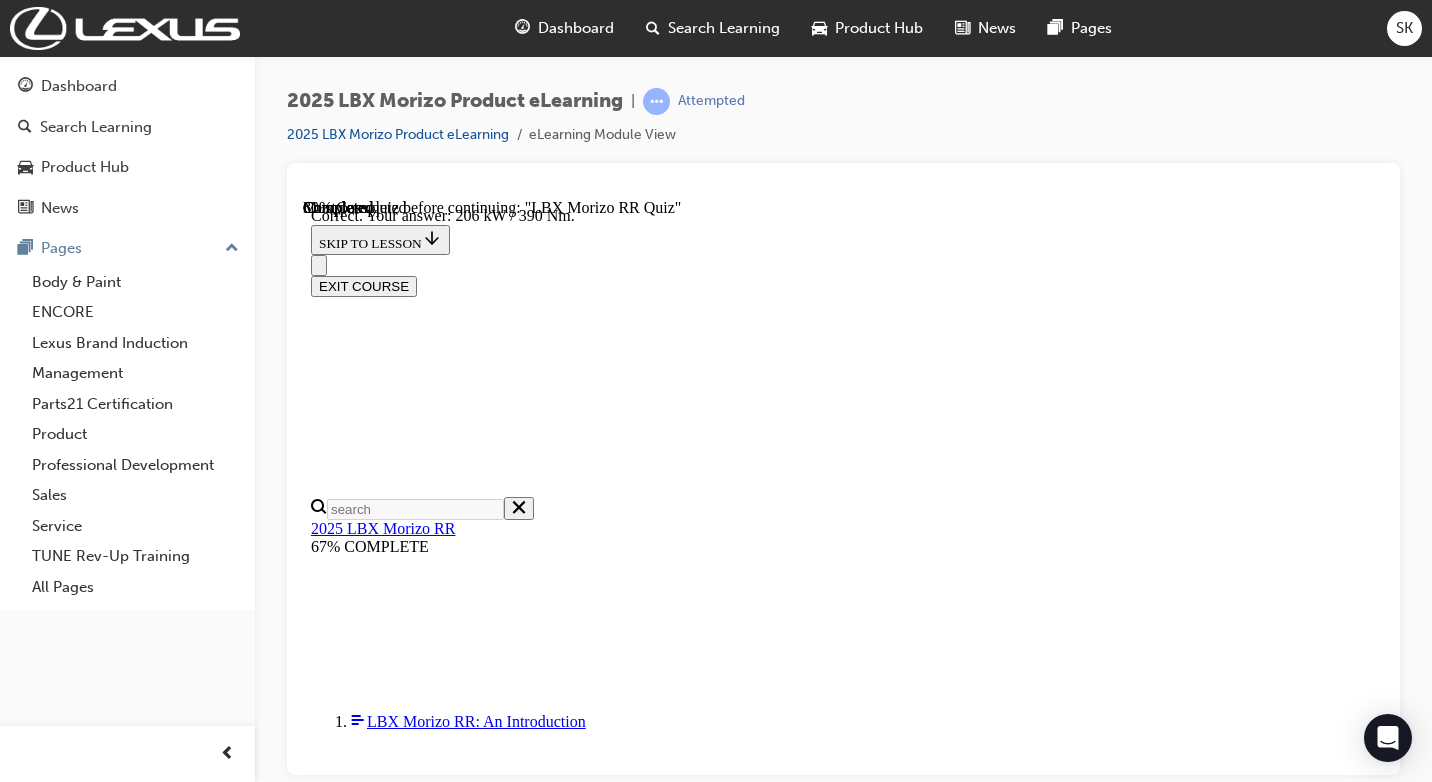 click on "NEXT" at bounding box center [337, 24350] 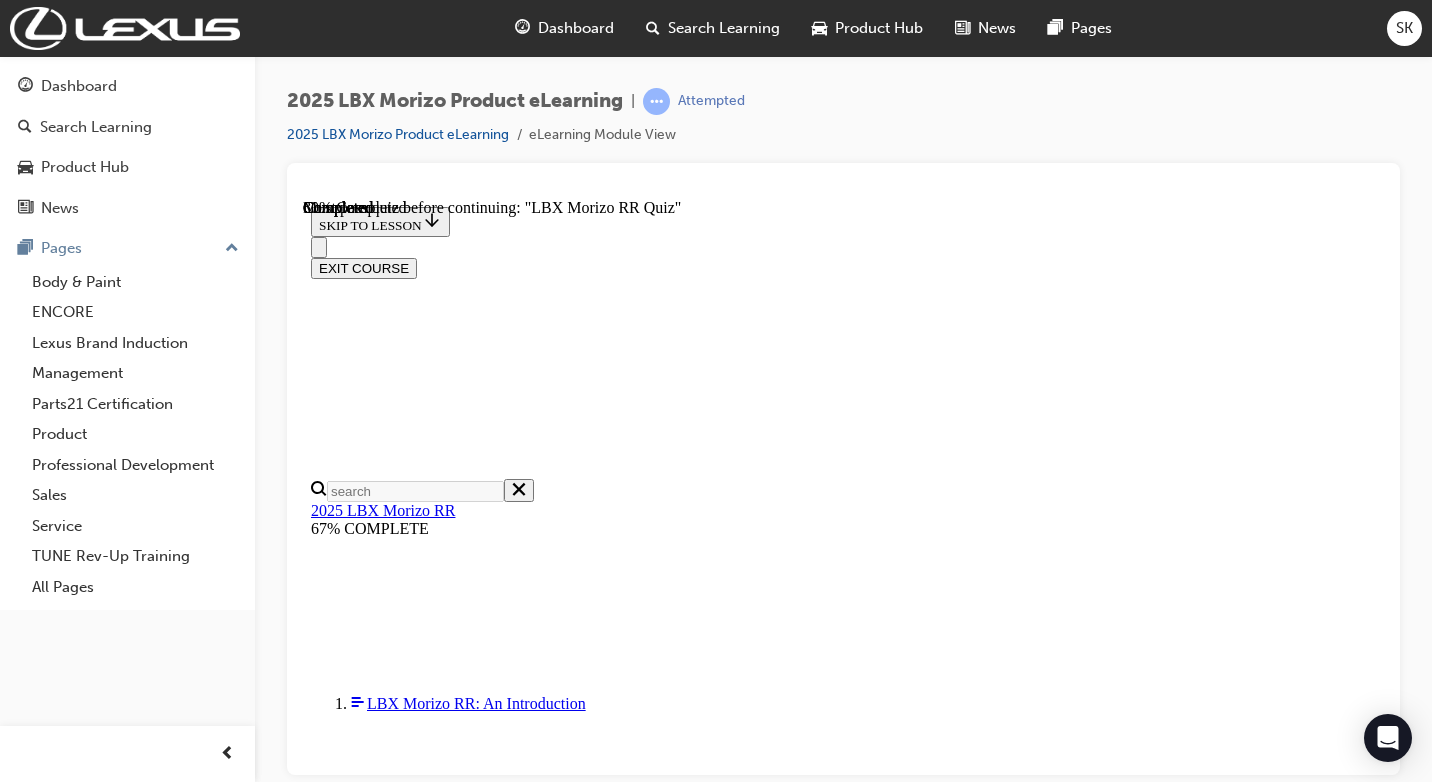 scroll, scrollTop: 500, scrollLeft: 0, axis: vertical 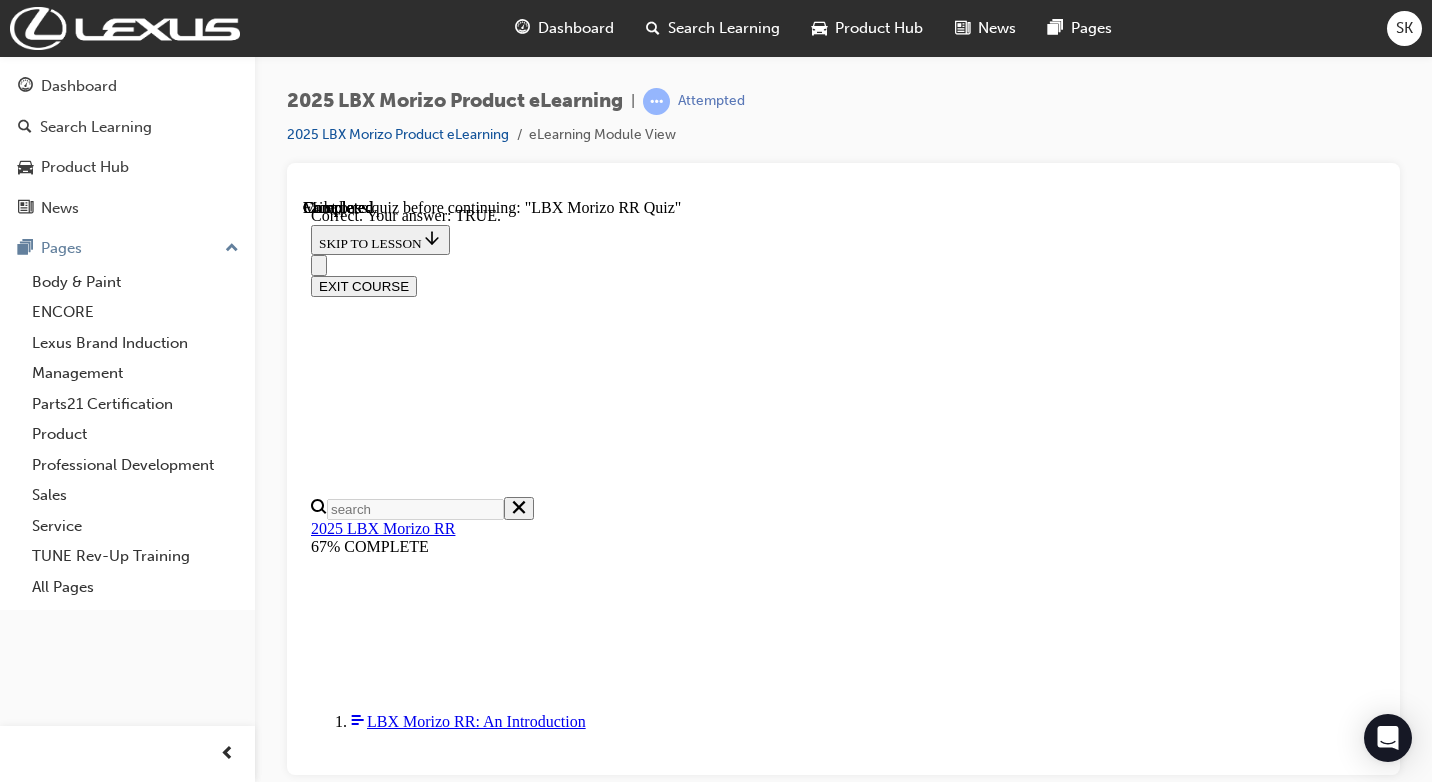 click on "NEXT" at bounding box center (337, 20968) 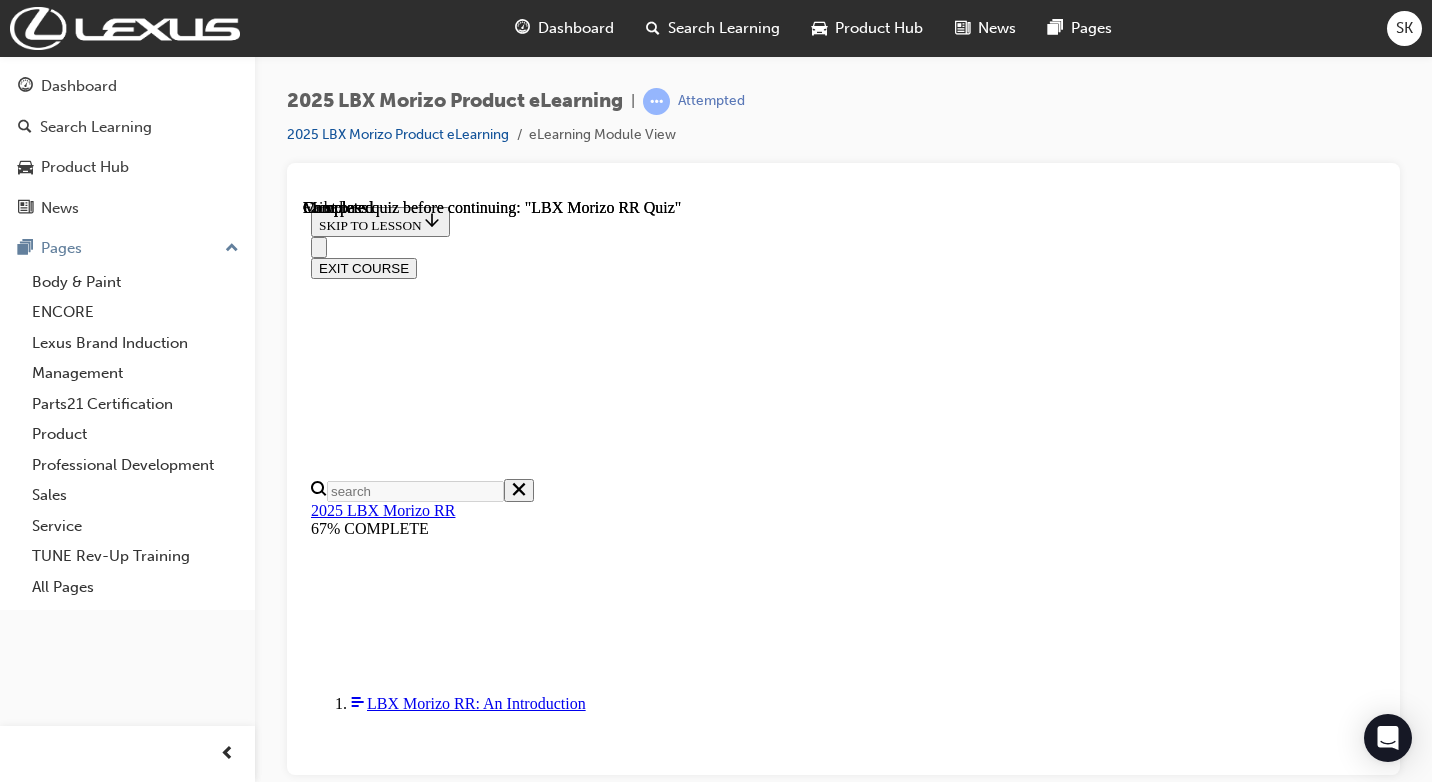 scroll, scrollTop: 520, scrollLeft: 0, axis: vertical 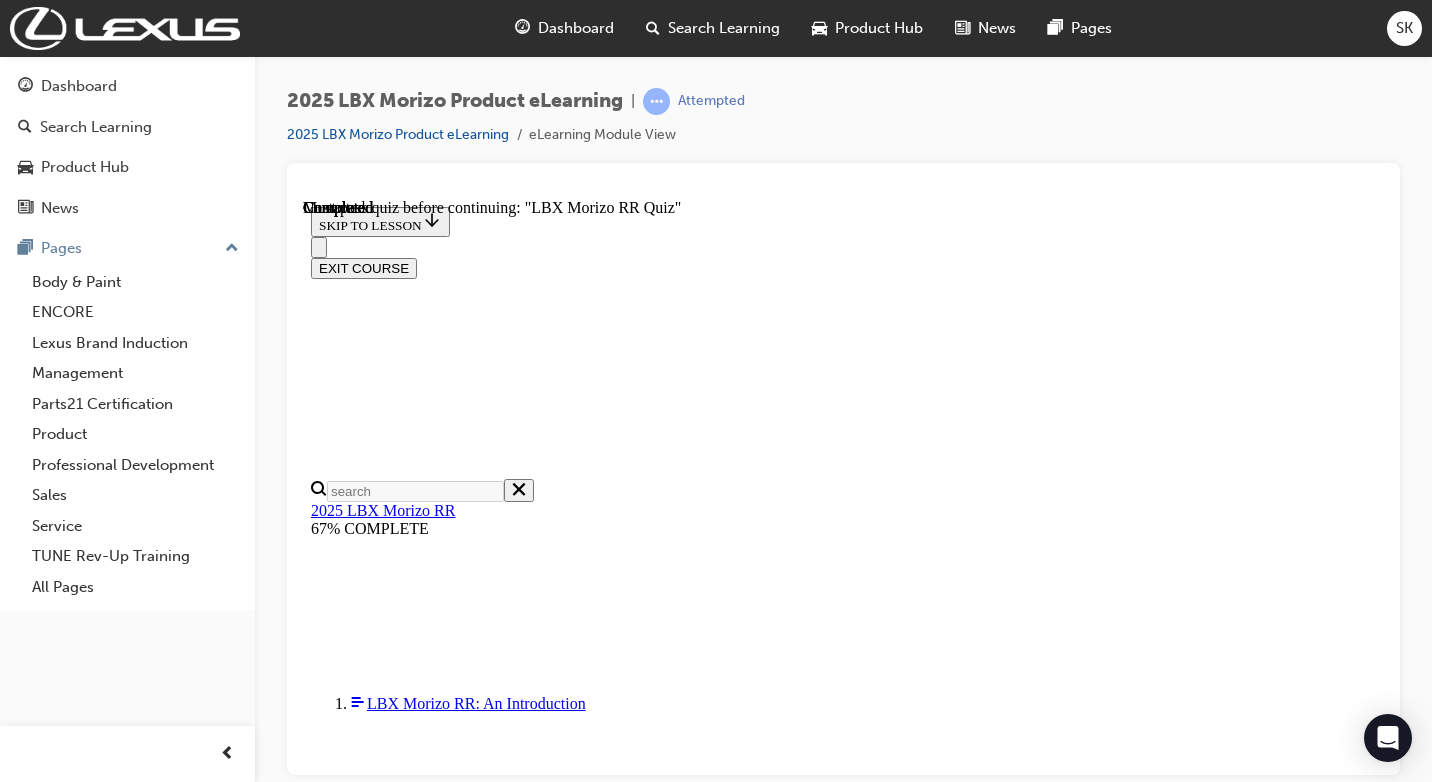 click on "TAKE AGAIN" at bounding box center (359, 8251) 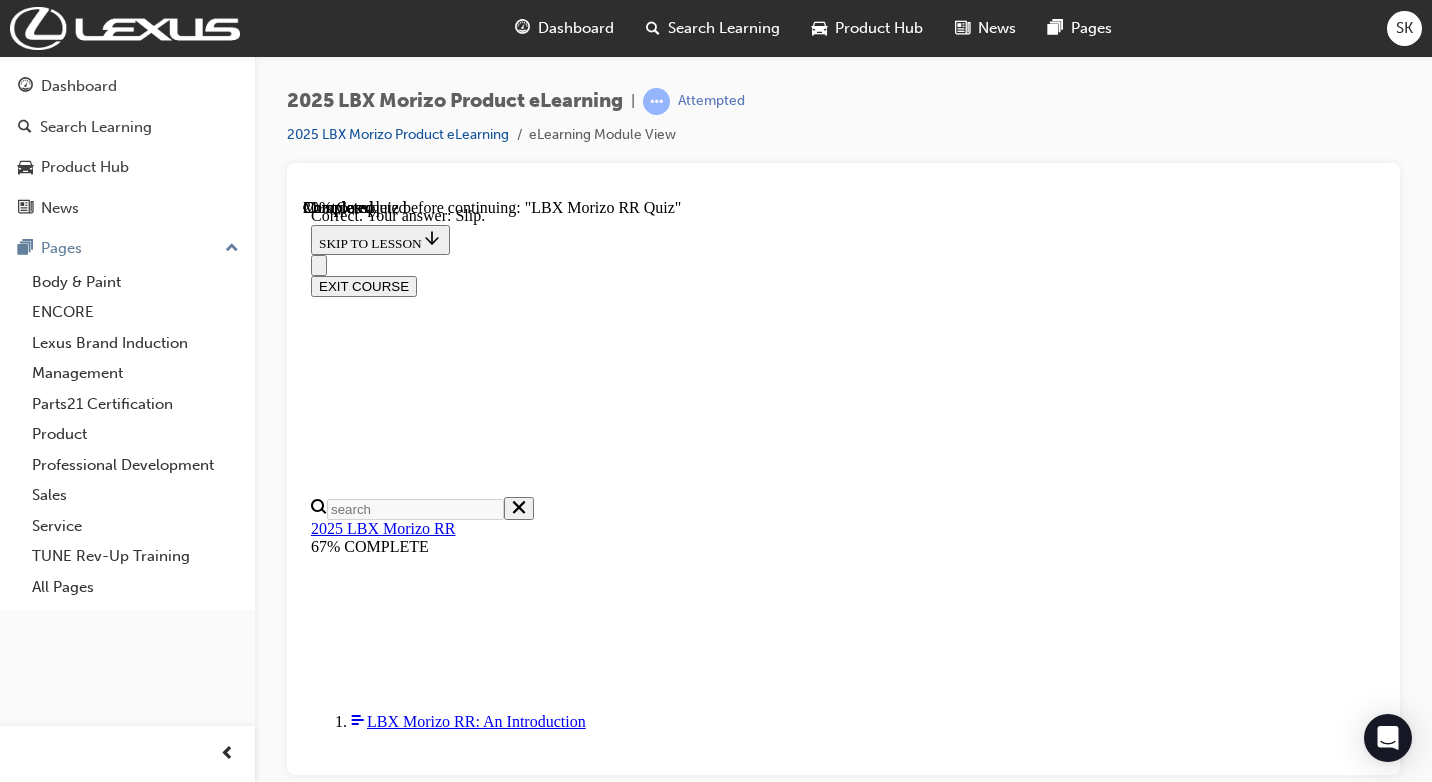 scroll, scrollTop: 751, scrollLeft: 0, axis: vertical 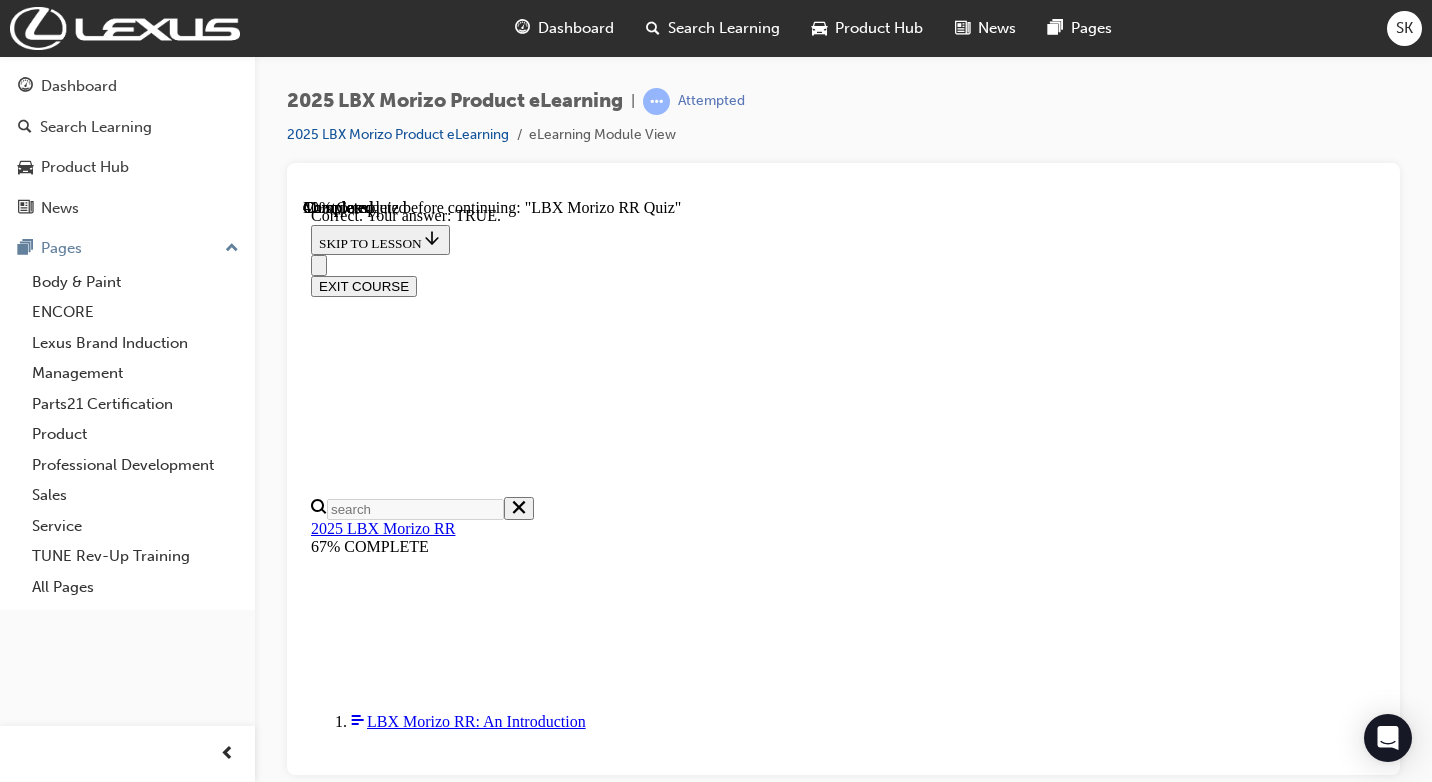 click on "NEXT" at bounding box center [337, 19014] 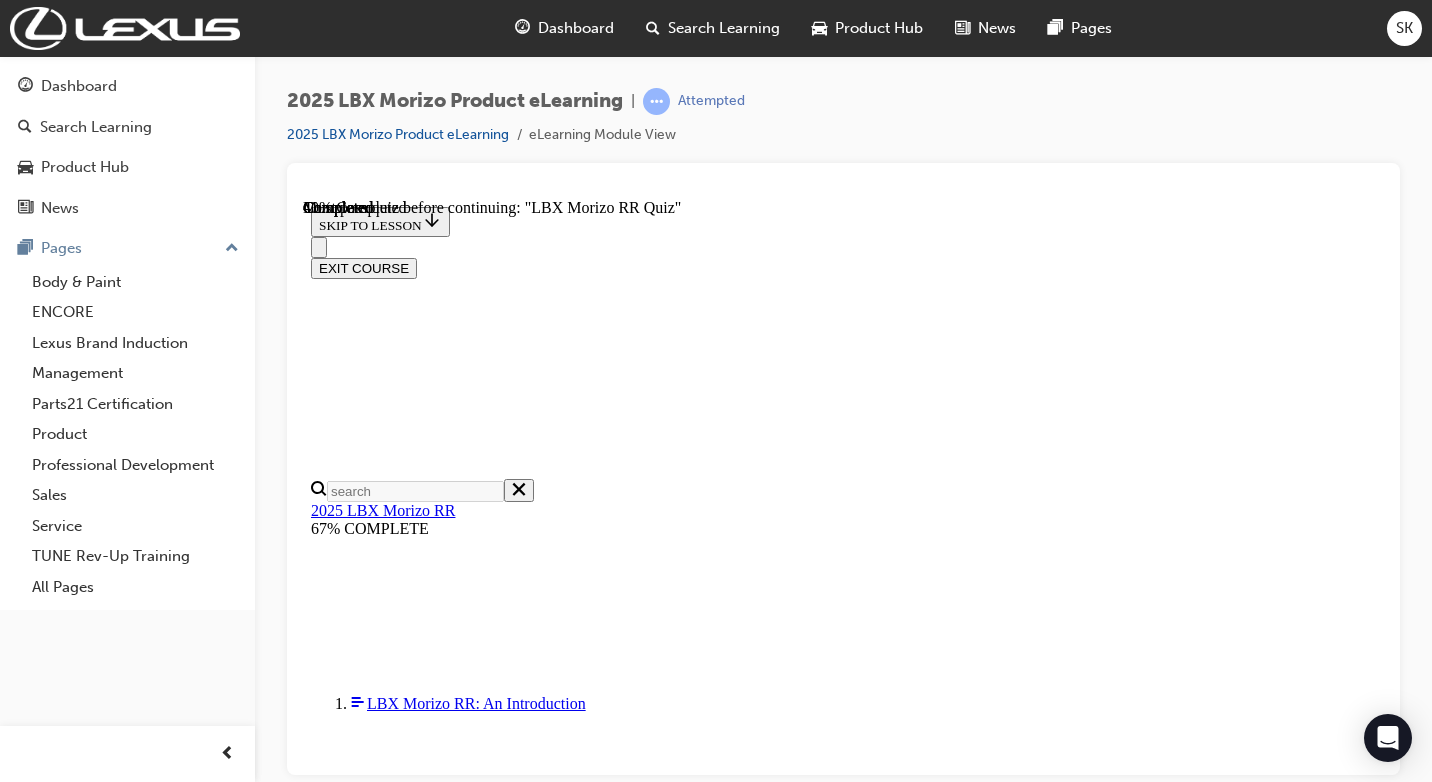 scroll, scrollTop: 200, scrollLeft: 0, axis: vertical 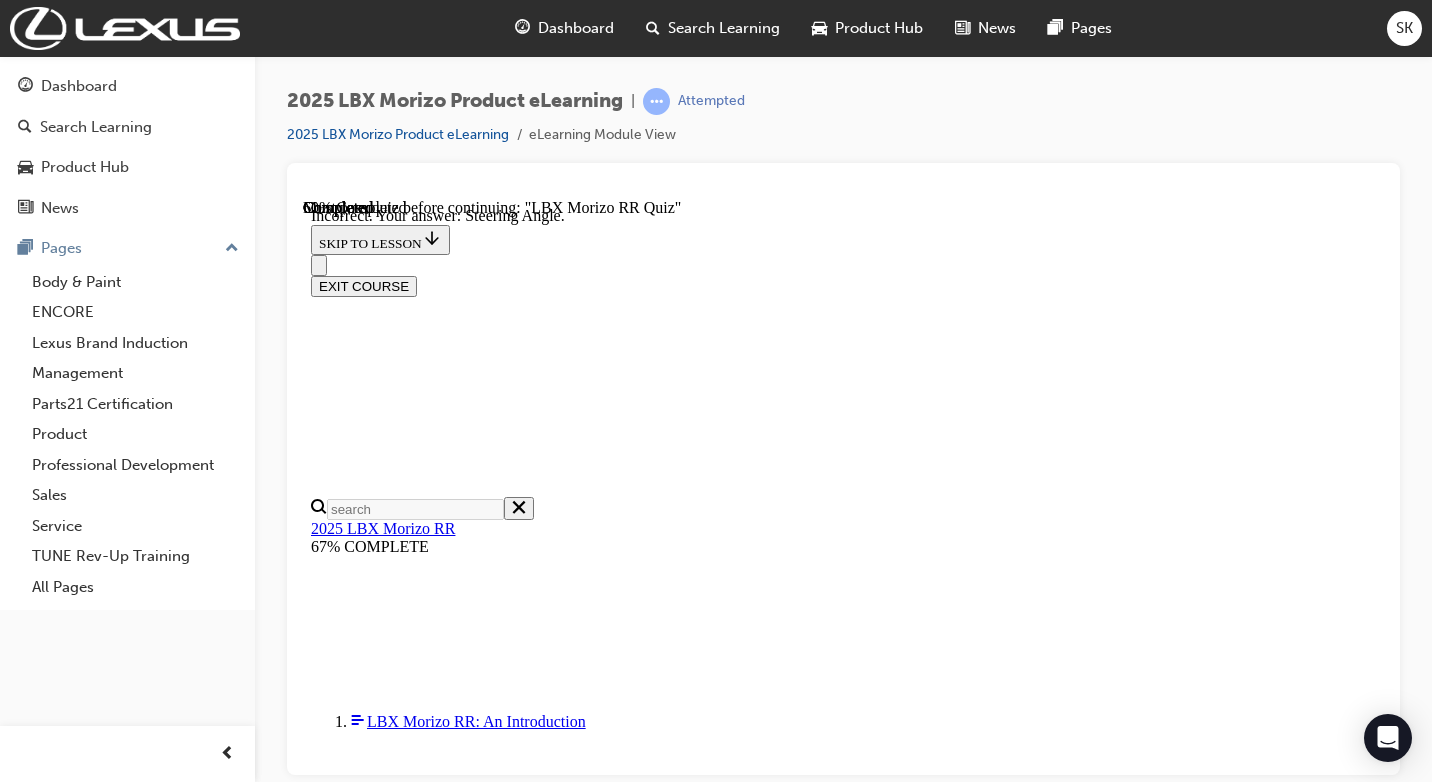 drag, startPoint x: 975, startPoint y: 556, endPoint x: 967, endPoint y: 613, distance: 57.558666 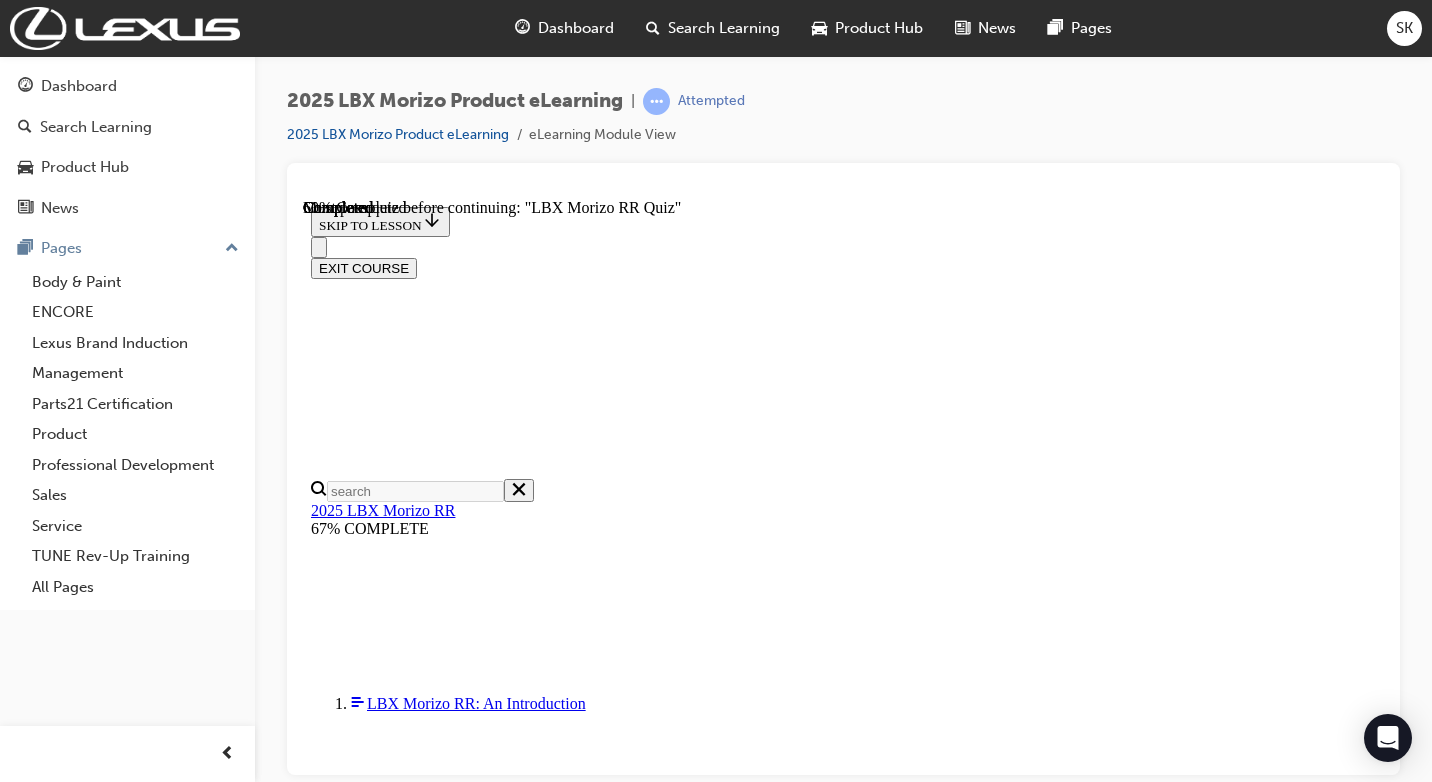 scroll, scrollTop: 583, scrollLeft: 0, axis: vertical 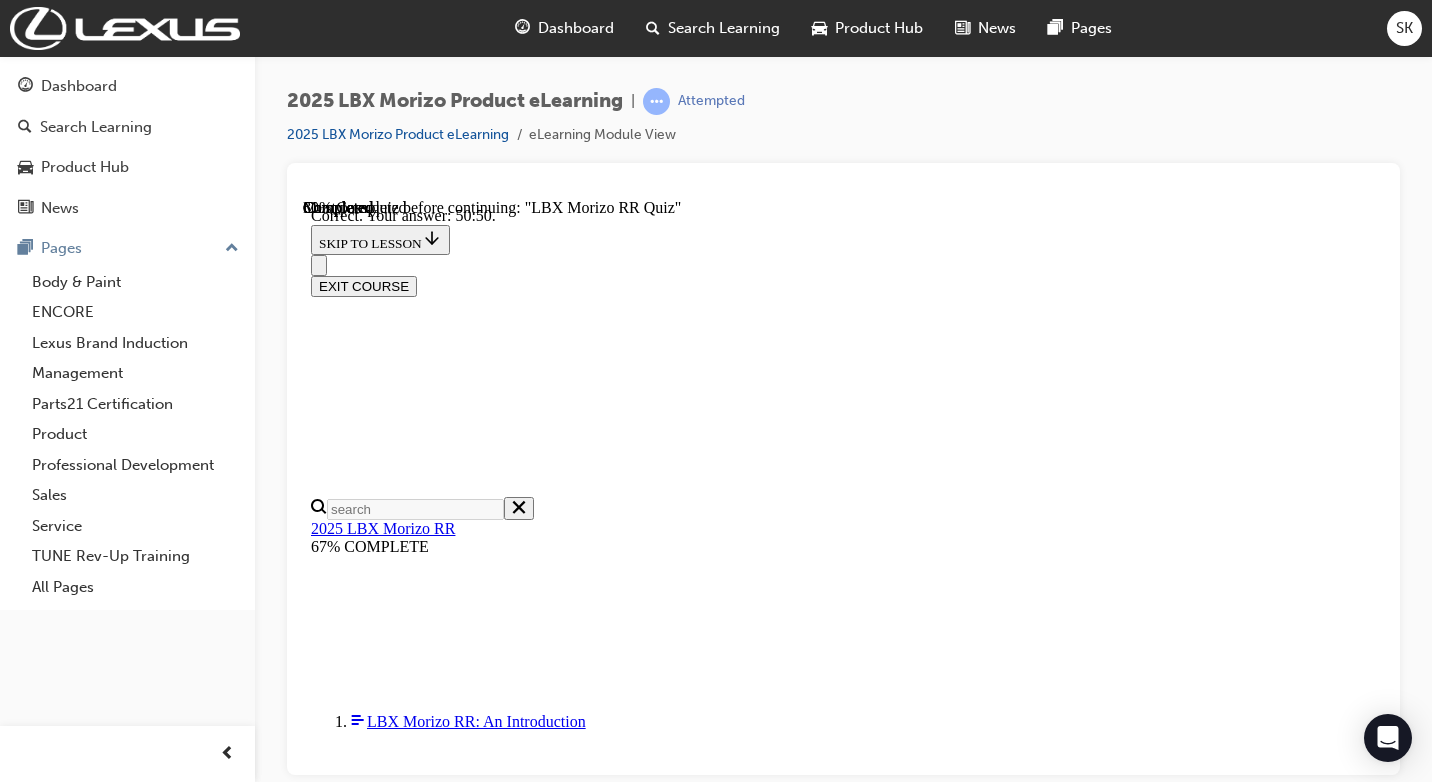 click on "NEXT" at bounding box center [337, 24767] 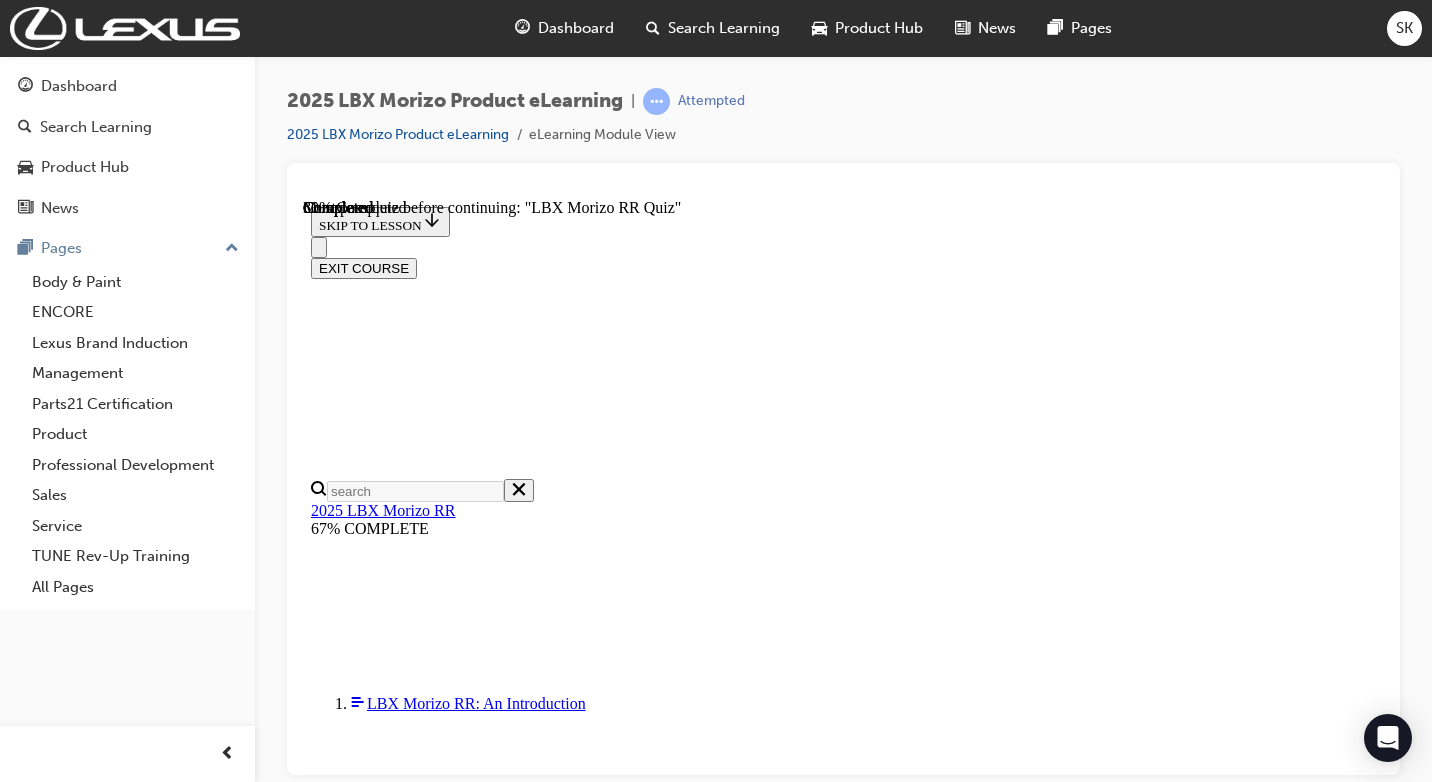scroll, scrollTop: 400, scrollLeft: 0, axis: vertical 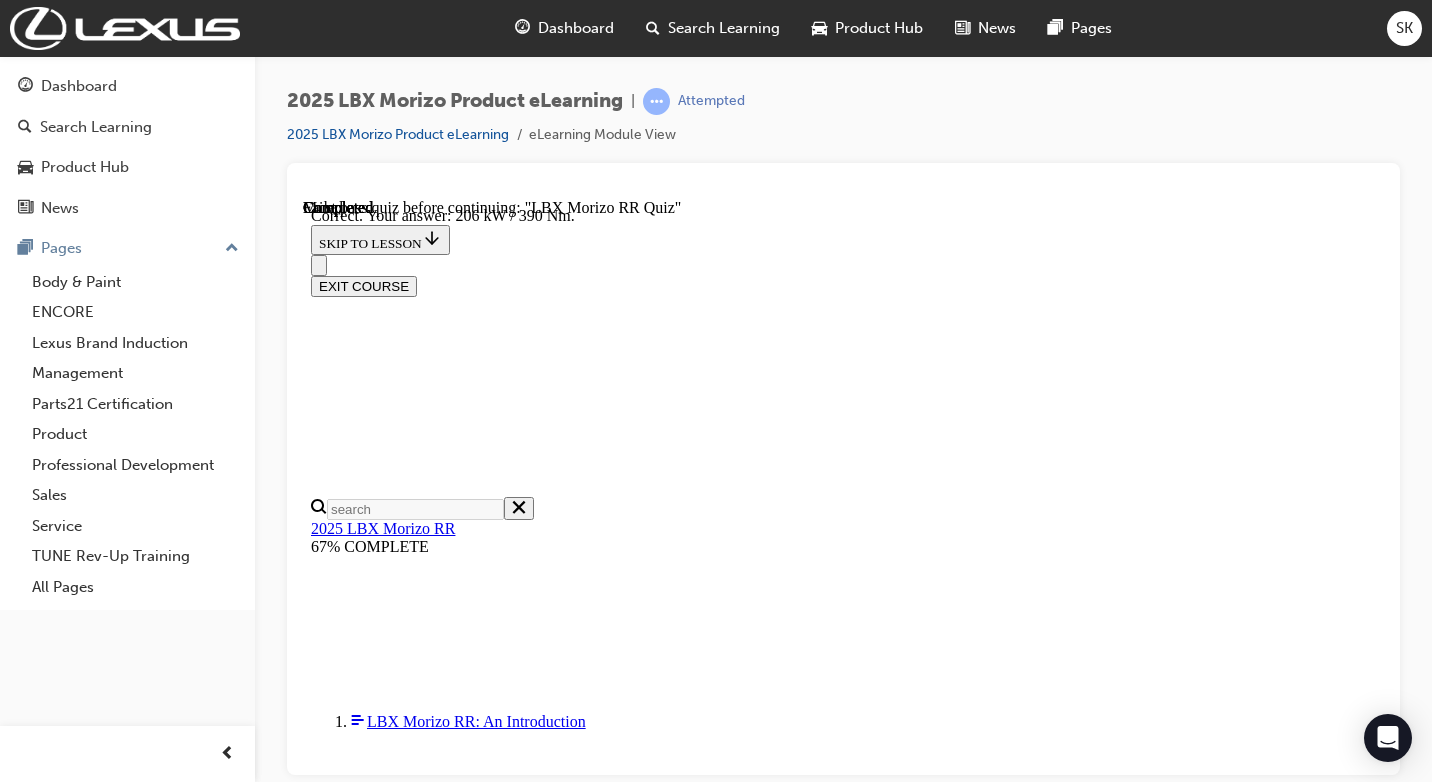 click on "NEXT" at bounding box center [337, 24770] 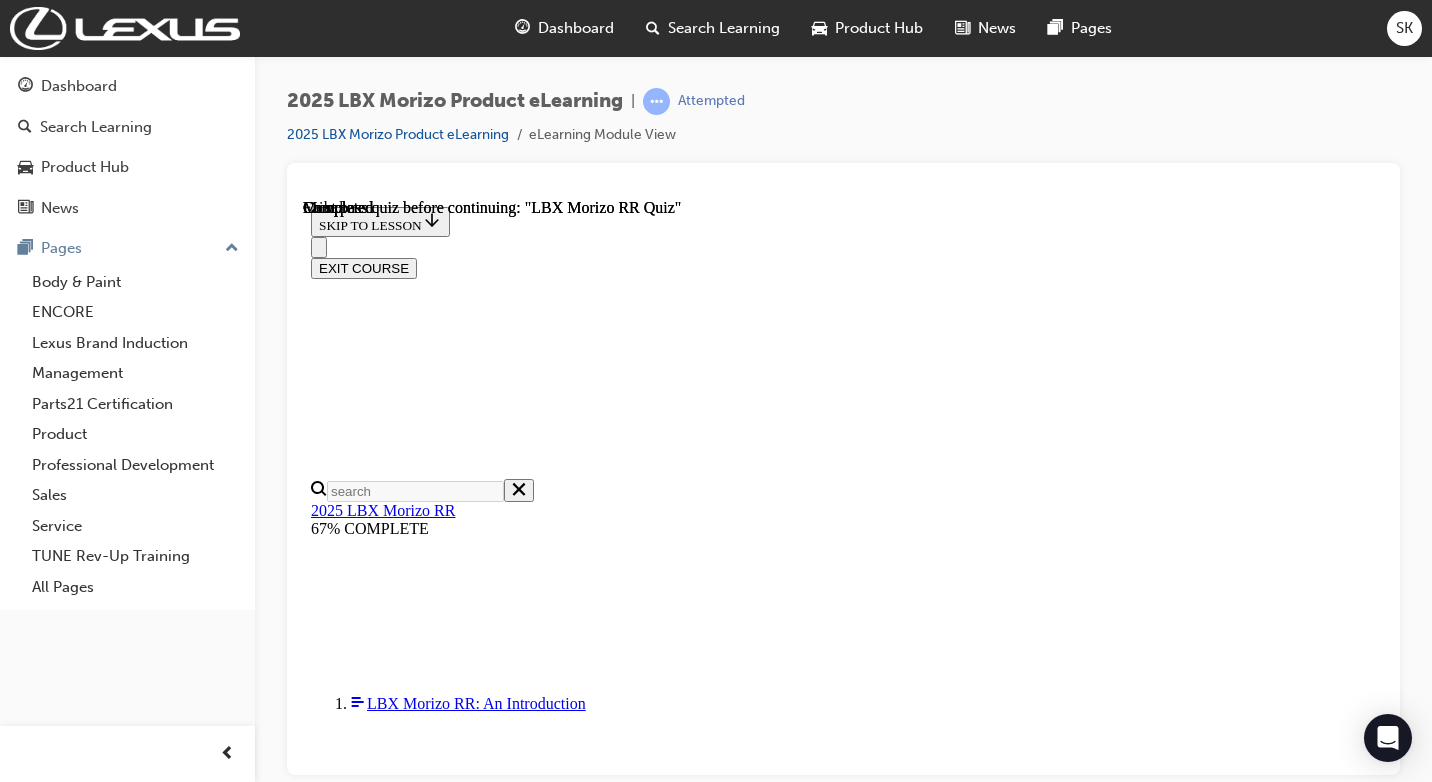 scroll, scrollTop: 520, scrollLeft: 0, axis: vertical 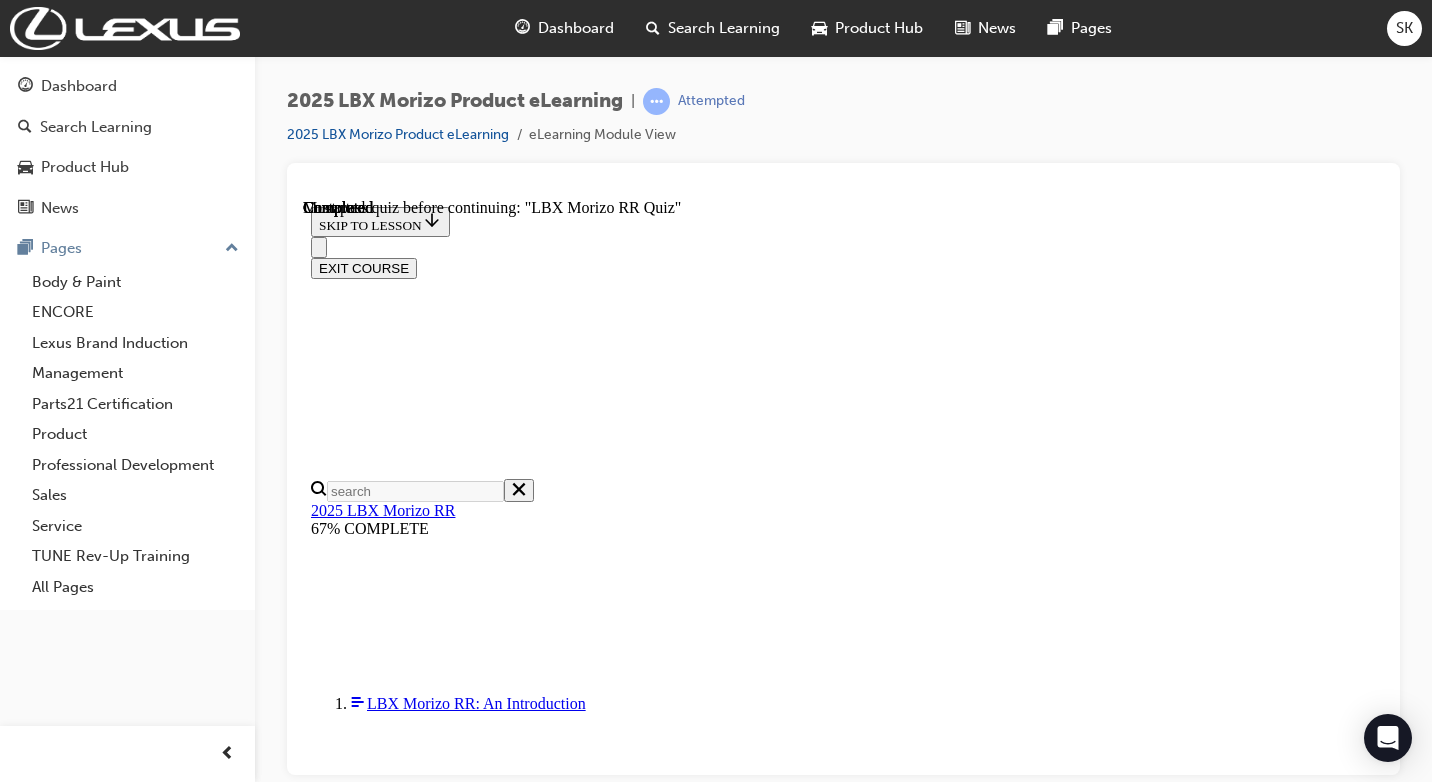 click on "TAKE AGAIN" at bounding box center [359, 8252] 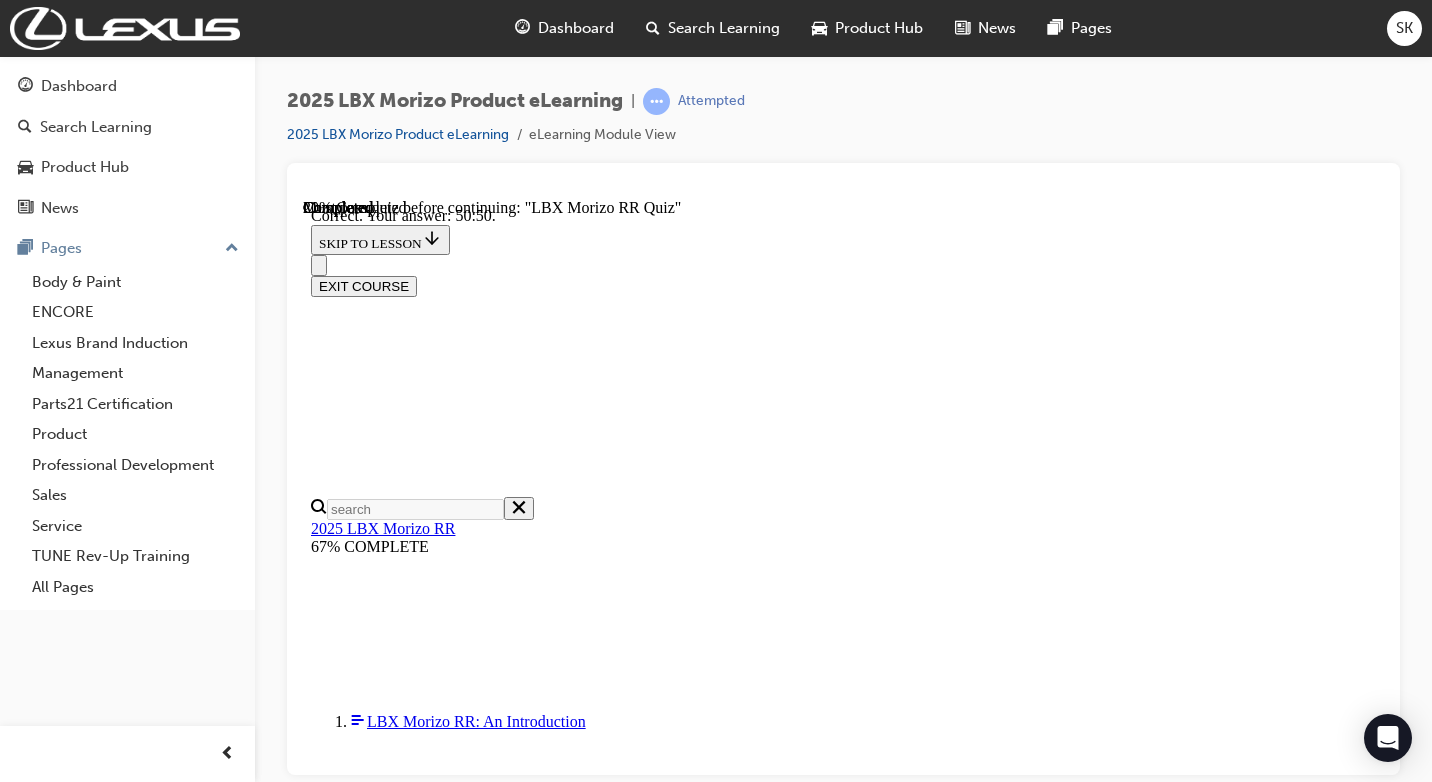 scroll, scrollTop: 801, scrollLeft: 0, axis: vertical 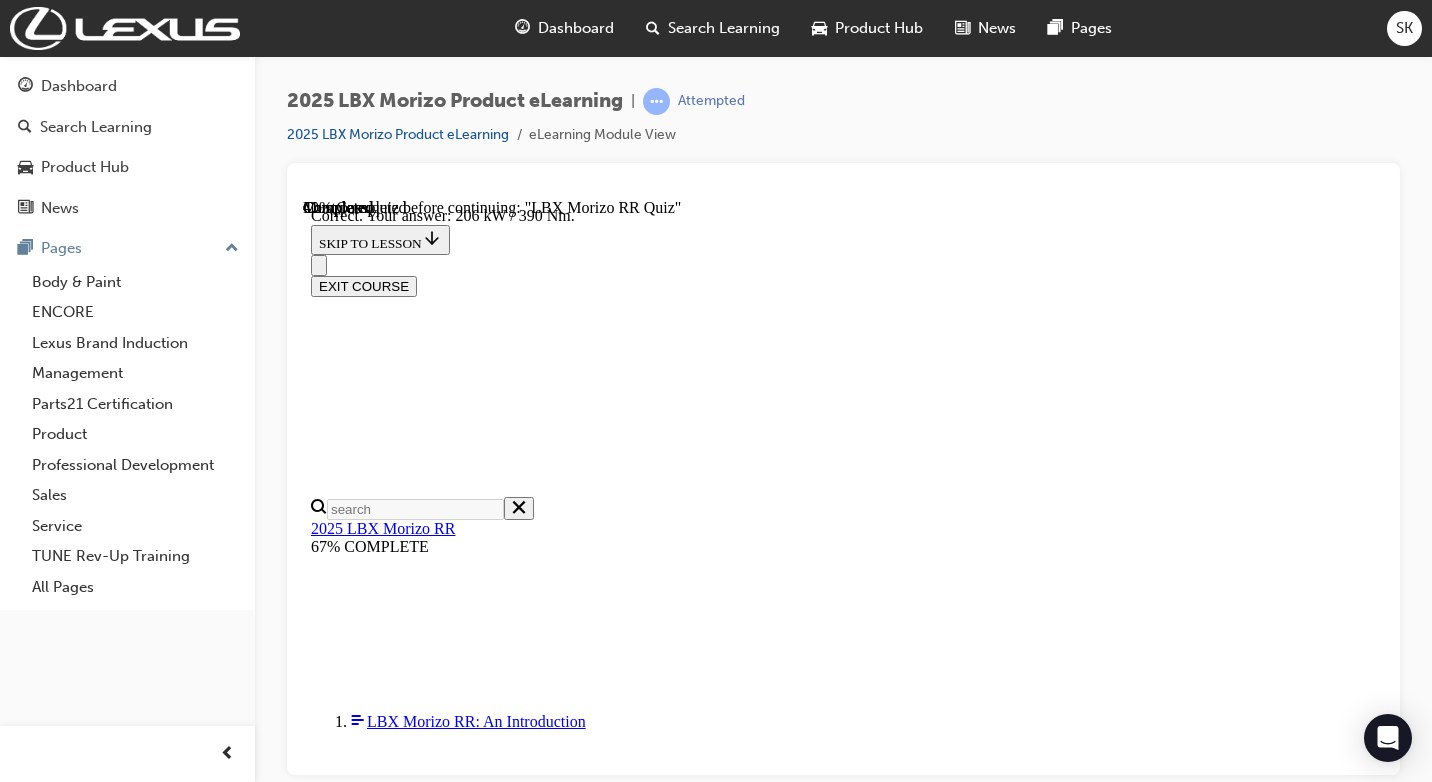 click on "NEXT" at bounding box center [337, 24770] 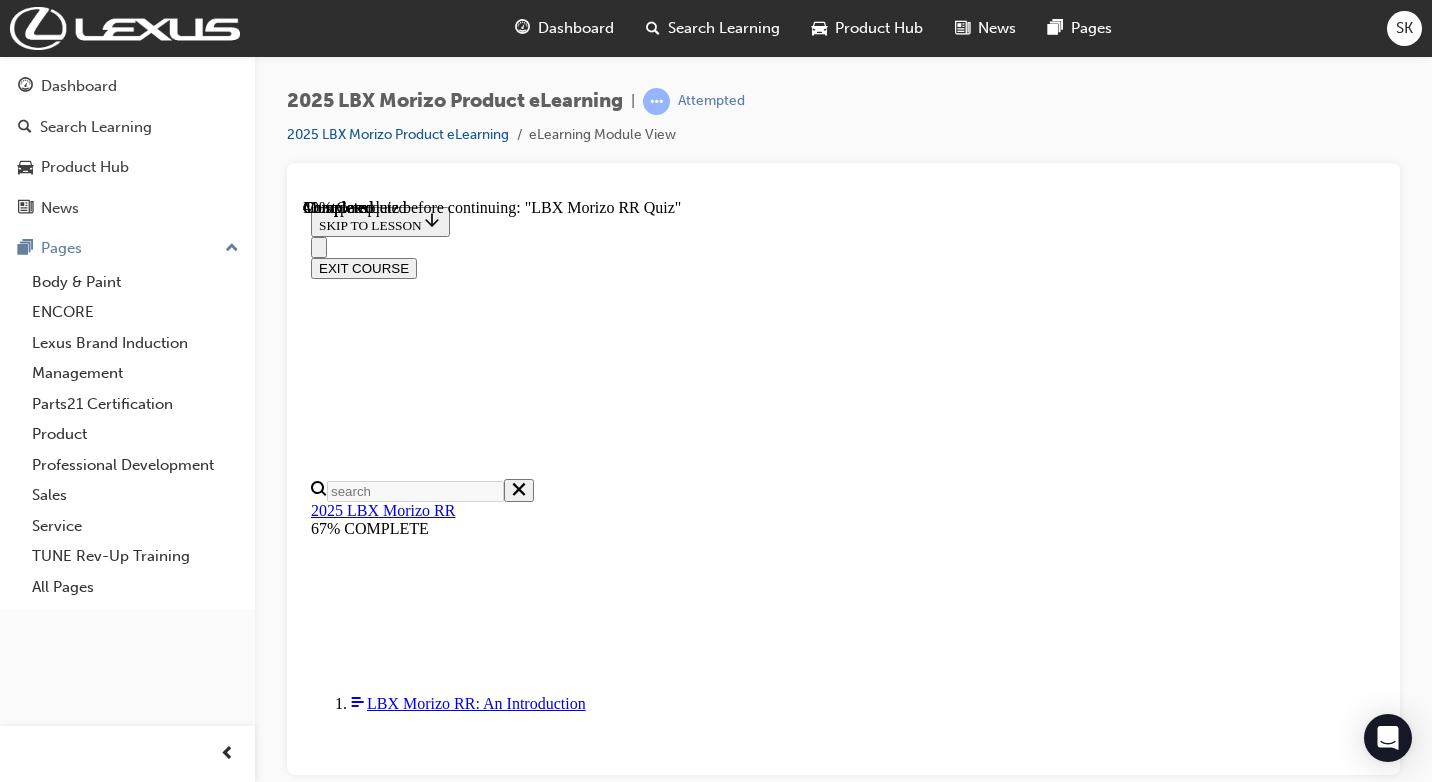 scroll, scrollTop: 300, scrollLeft: 0, axis: vertical 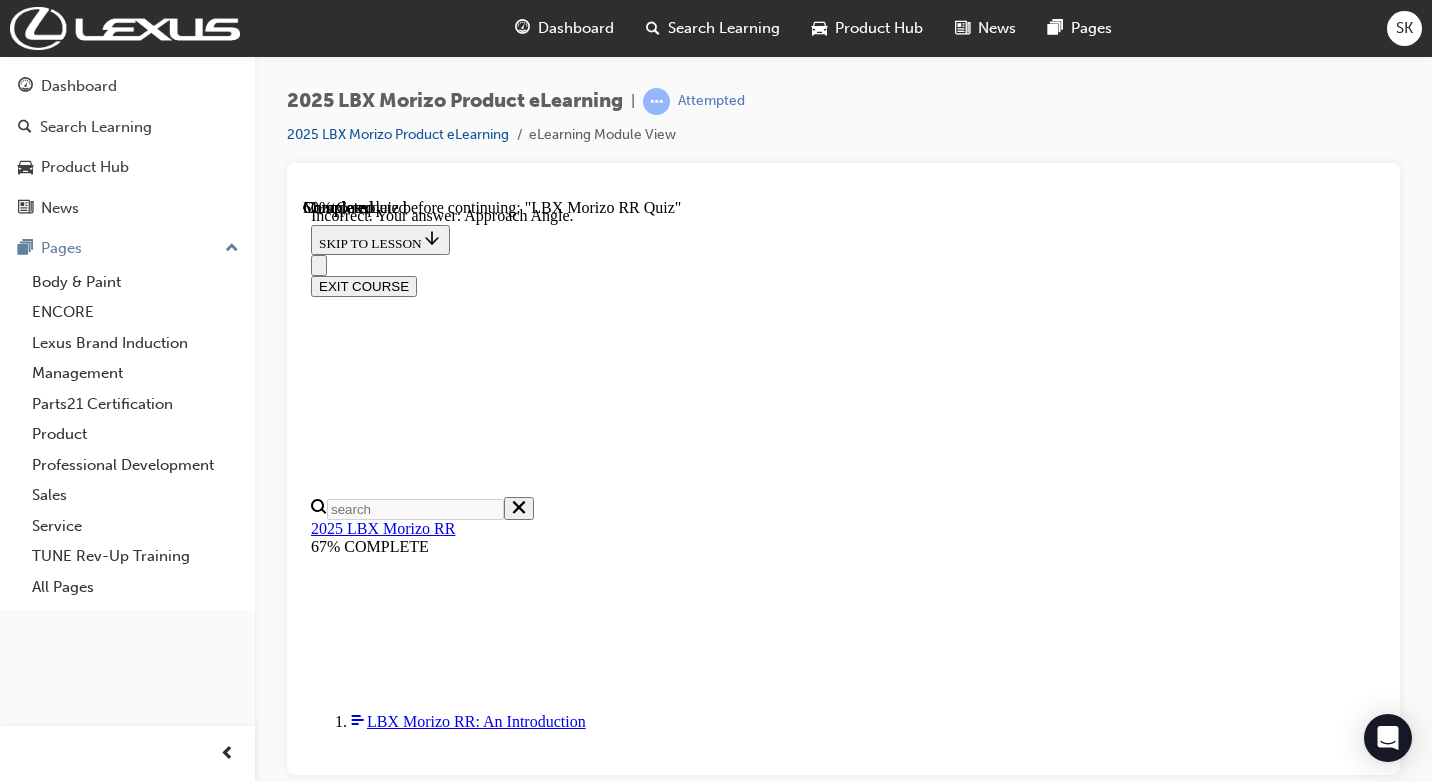click on "NEXT" at bounding box center (337, 24101) 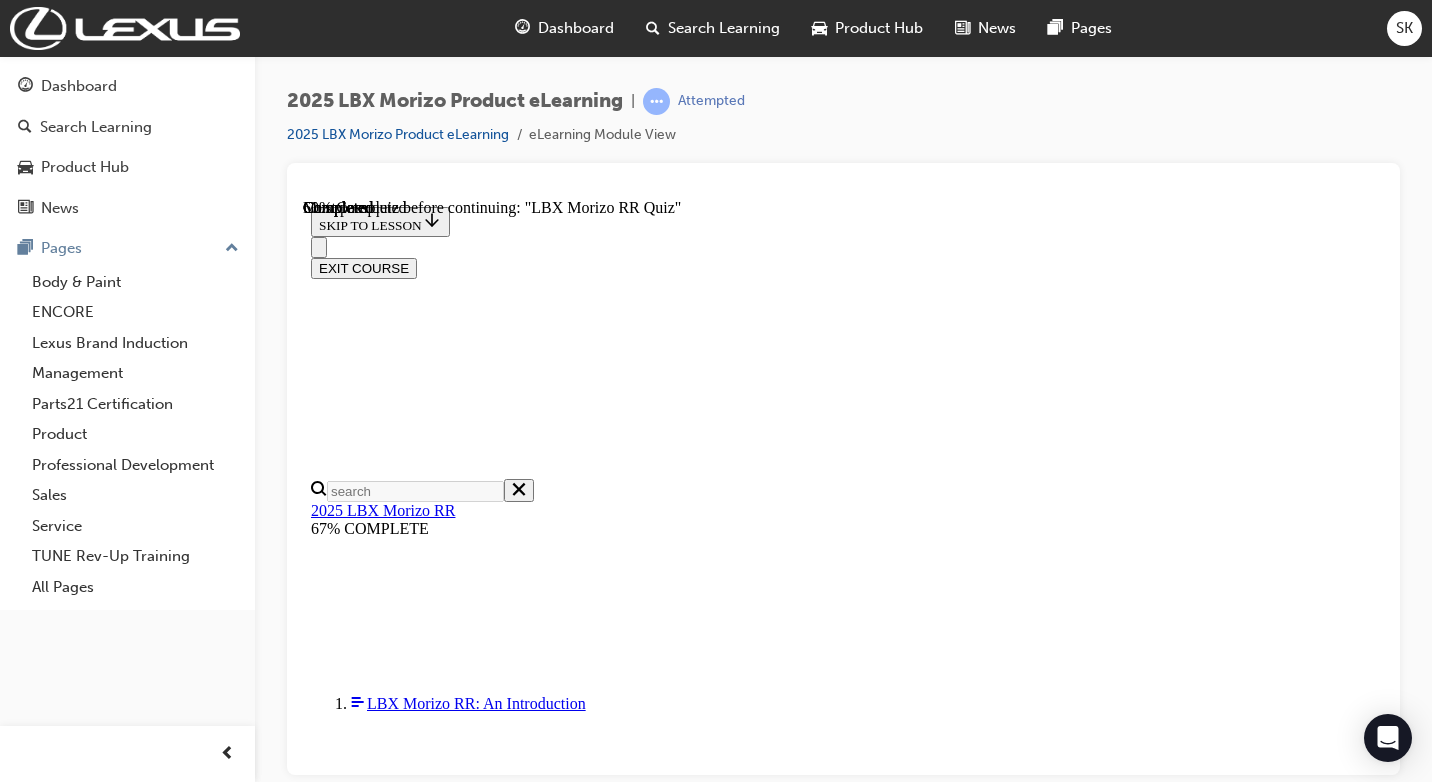 scroll, scrollTop: 588, scrollLeft: 0, axis: vertical 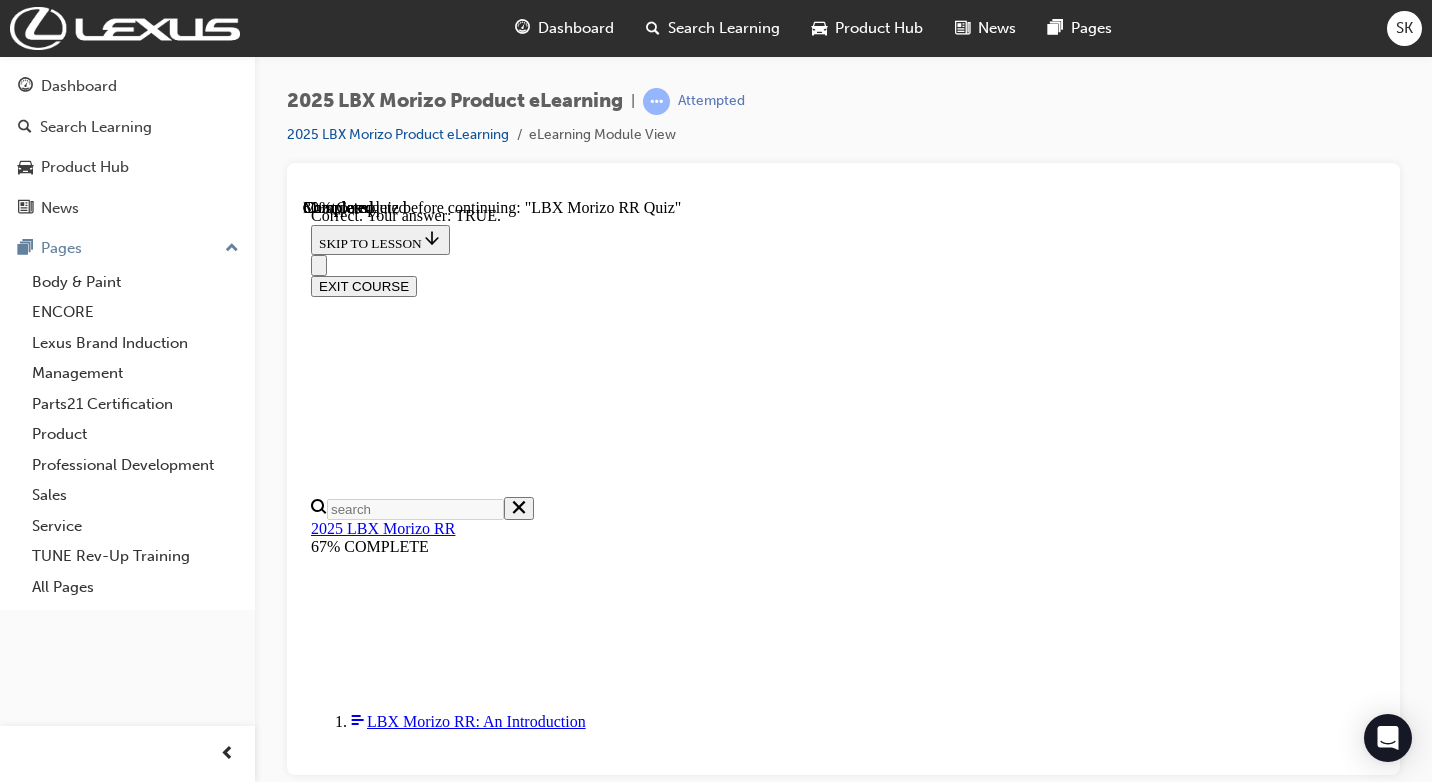 click on "NEXT" at bounding box center (843, 20914) 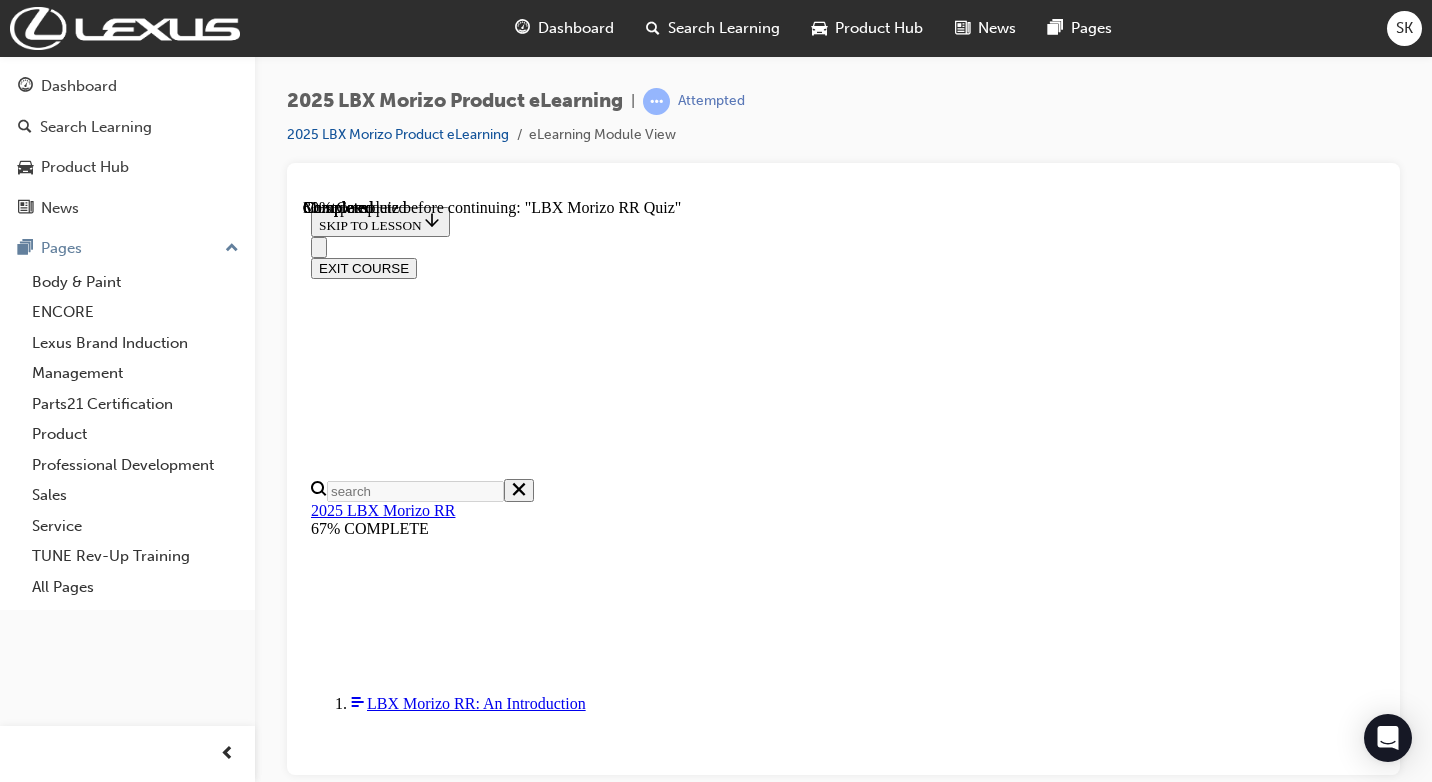 scroll, scrollTop: 611, scrollLeft: 0, axis: vertical 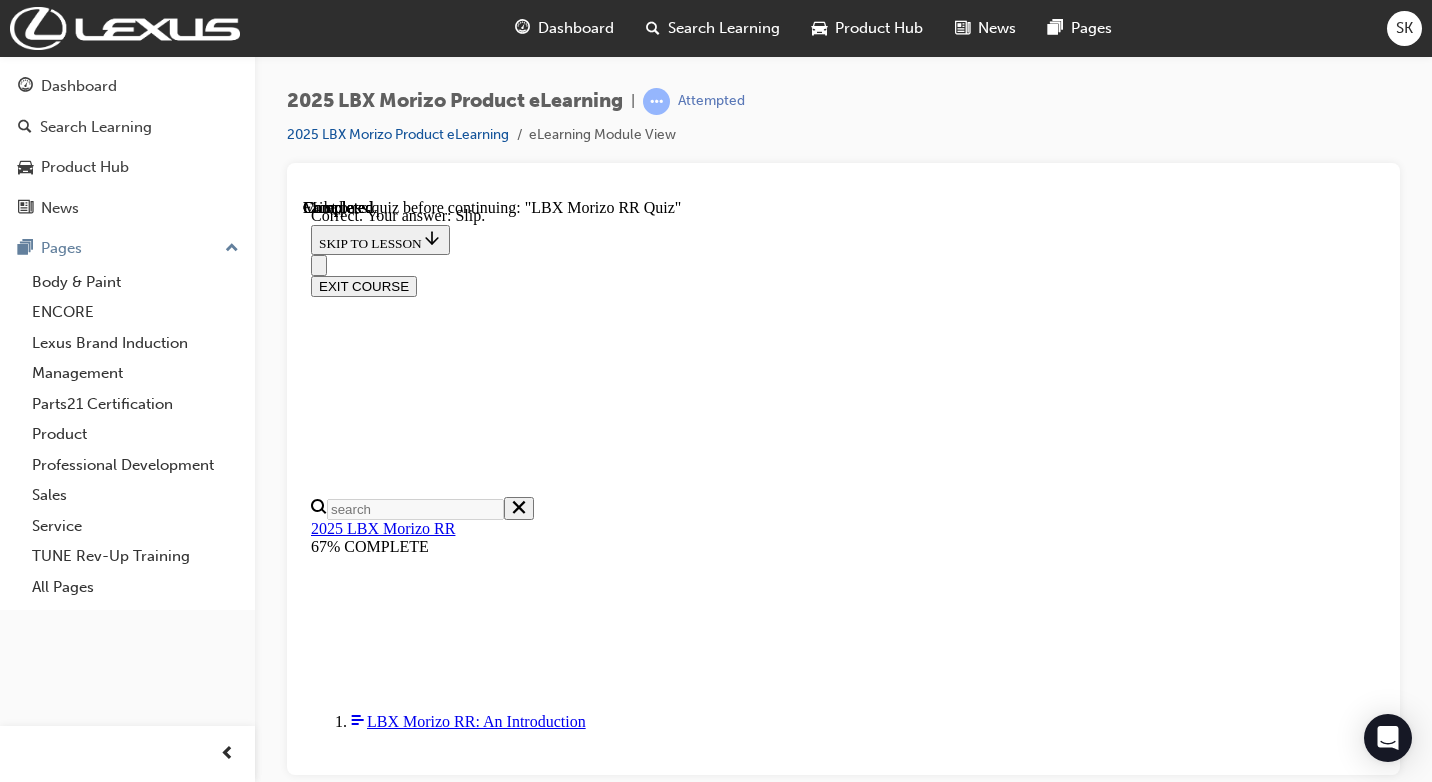 click on "NEXT" at bounding box center (337, 18983) 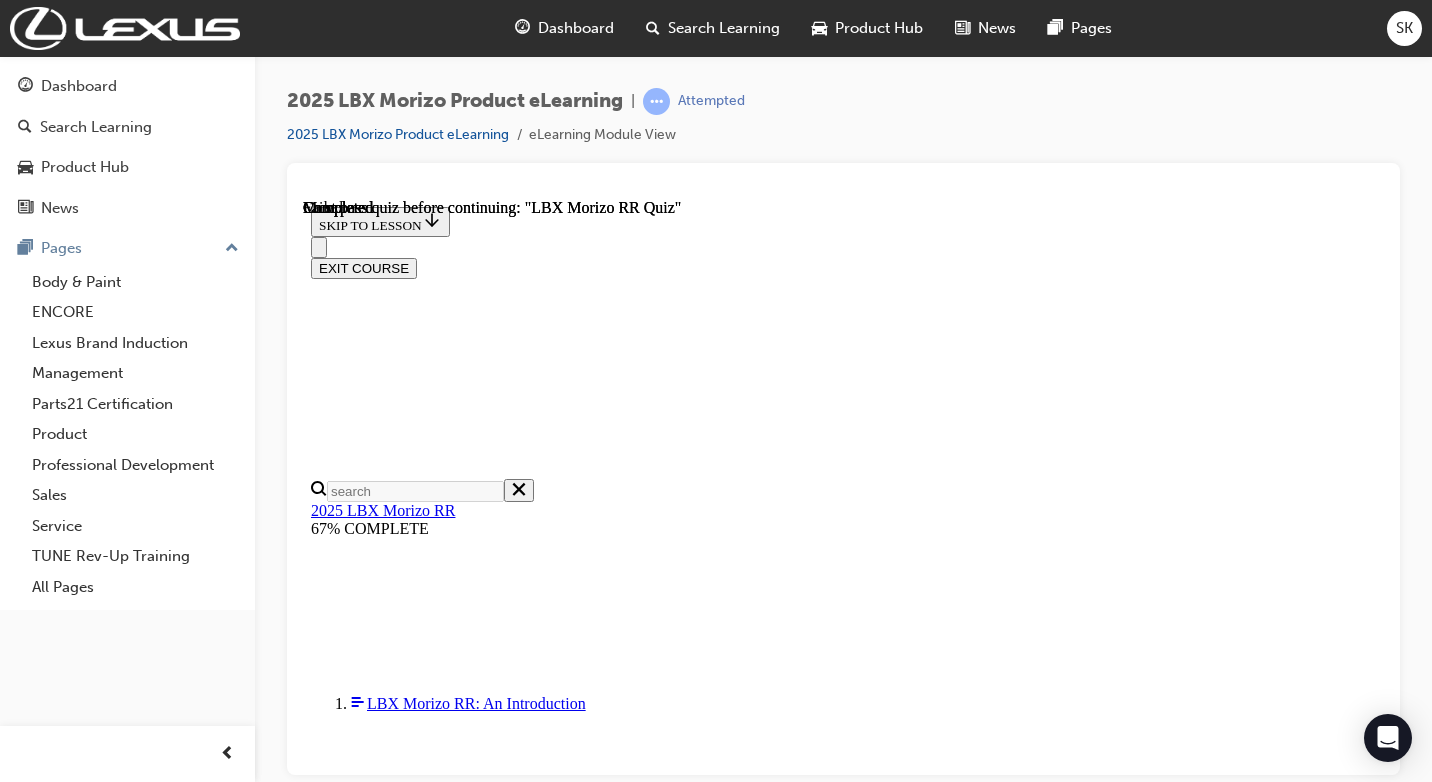 scroll, scrollTop: 520, scrollLeft: 0, axis: vertical 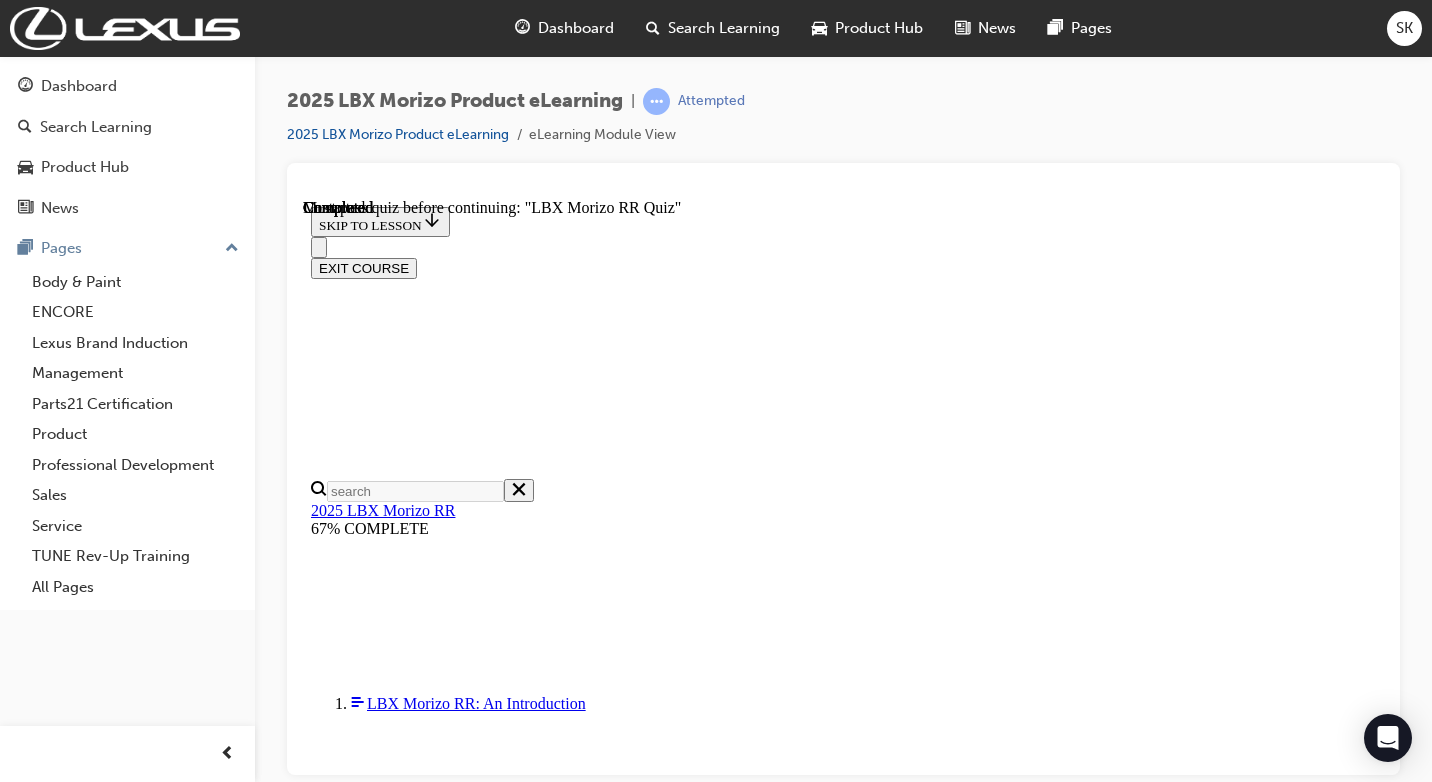 click on "TAKE AGAIN" at bounding box center (359, 8251) 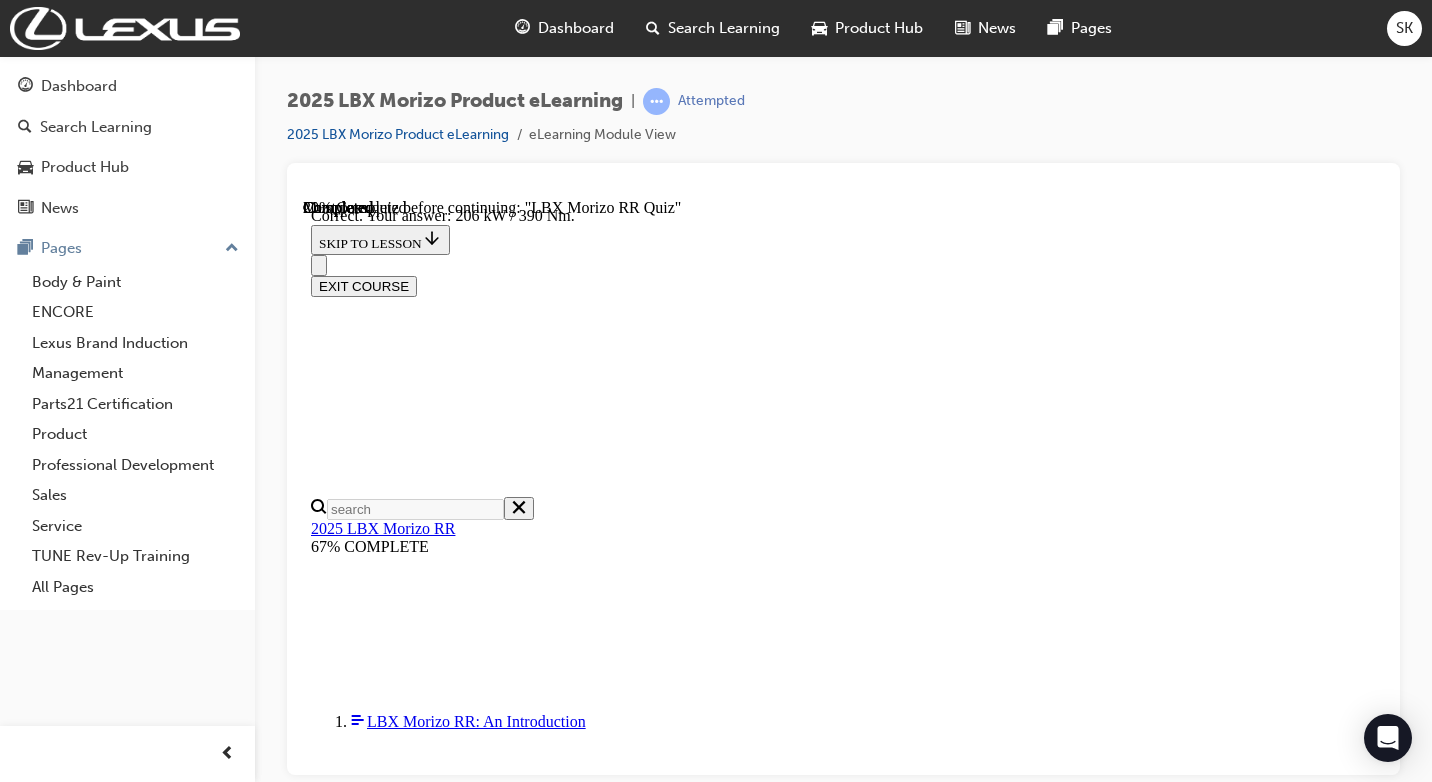 scroll, scrollTop: 727, scrollLeft: 0, axis: vertical 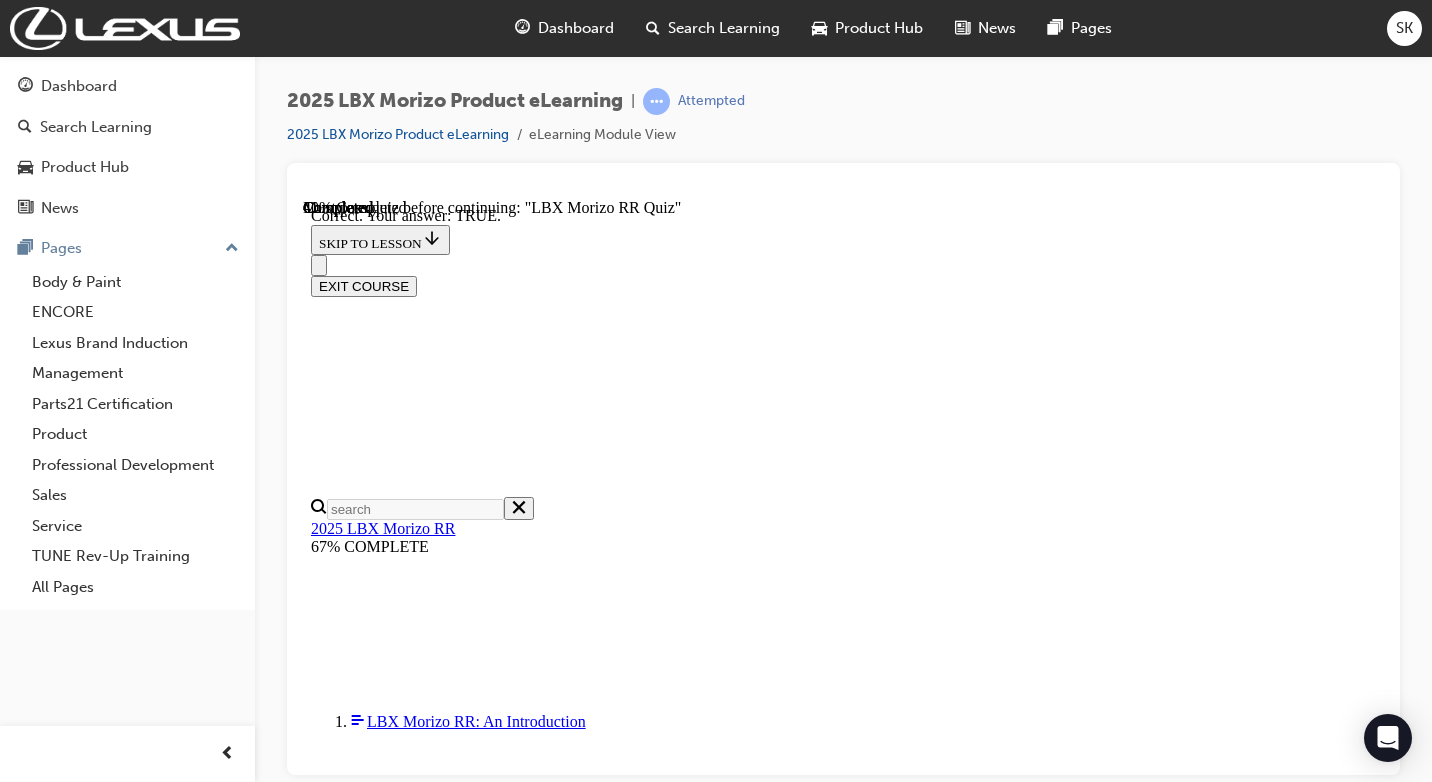 click on "NEXT" at bounding box center [337, 20968] 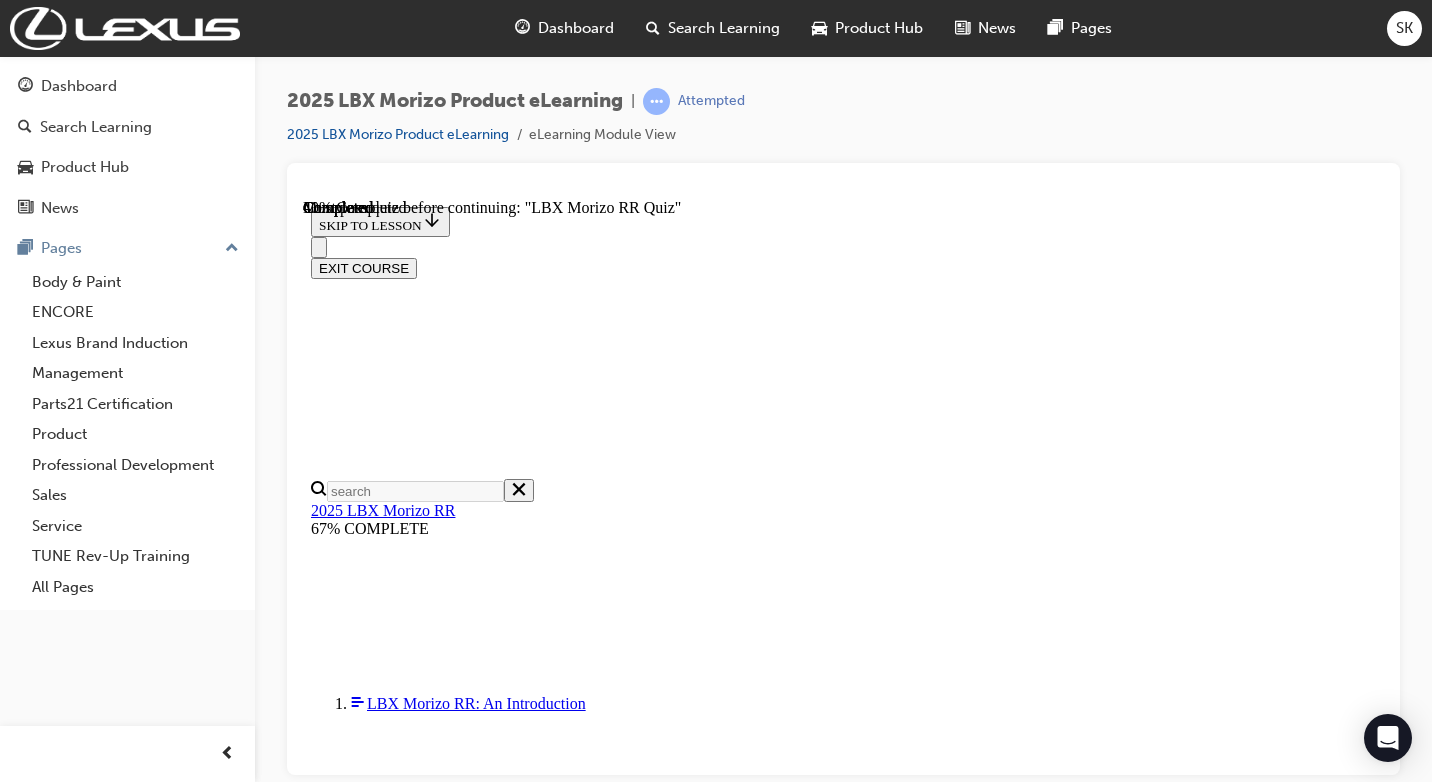 scroll, scrollTop: 664, scrollLeft: 0, axis: vertical 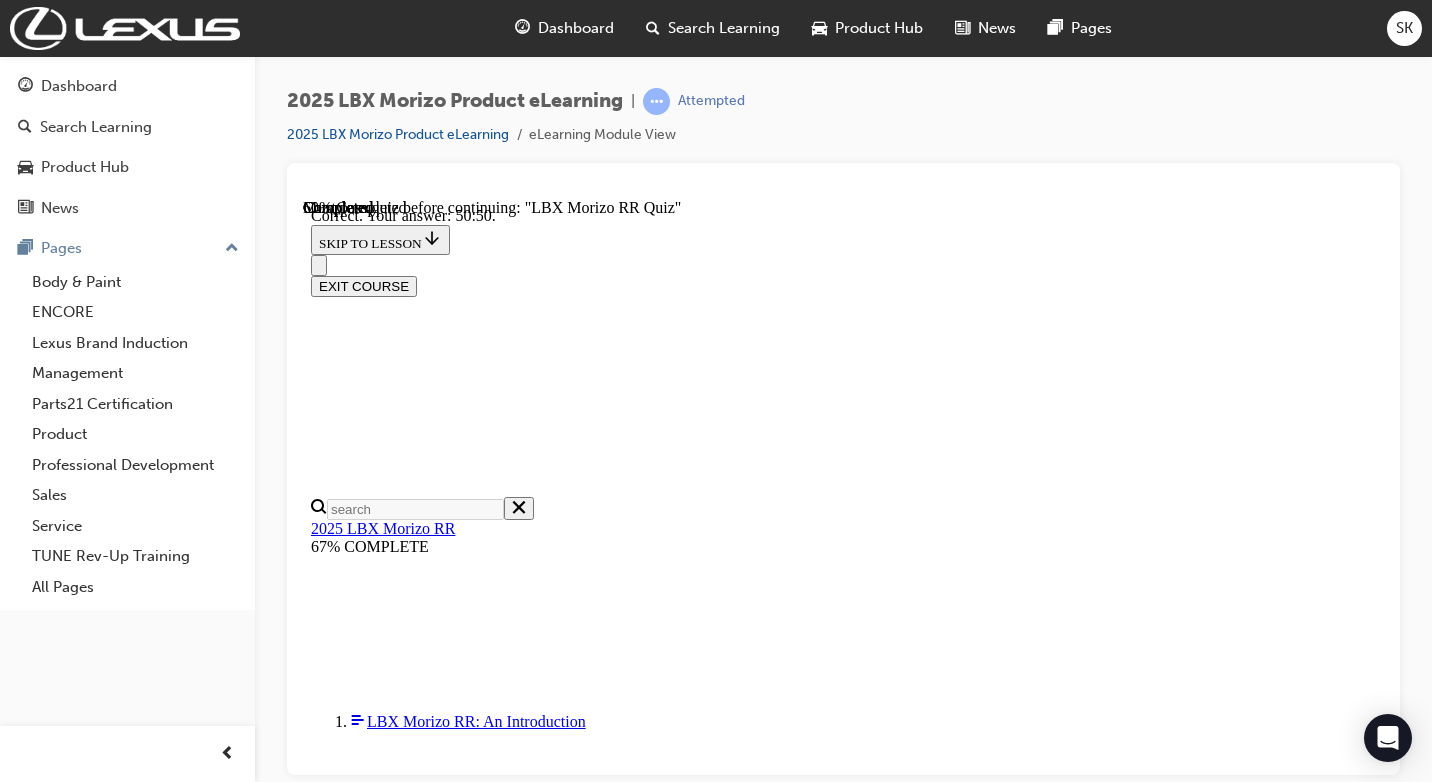 click on "NEXT" at bounding box center (337, 21280) 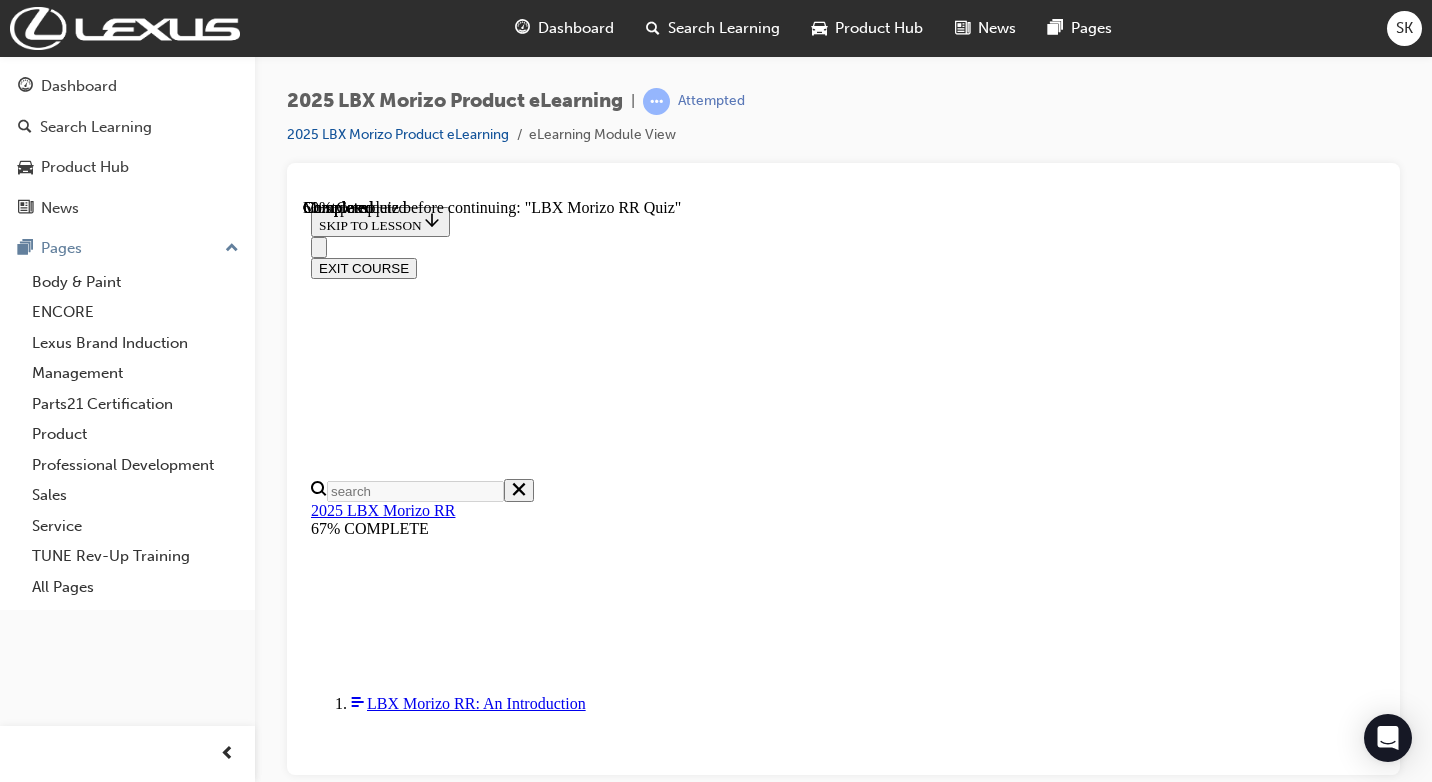 scroll, scrollTop: 300, scrollLeft: 0, axis: vertical 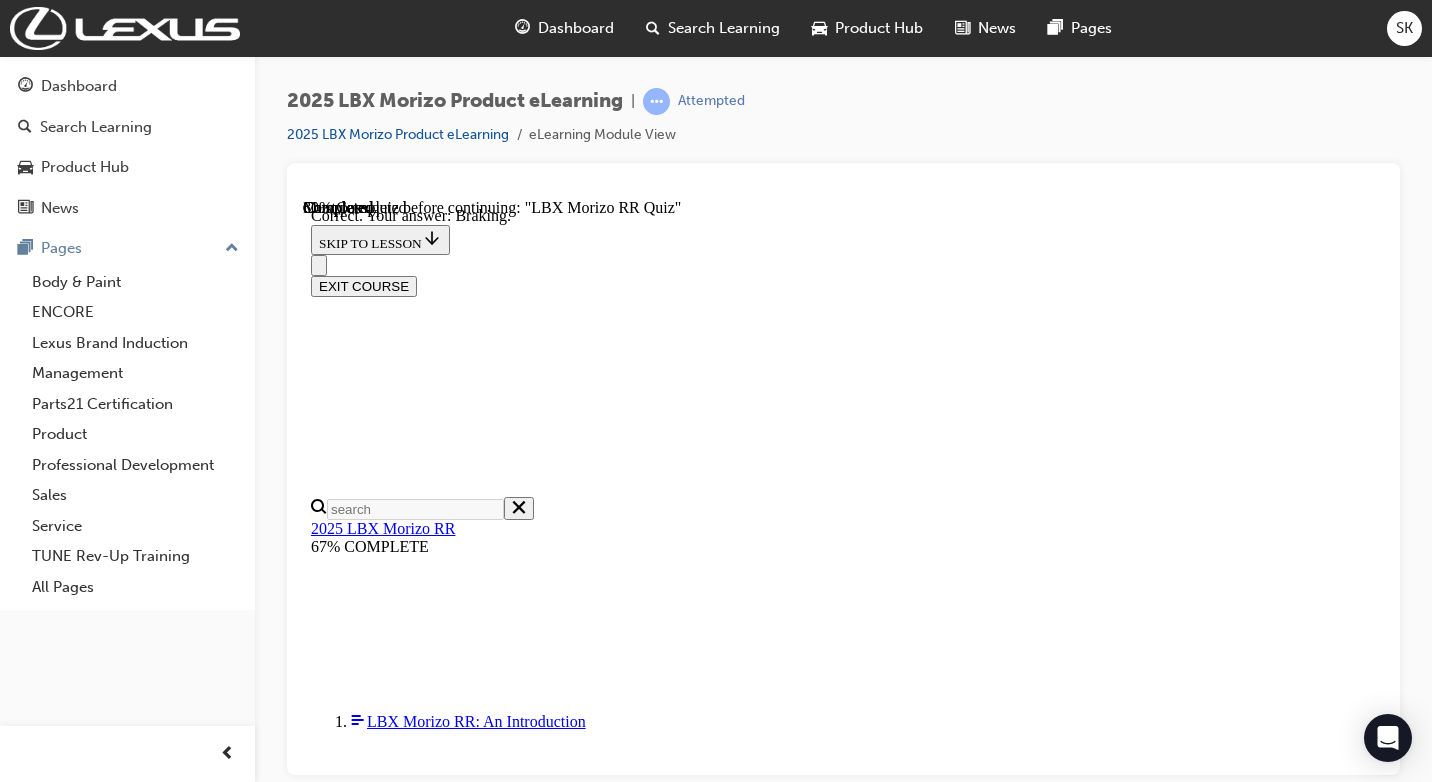 click on "NEXT" at bounding box center (337, 24521) 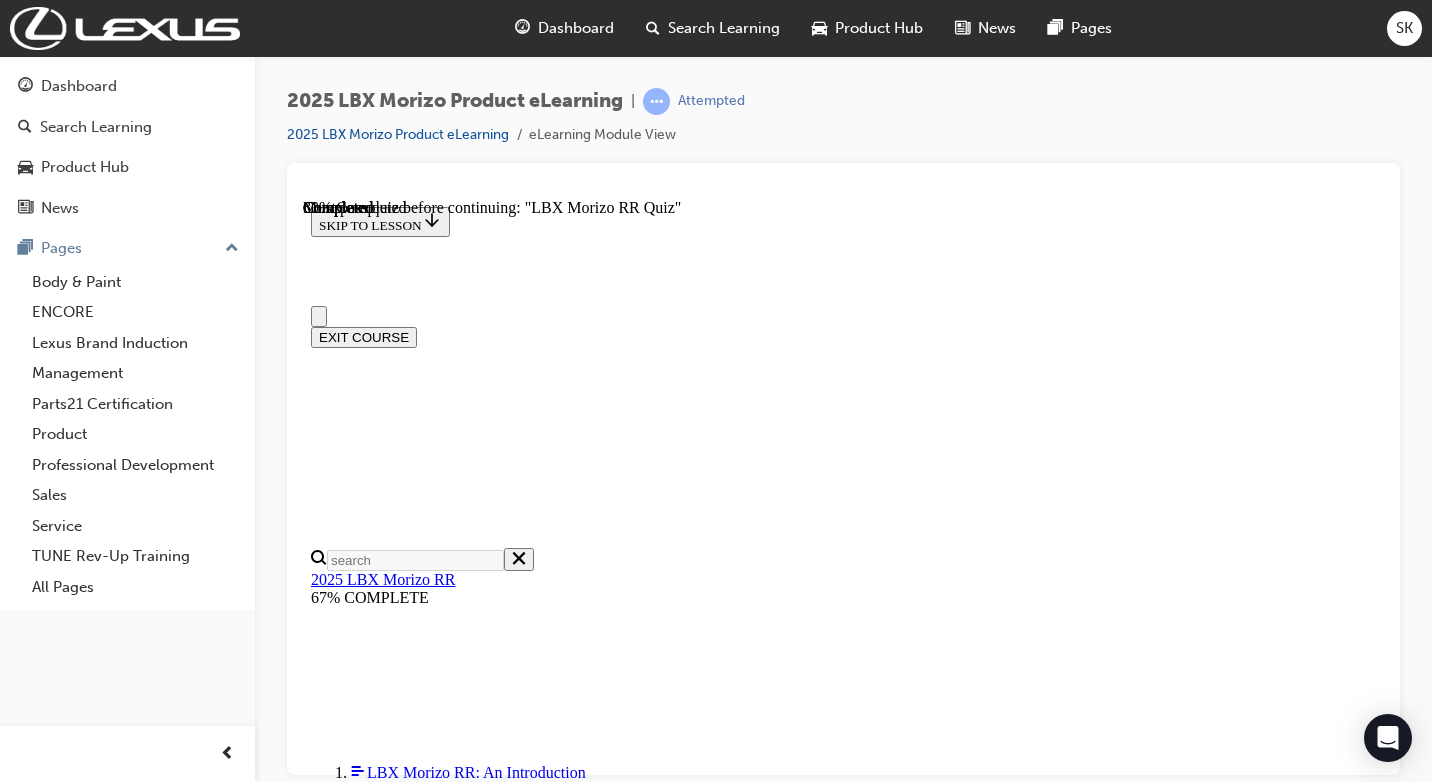 scroll 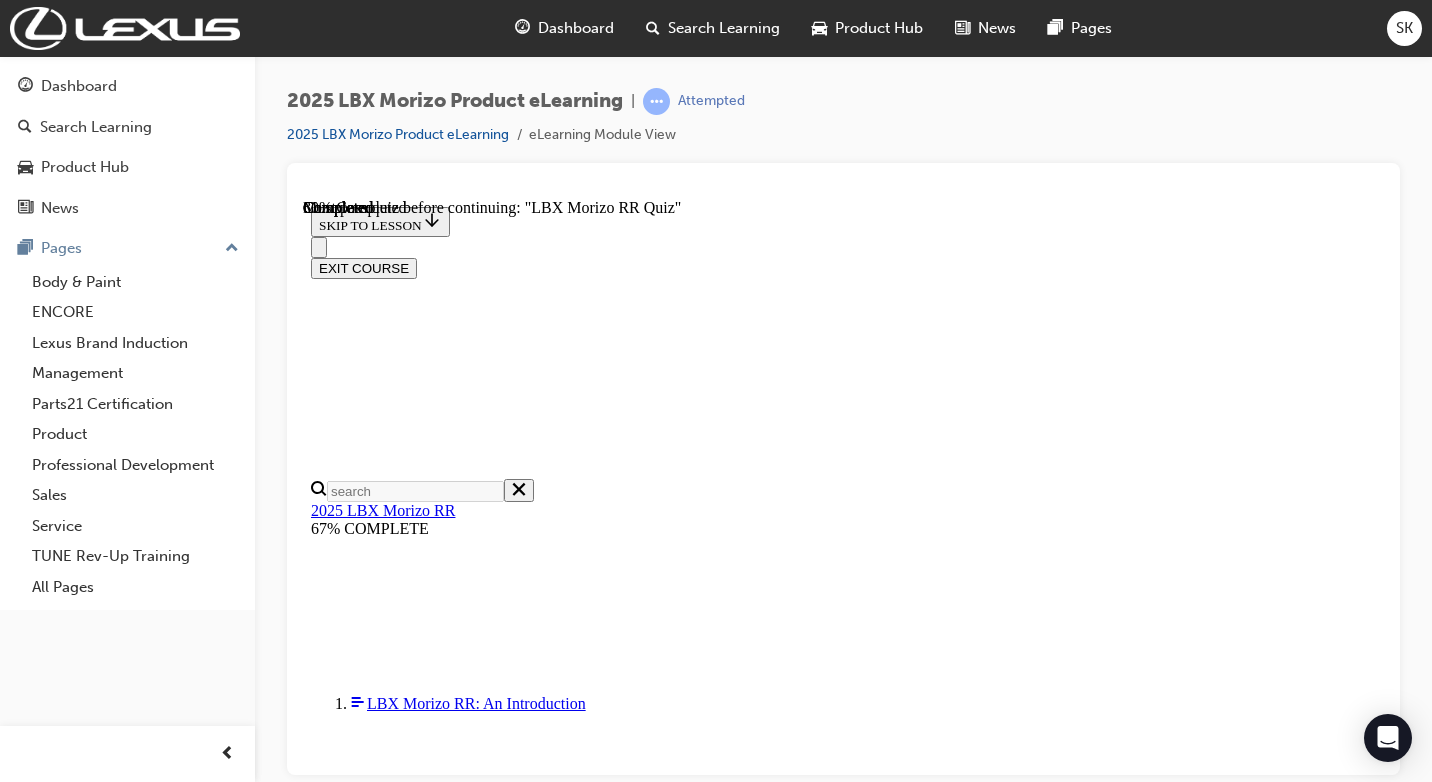 click on "Slip" at bounding box center (843, 22358) 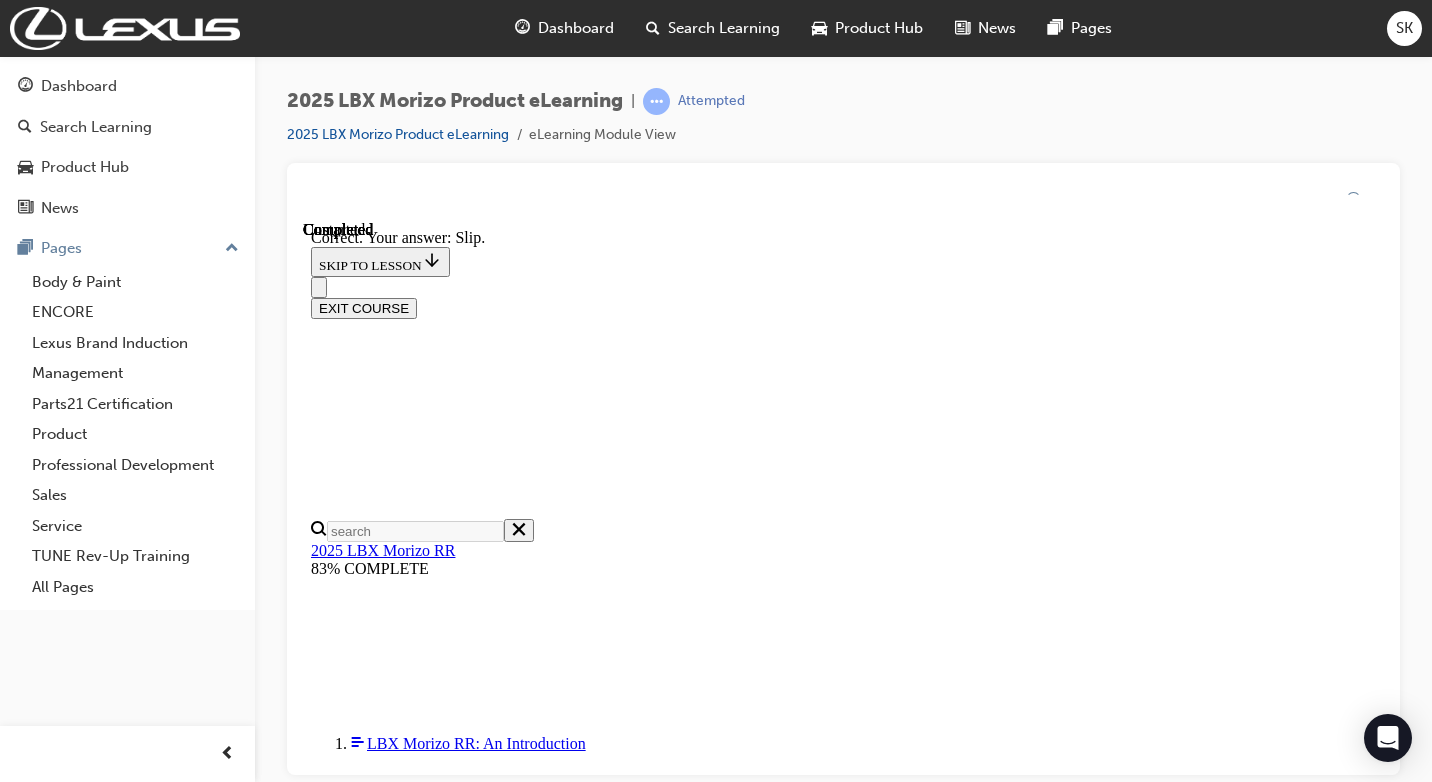 scroll, scrollTop: 751, scrollLeft: 0, axis: vertical 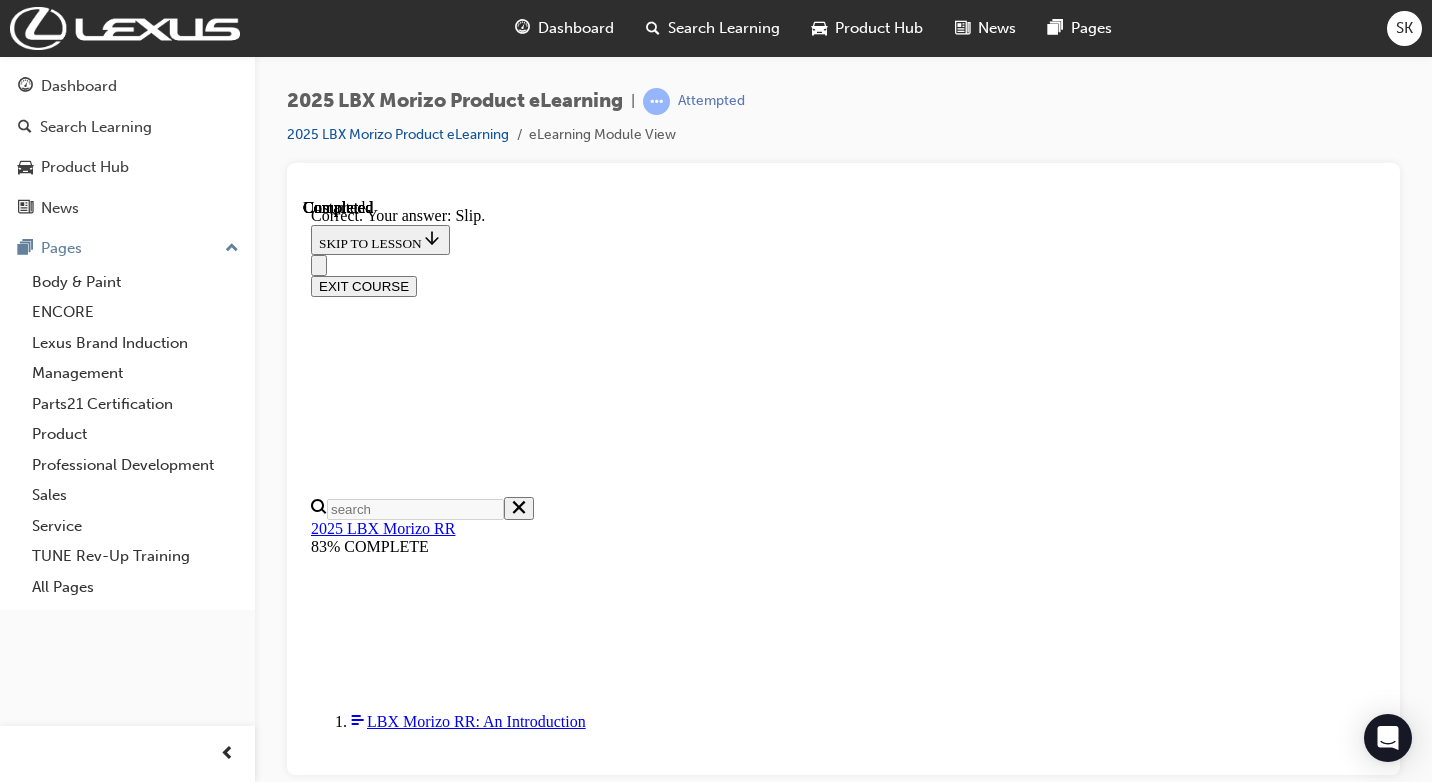click on "NEXT" at bounding box center (337, 22488) 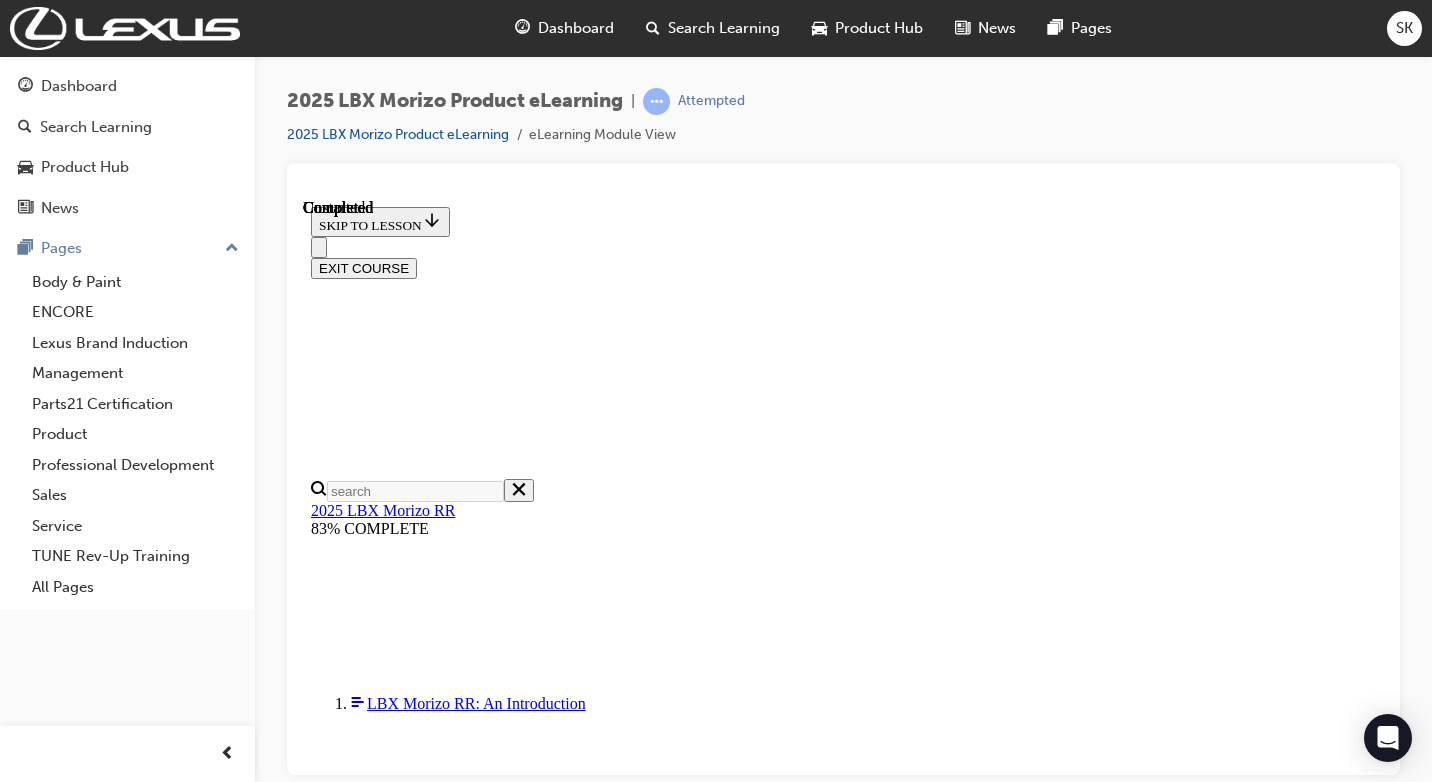 scroll, scrollTop: 520, scrollLeft: 0, axis: vertical 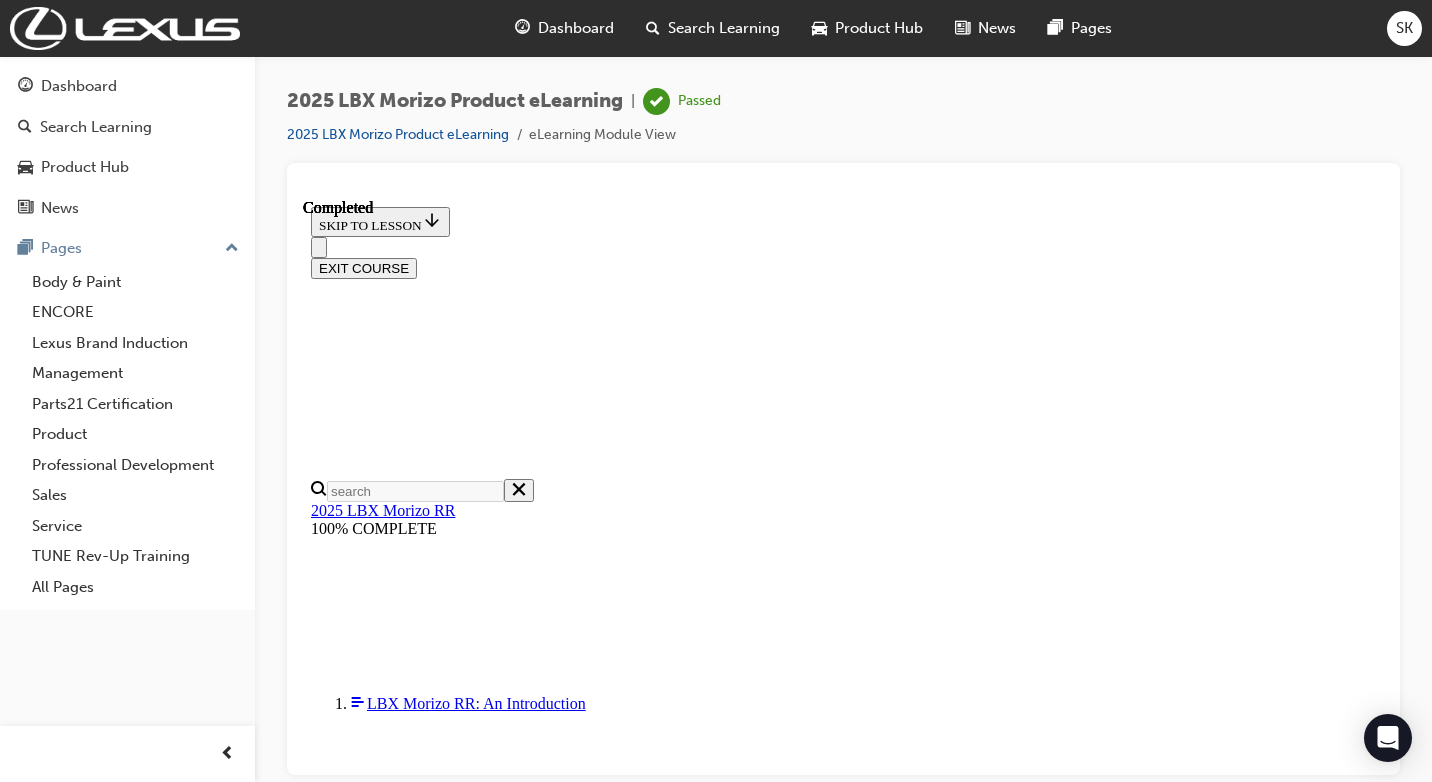 click on "EXIT COURSE" at bounding box center (364, 267) 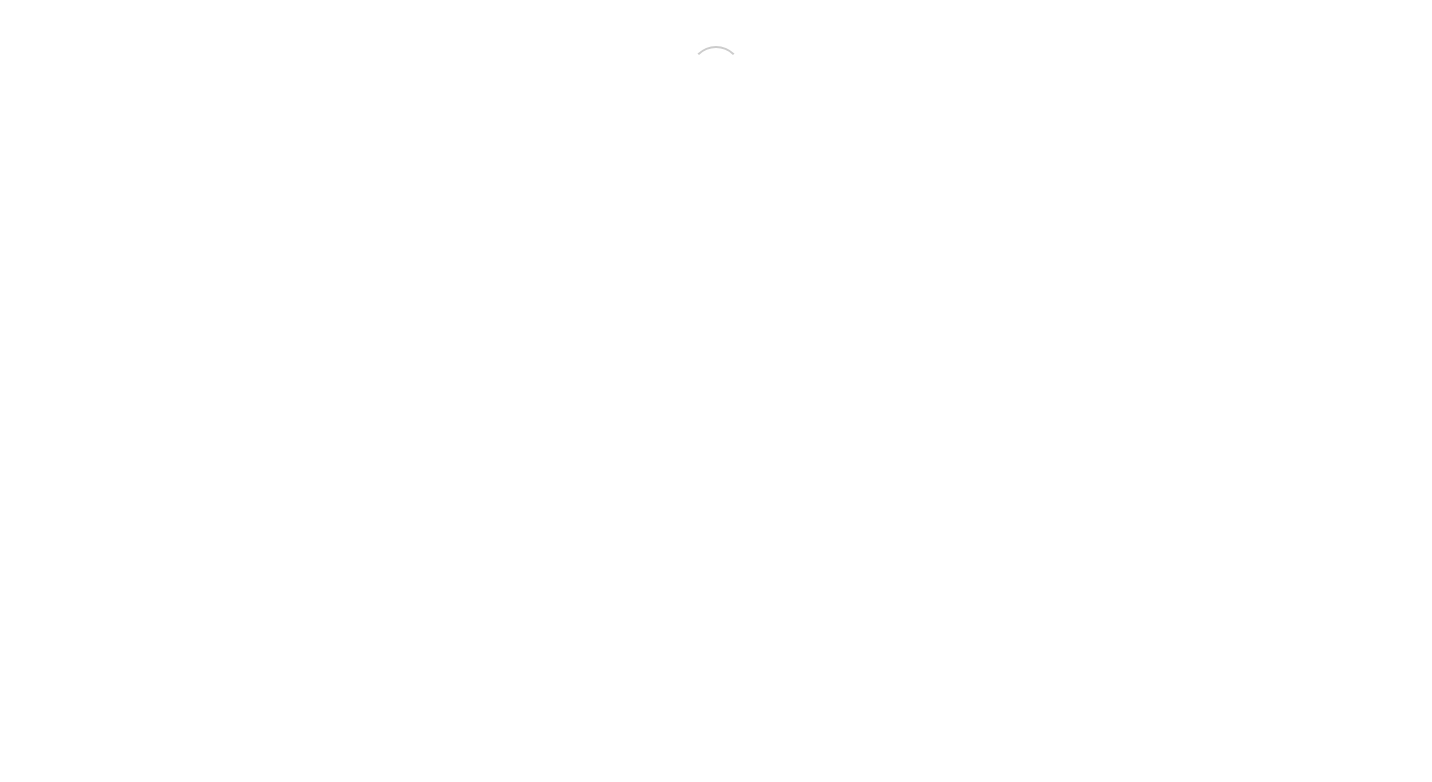 scroll, scrollTop: 0, scrollLeft: 0, axis: both 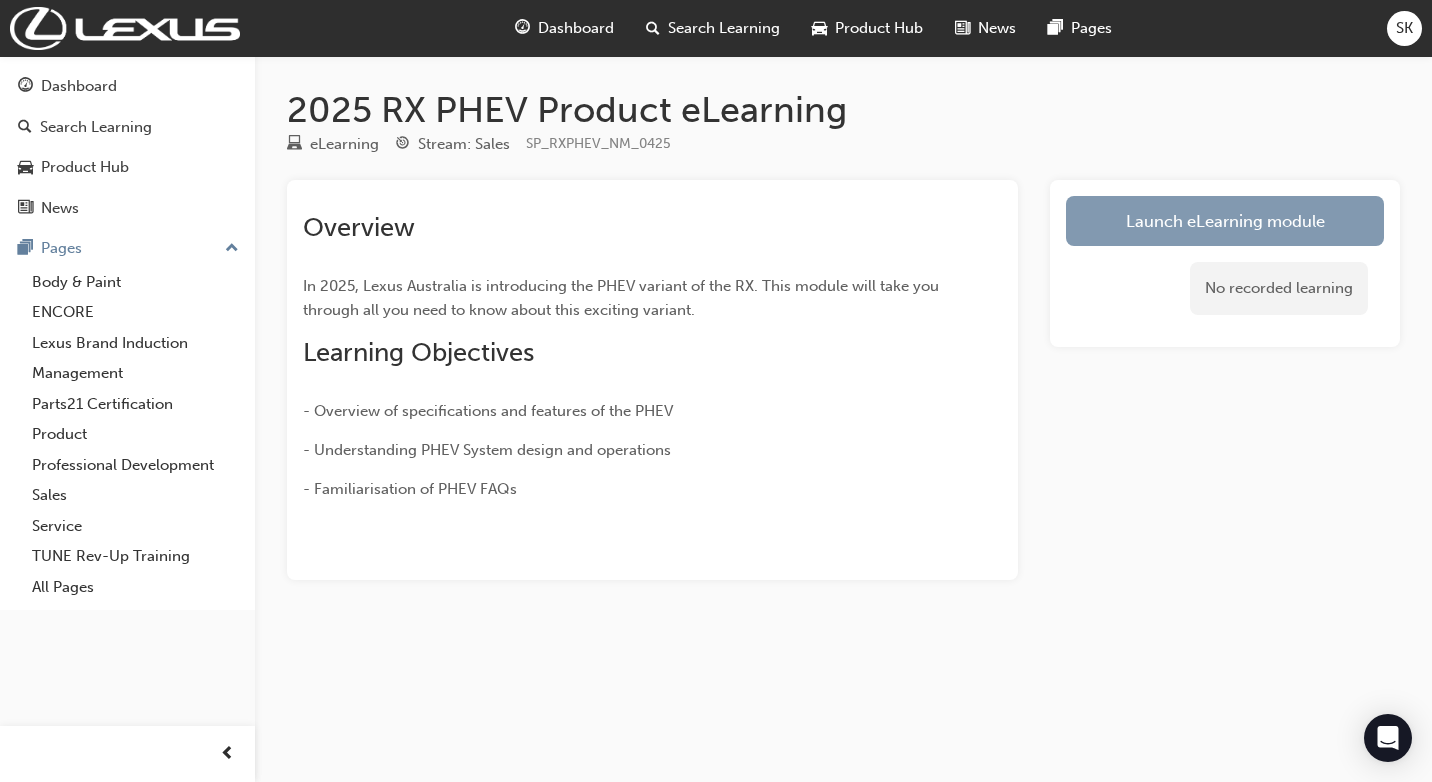 click on "Launch eLearning module" at bounding box center [1225, 221] 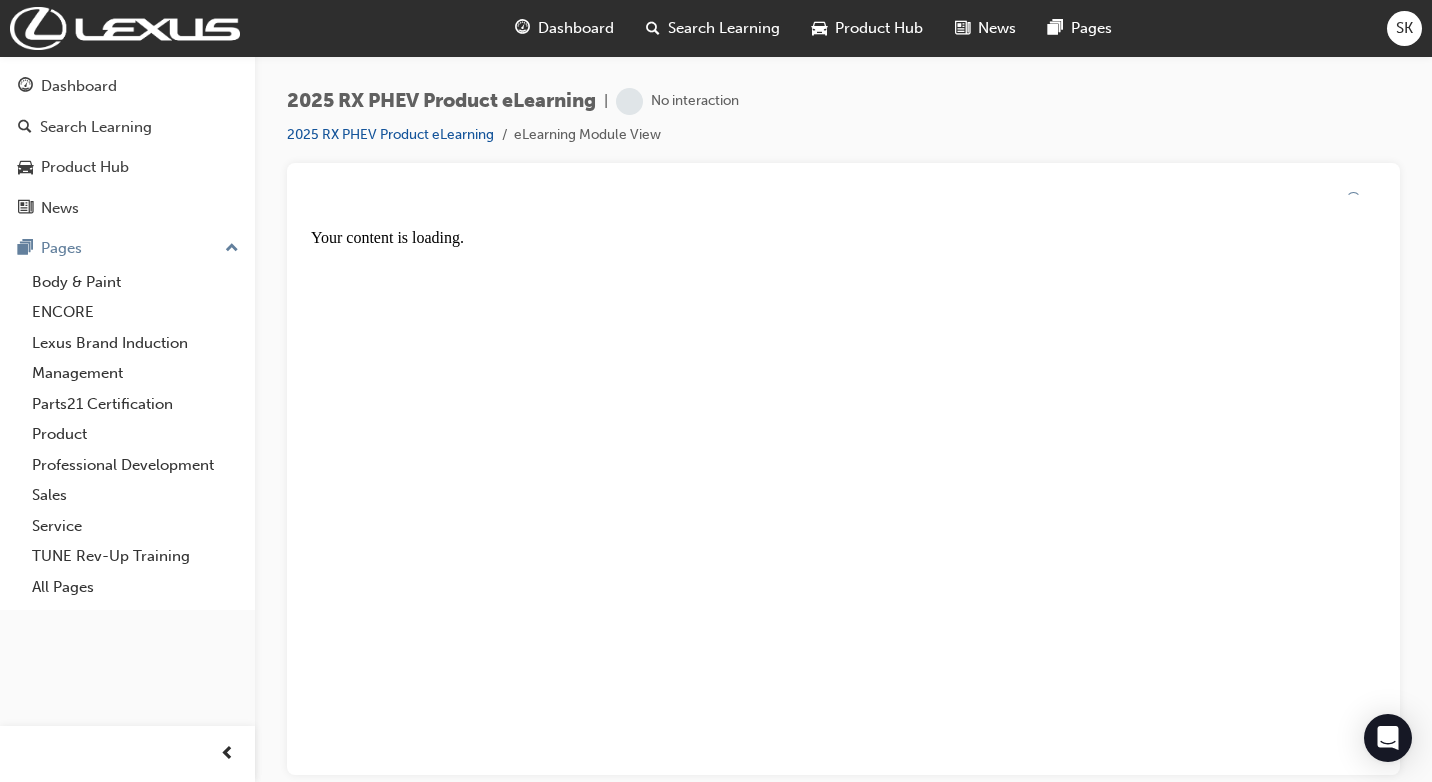 scroll, scrollTop: 0, scrollLeft: 0, axis: both 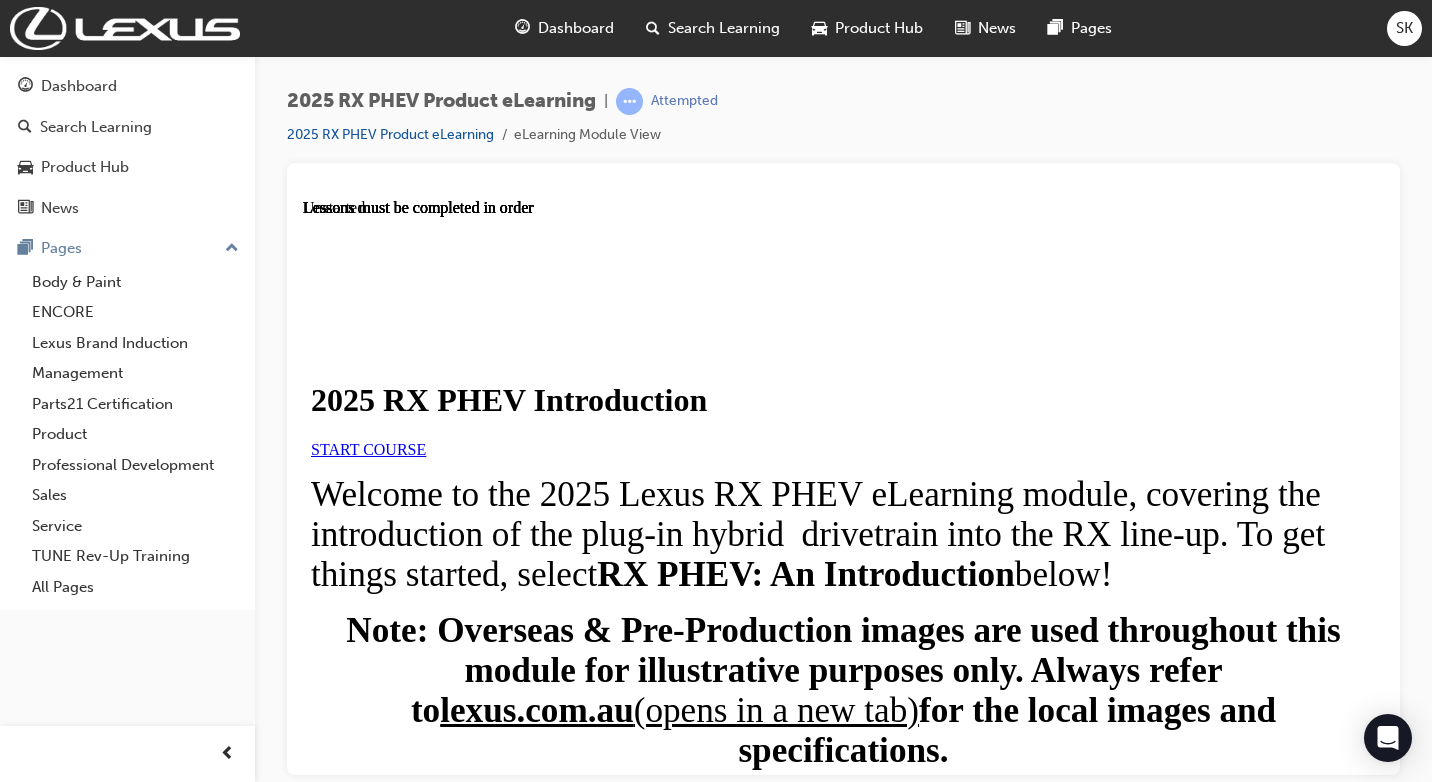 click on "START COURSE" at bounding box center (368, 448) 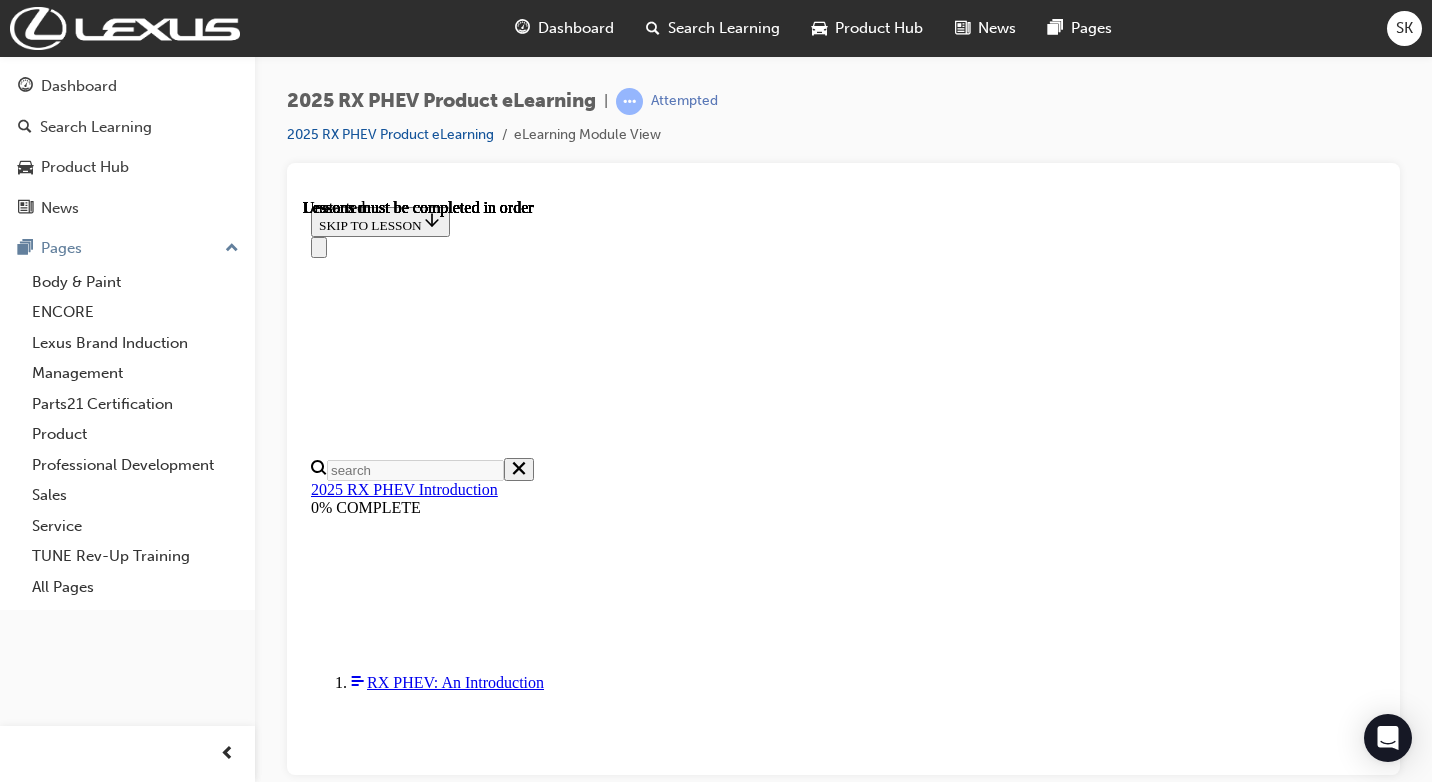 scroll, scrollTop: 70, scrollLeft: 0, axis: vertical 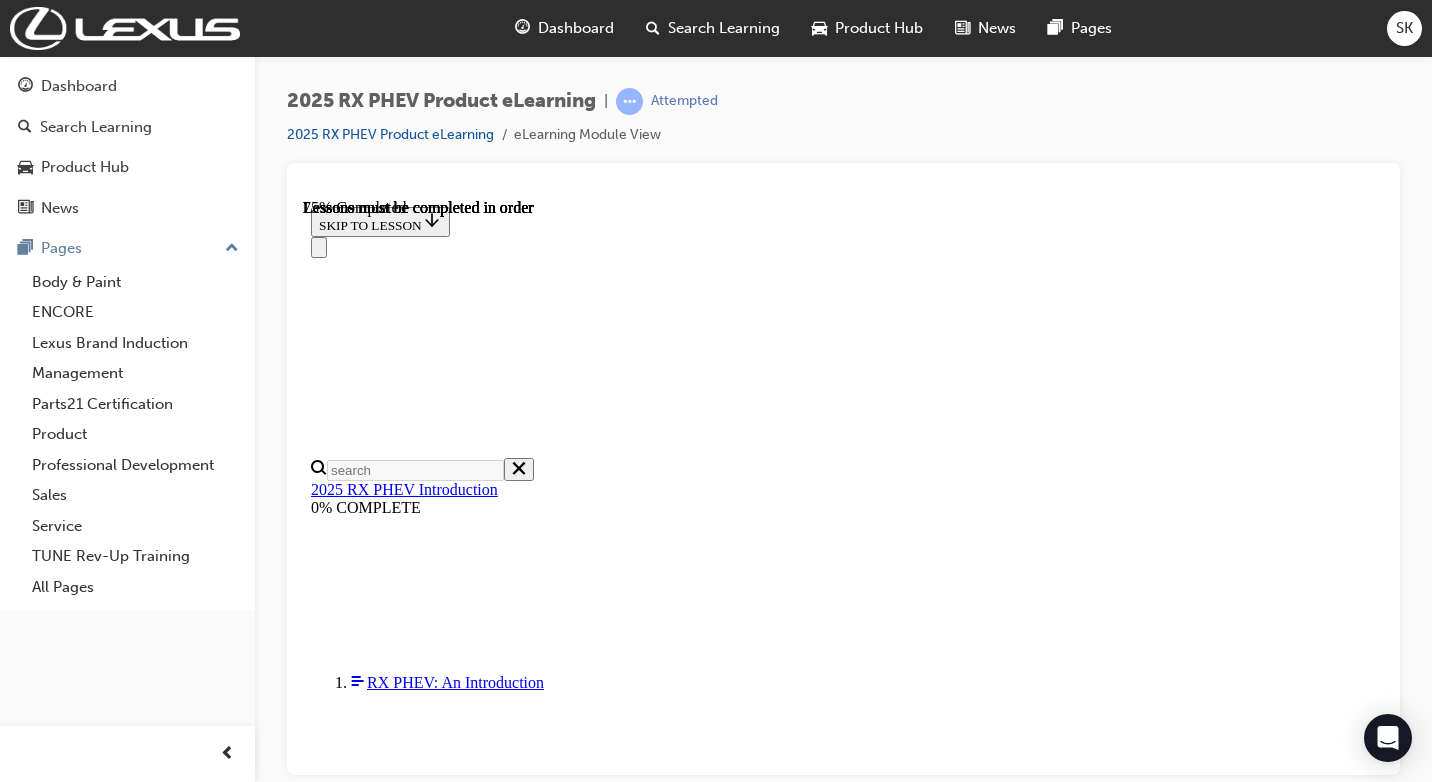 click on "CONTINUE" at bounding box center [353, 11988] 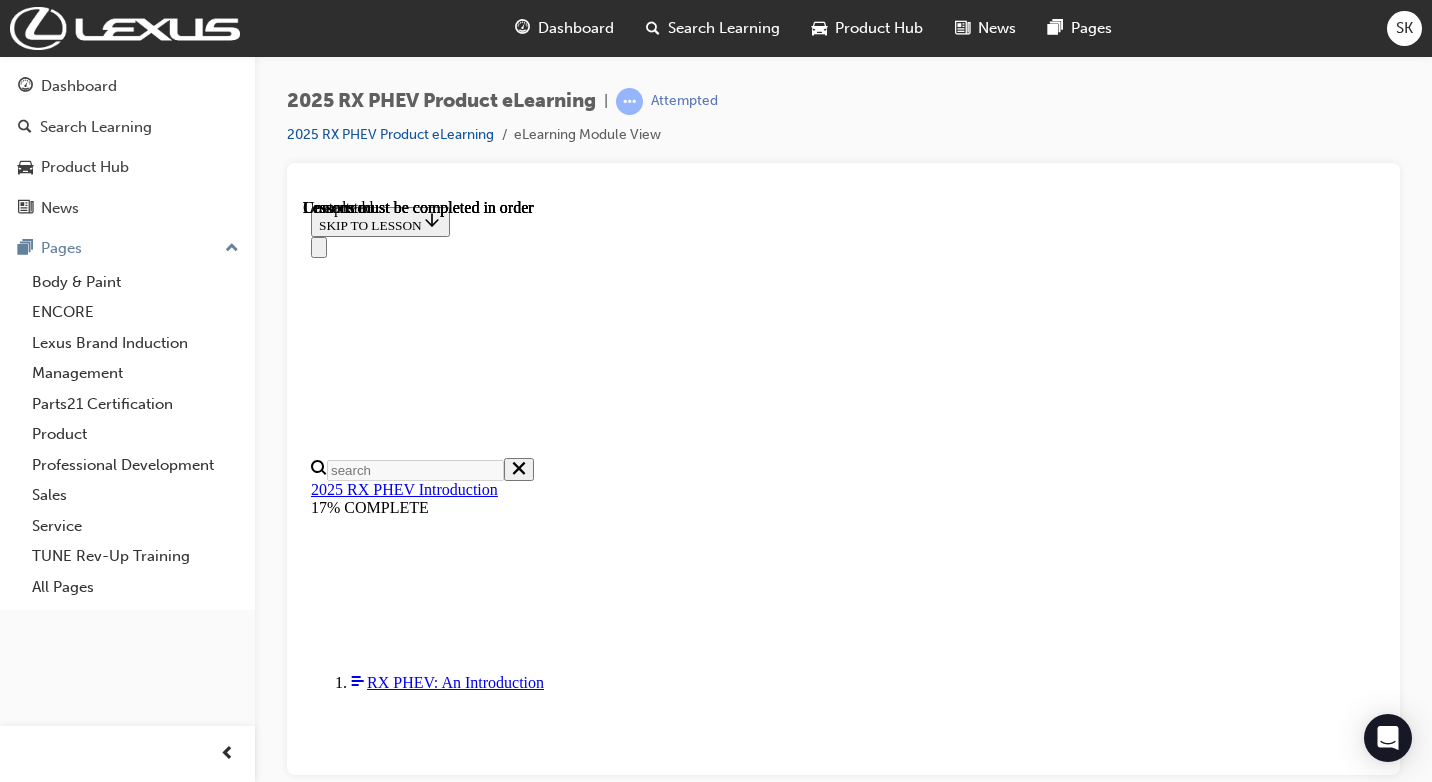 scroll, scrollTop: 0, scrollLeft: 0, axis: both 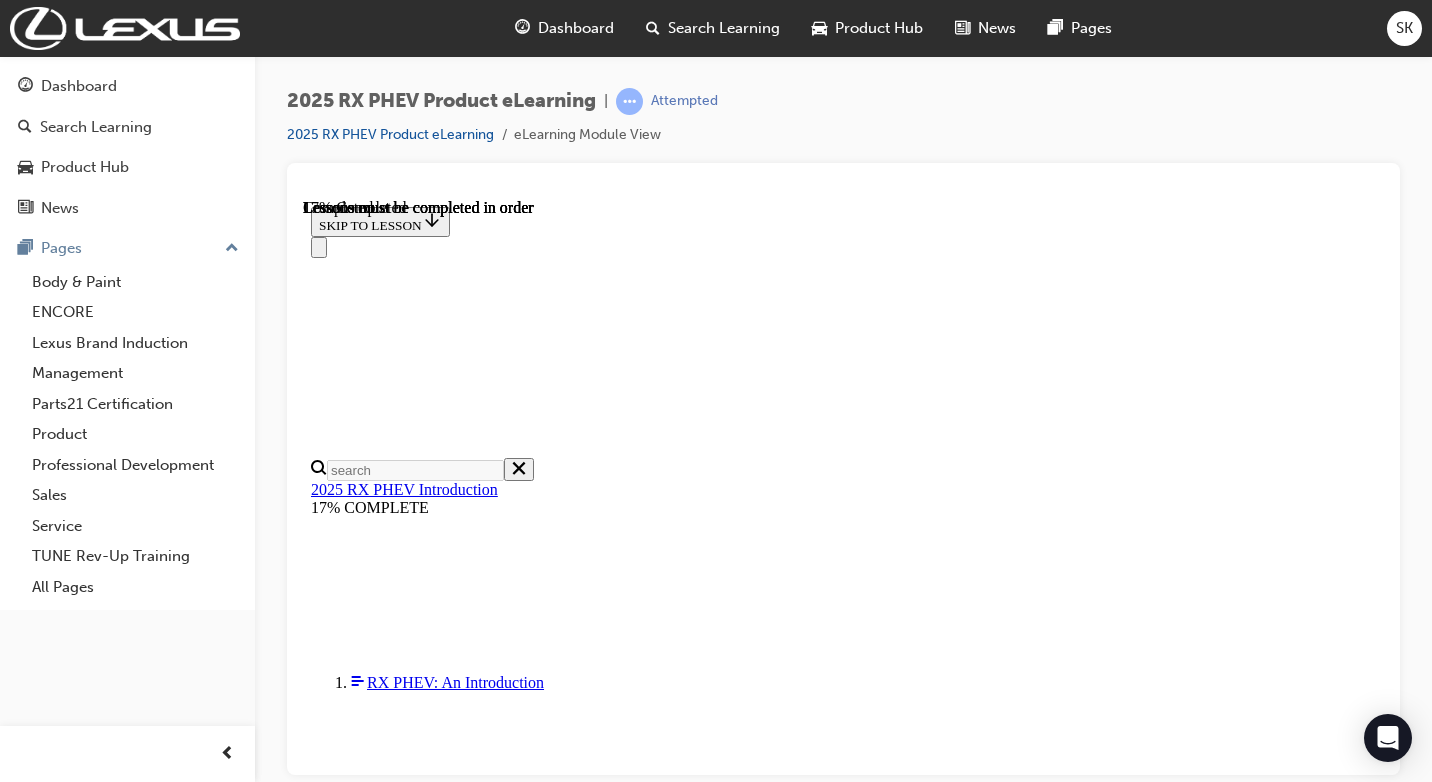 click on "OK" at bounding box center [328, 8530] 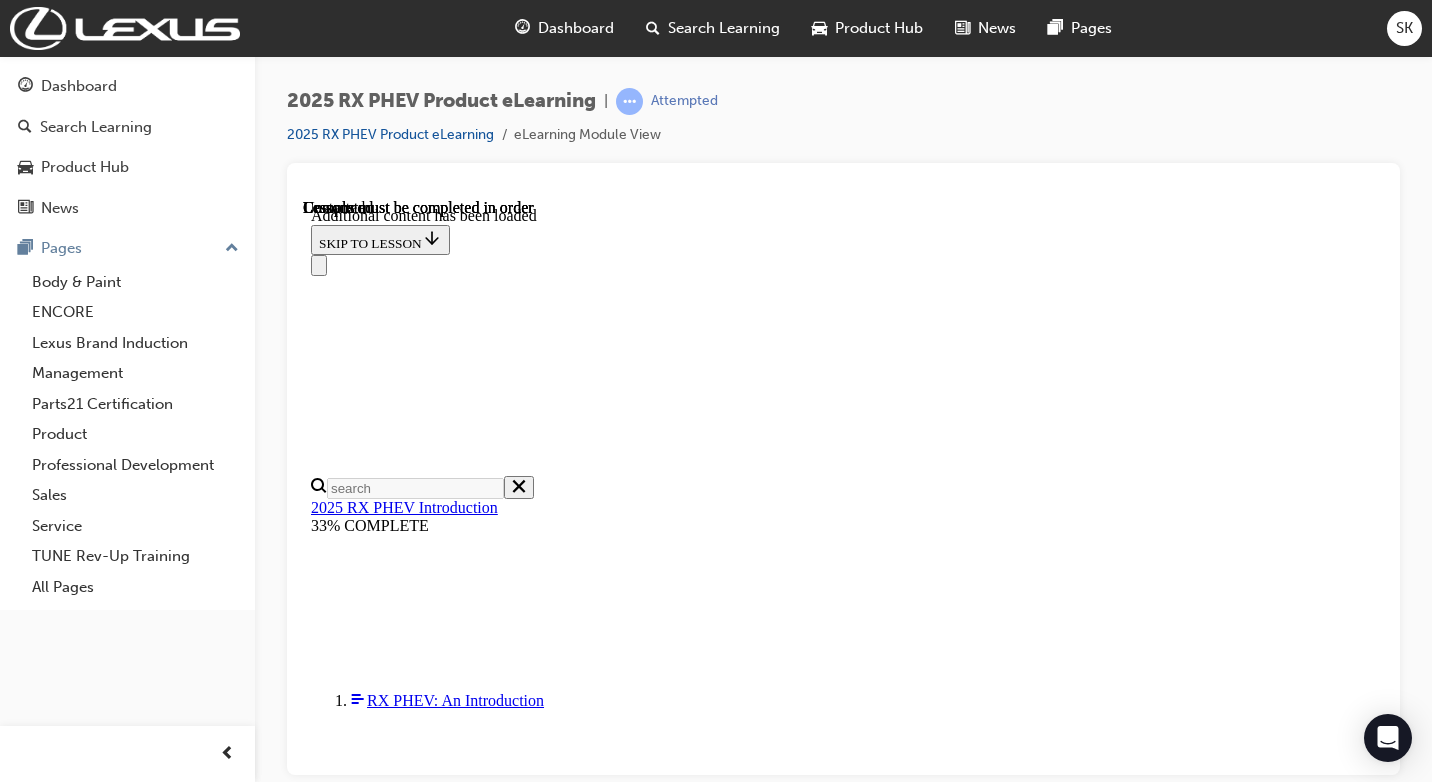 scroll, scrollTop: 2704, scrollLeft: 0, axis: vertical 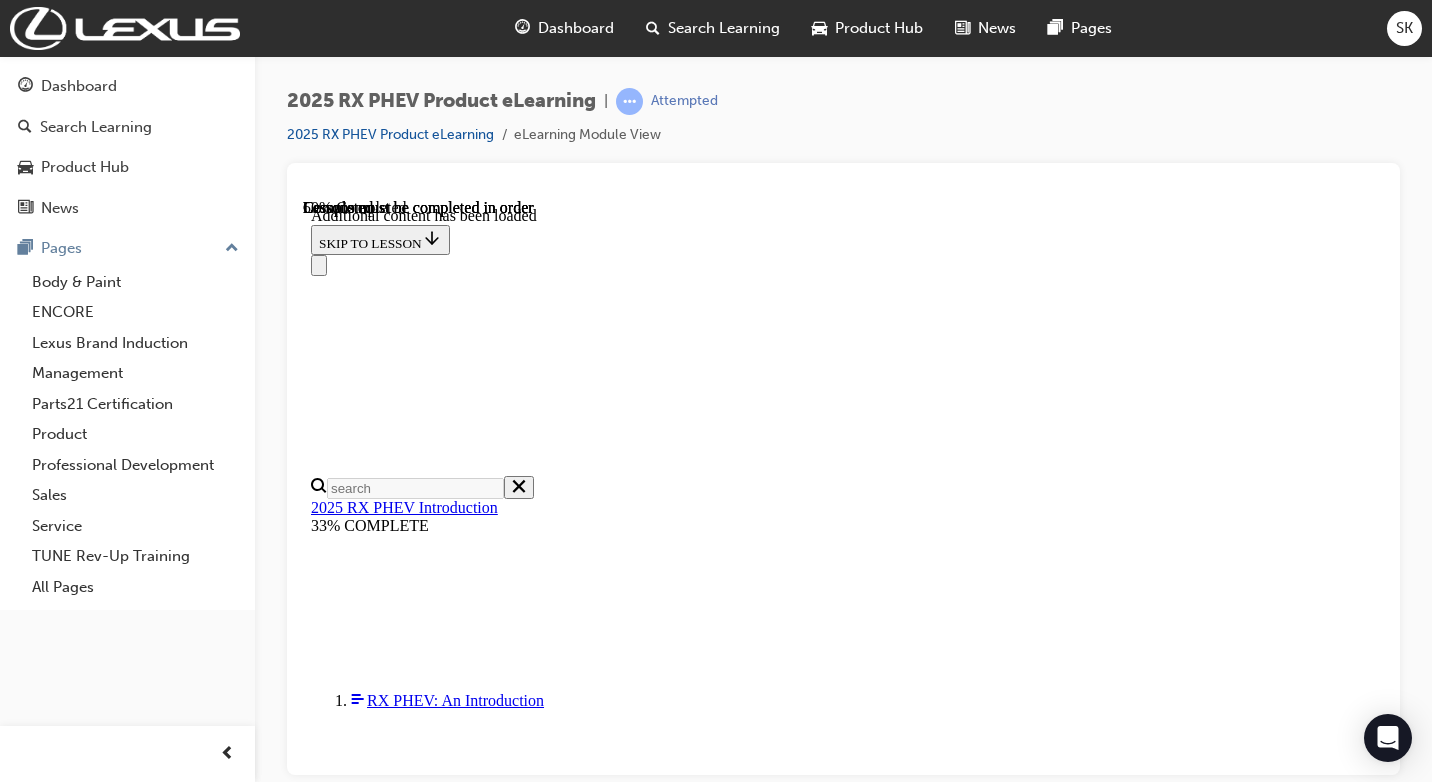 click on "CONTINUE" at bounding box center [353, 9946] 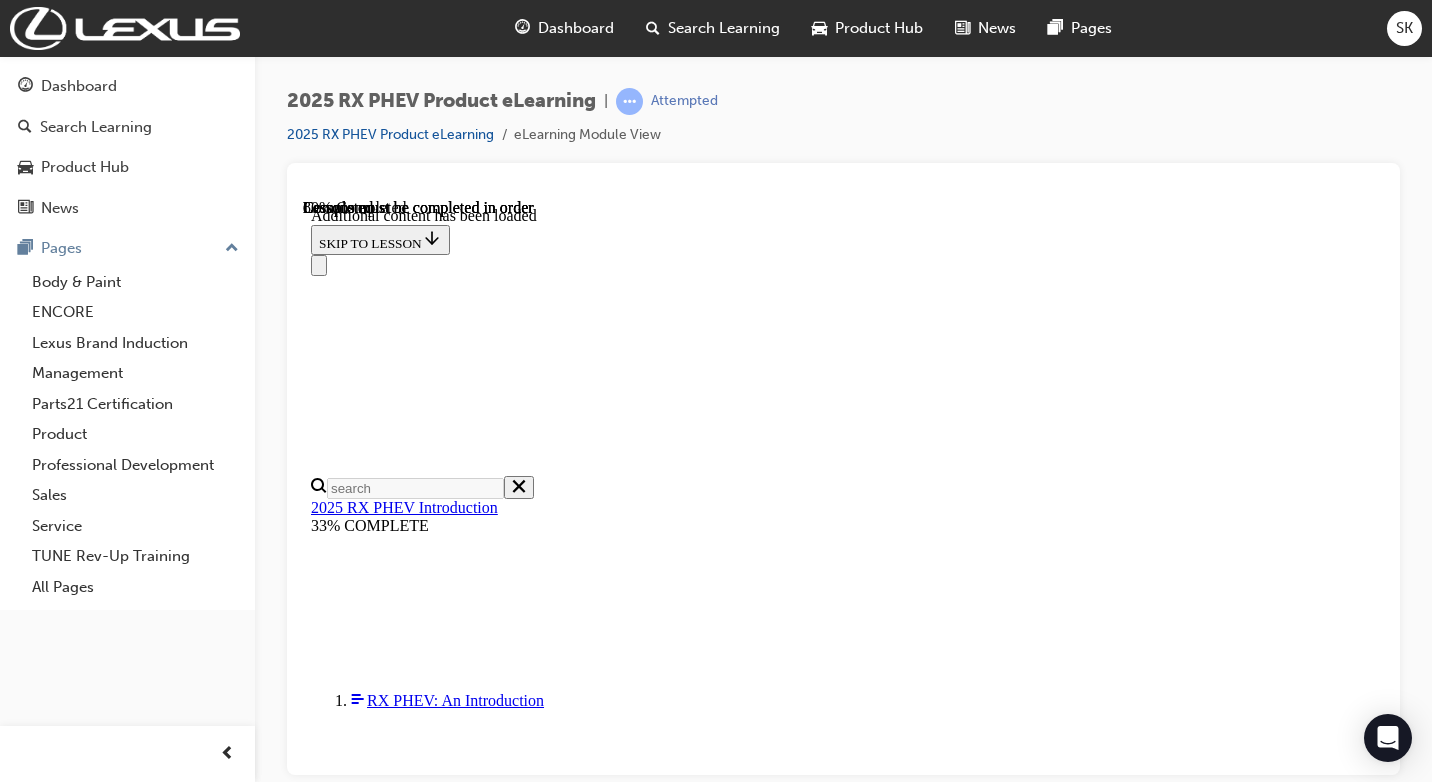 scroll, scrollTop: 2447, scrollLeft: 0, axis: vertical 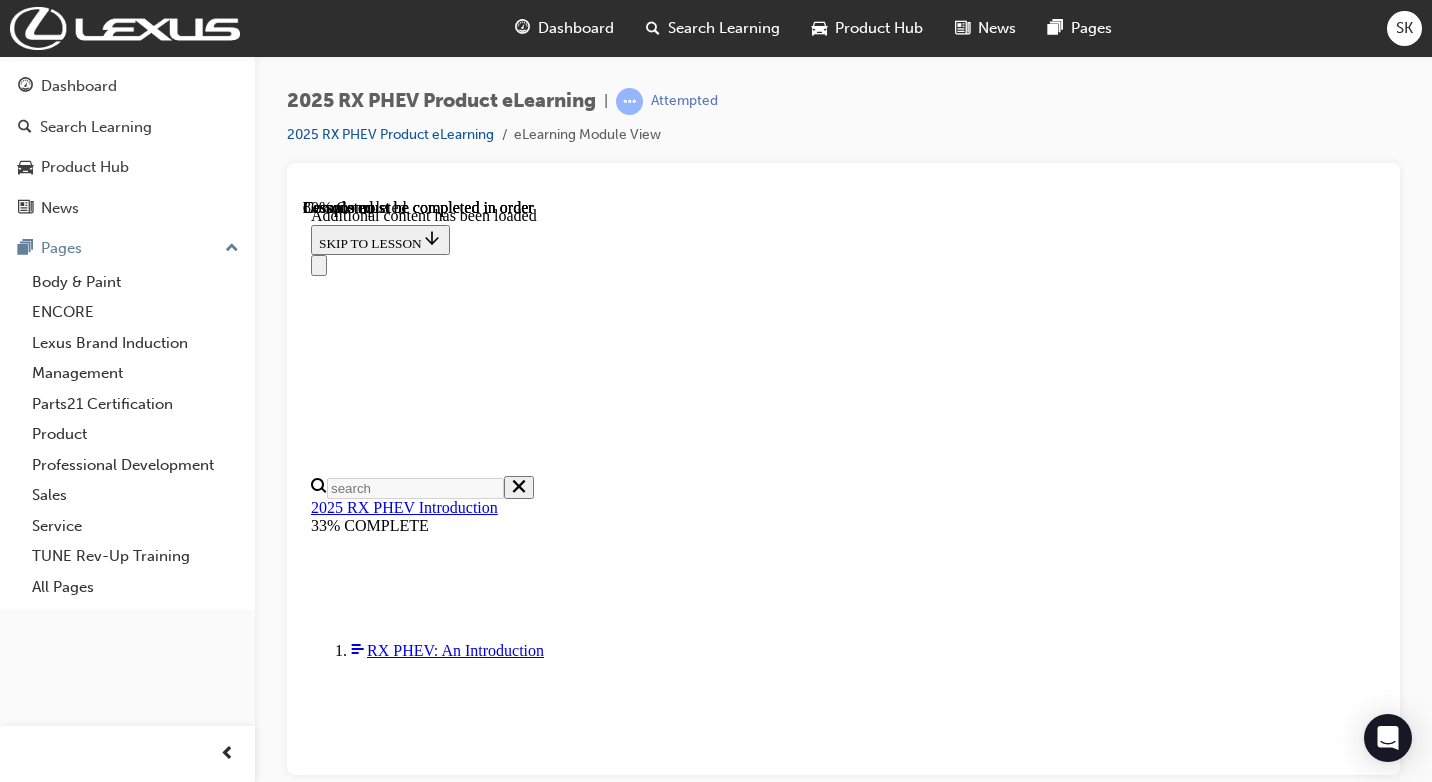 drag, startPoint x: 769, startPoint y: 551, endPoint x: 837, endPoint y: 569, distance: 70.34202 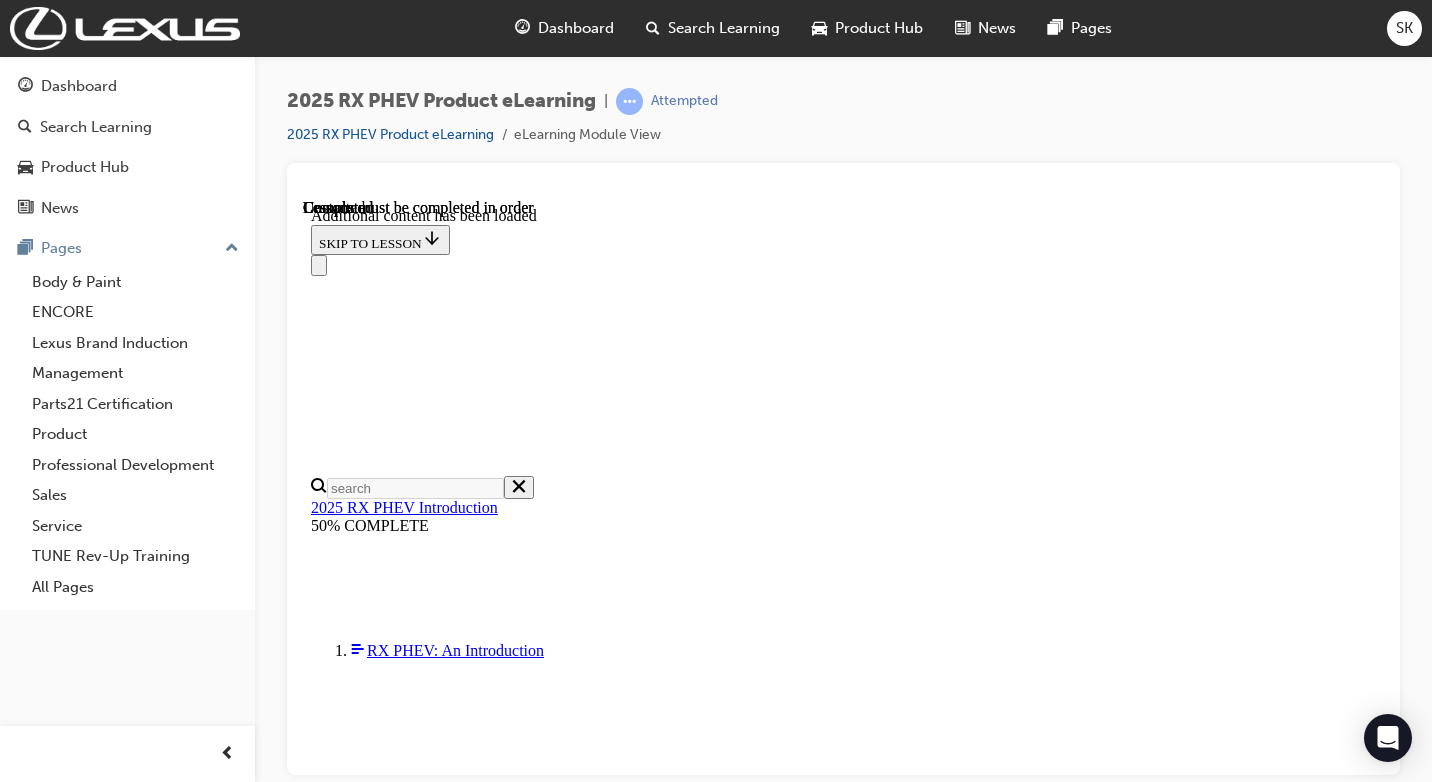 scroll, scrollTop: 4726, scrollLeft: 0, axis: vertical 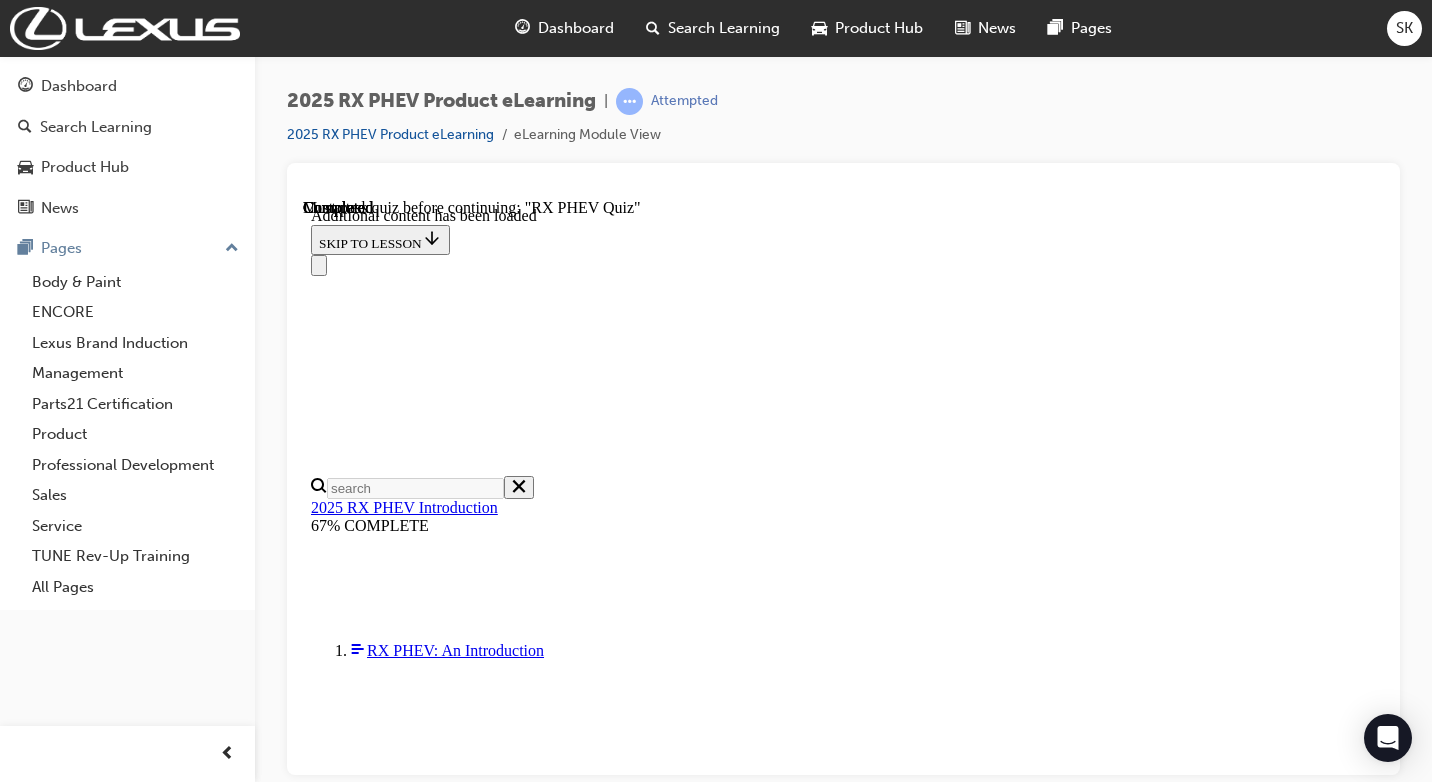 click 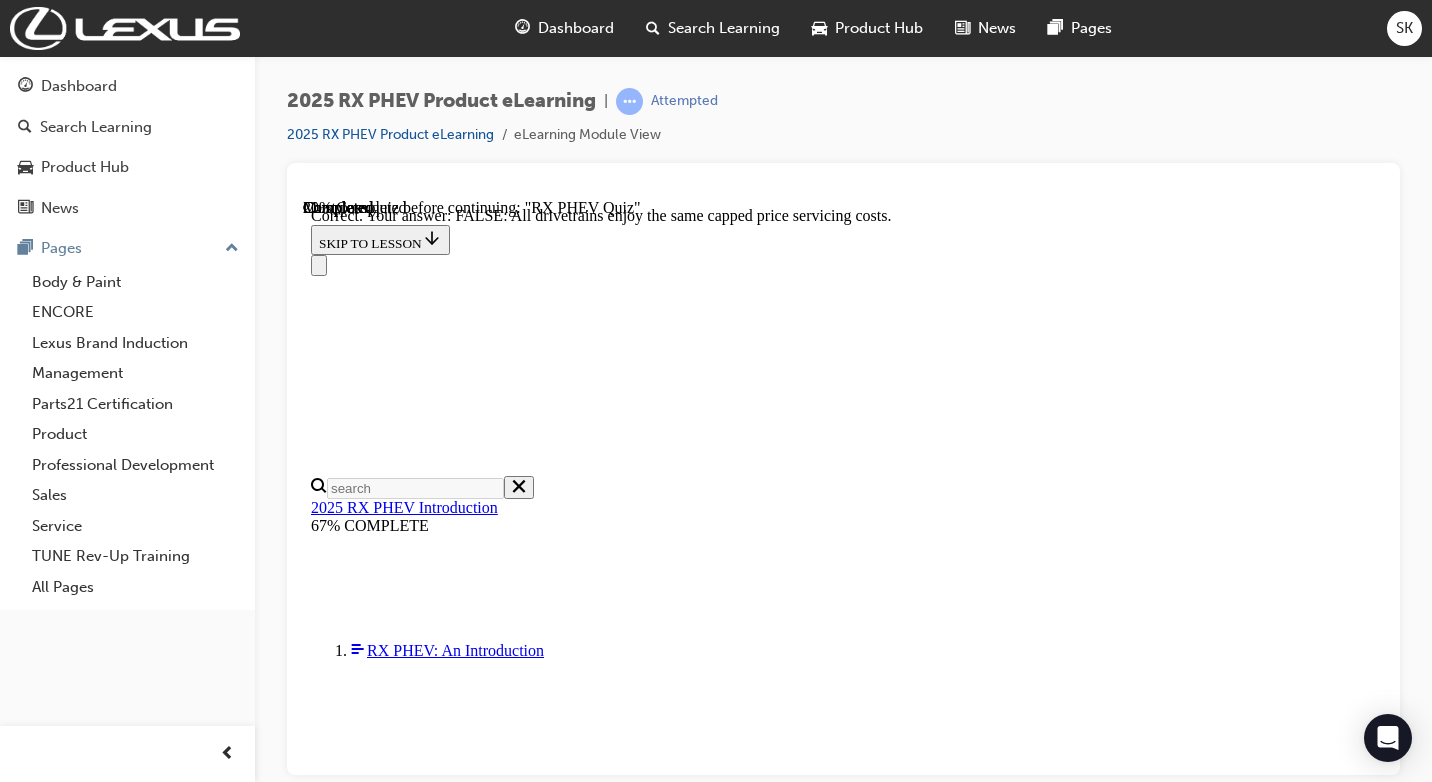 scroll, scrollTop: 412, scrollLeft: 0, axis: vertical 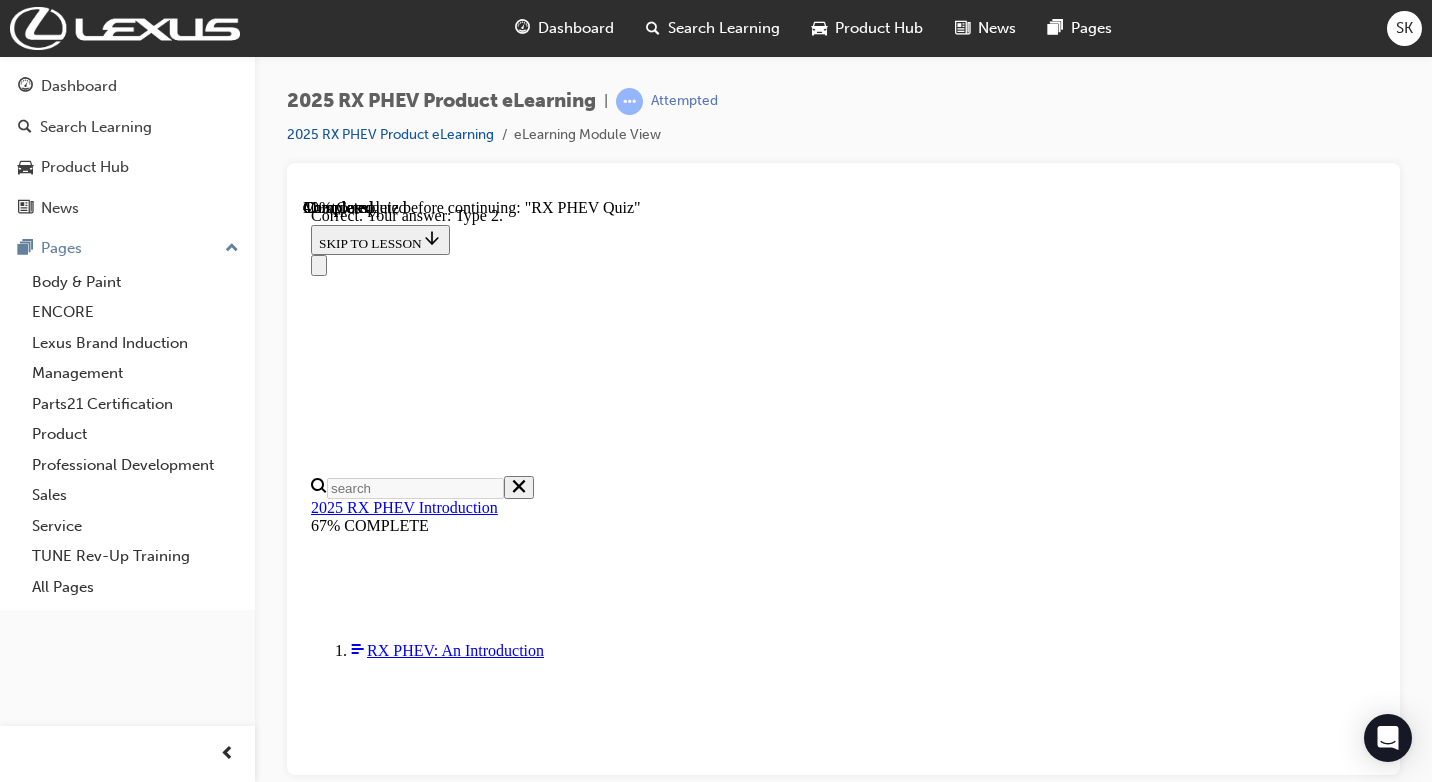 click on "NEXT" at bounding box center (337, 20141) 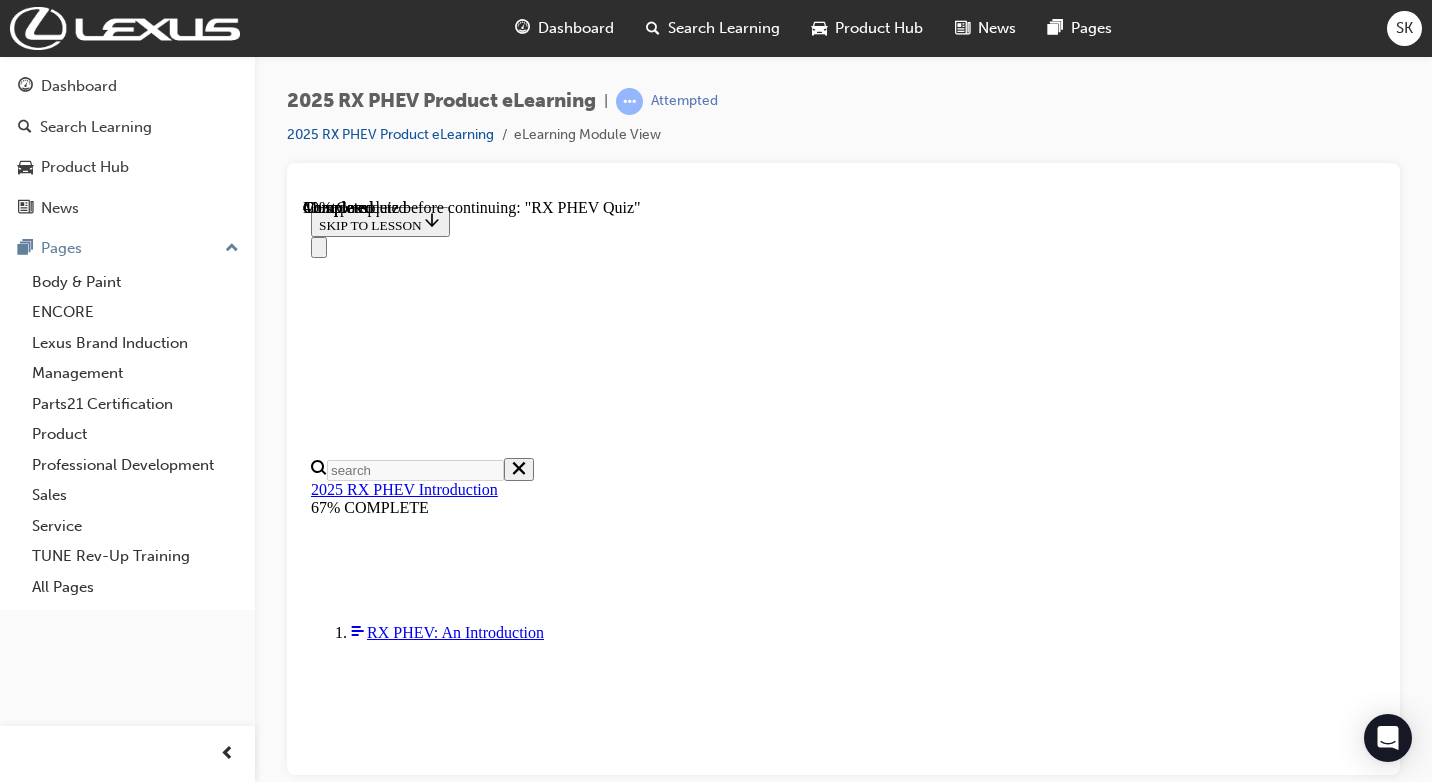 scroll, scrollTop: 200, scrollLeft: 0, axis: vertical 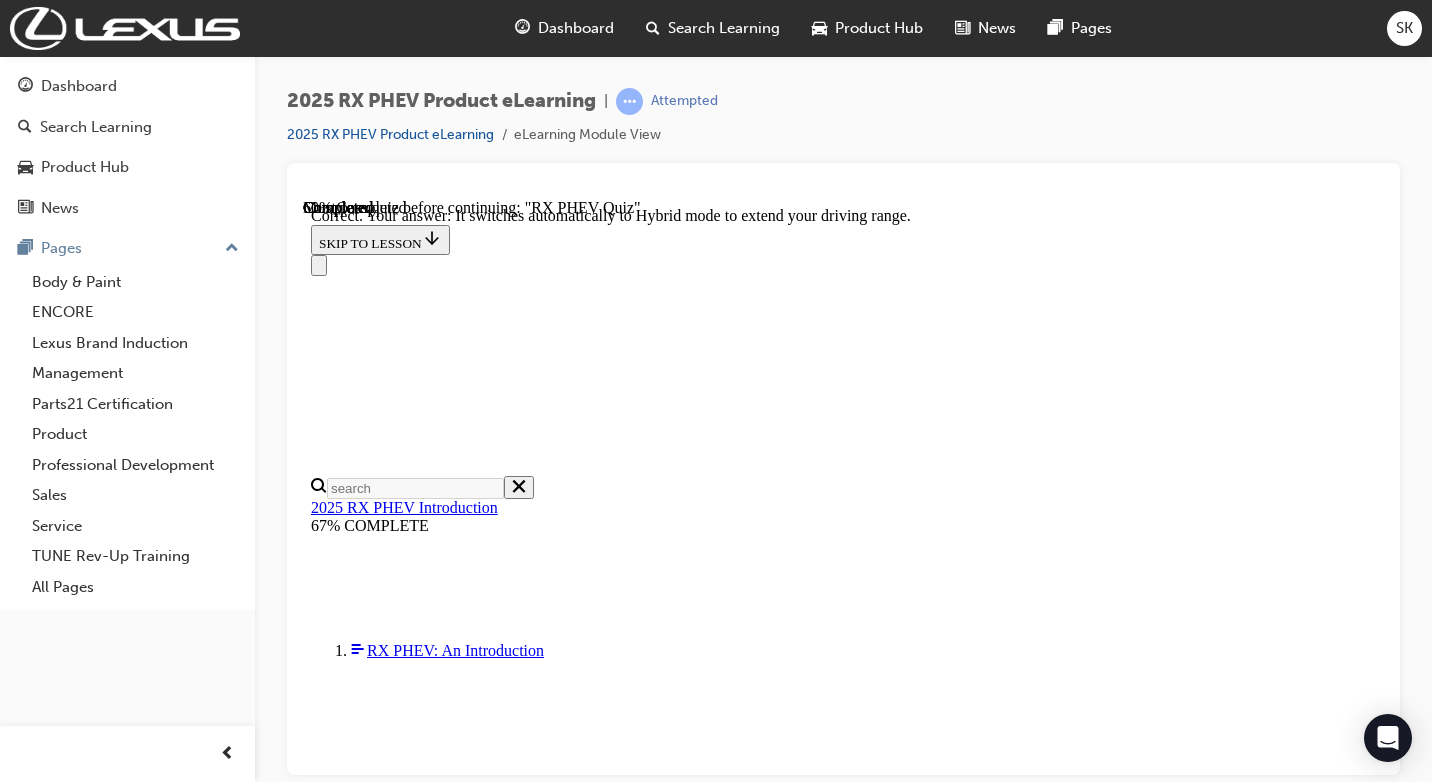 click on "NEXT" at bounding box center [337, 22094] 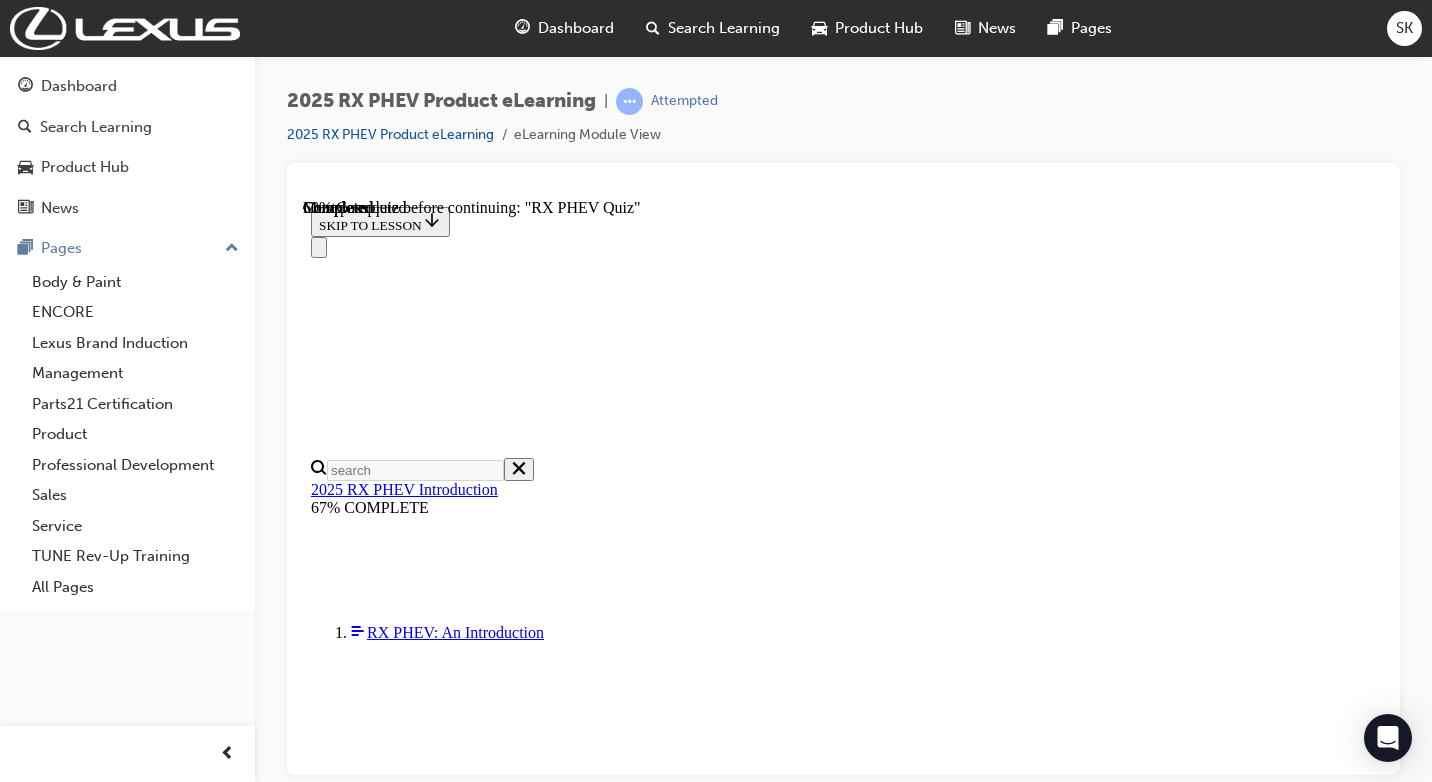 scroll, scrollTop: 200, scrollLeft: 0, axis: vertical 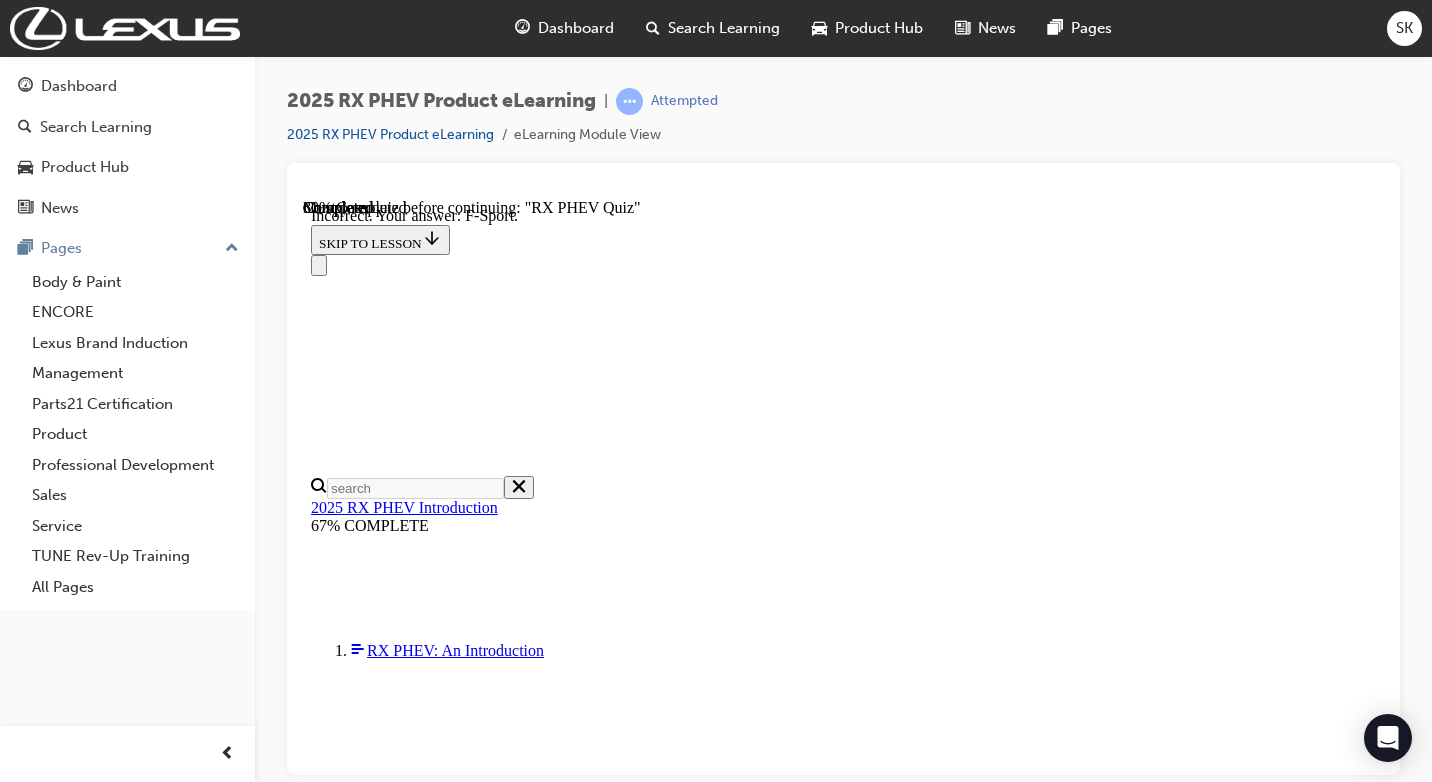 click on "NEXT" at bounding box center [337, 22040] 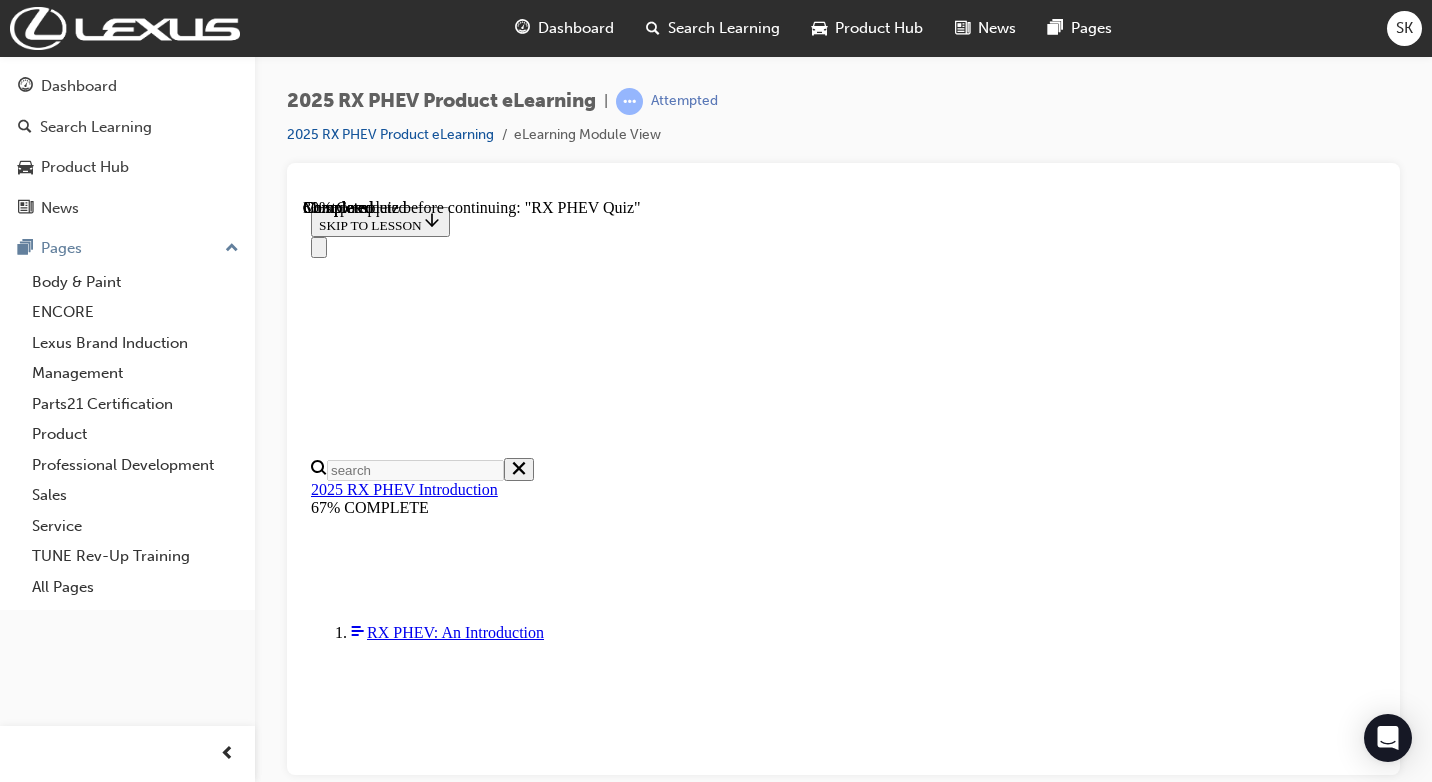 scroll, scrollTop: 200, scrollLeft: 0, axis: vertical 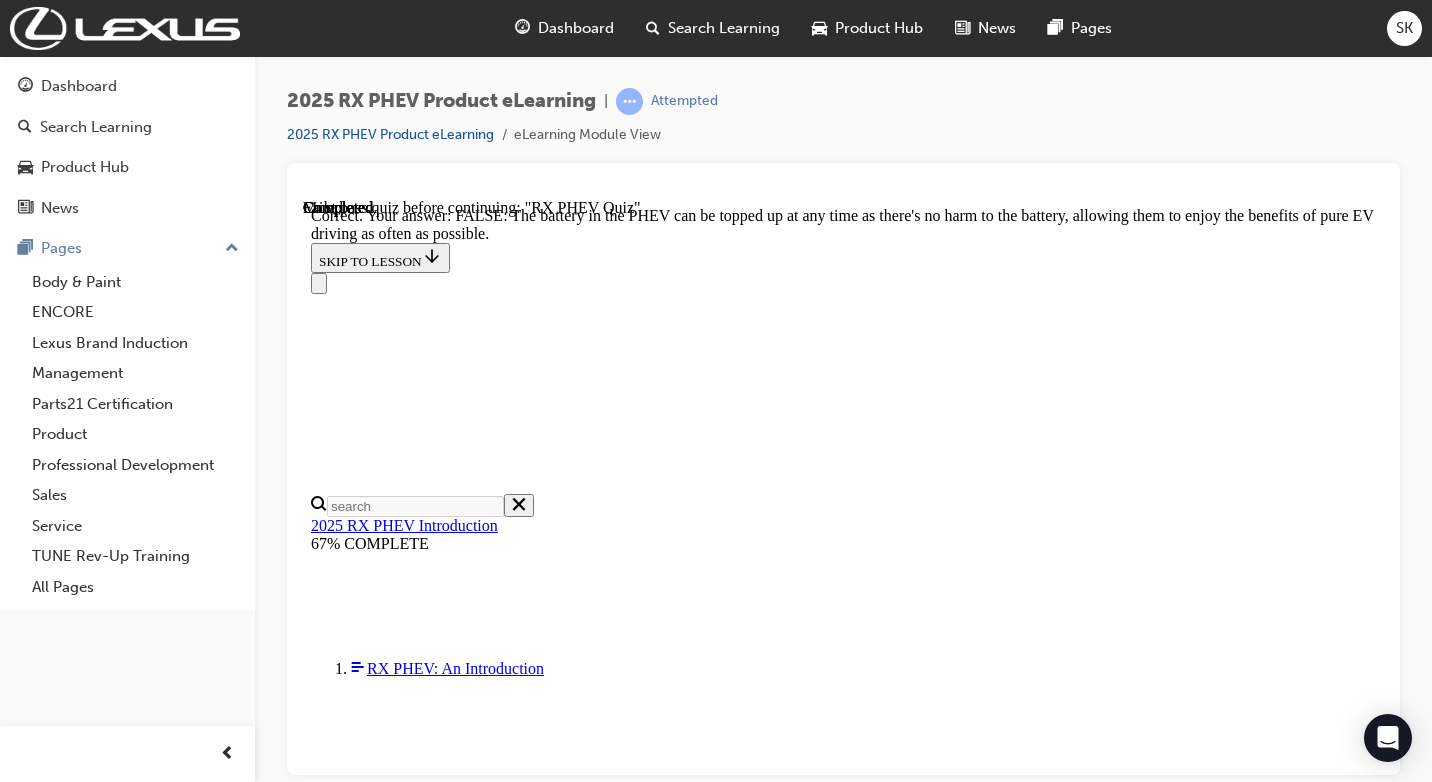 click on "NEXT" at bounding box center (337, 20123) 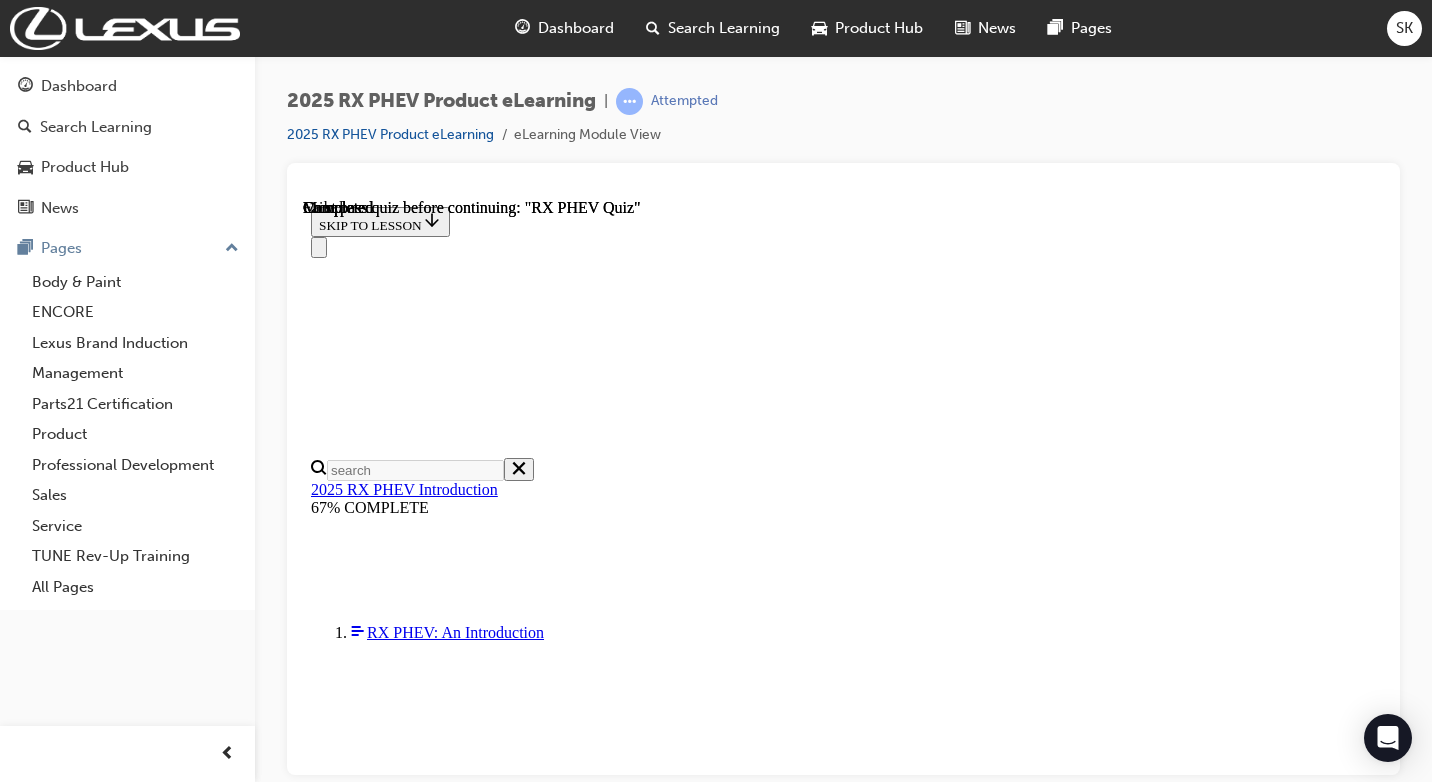 scroll, scrollTop: 520, scrollLeft: 0, axis: vertical 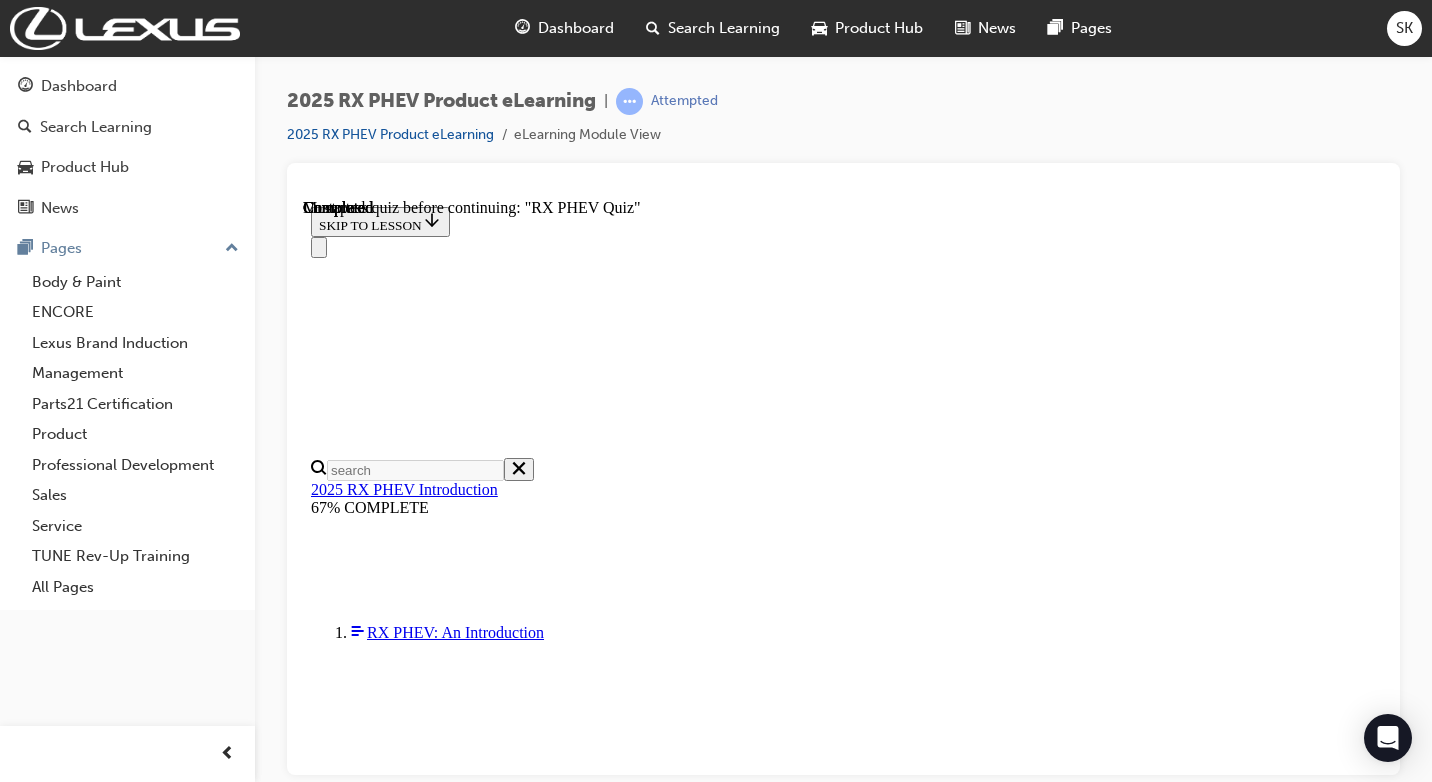 click on "TAKE AGAIN" at bounding box center [359, 8180] 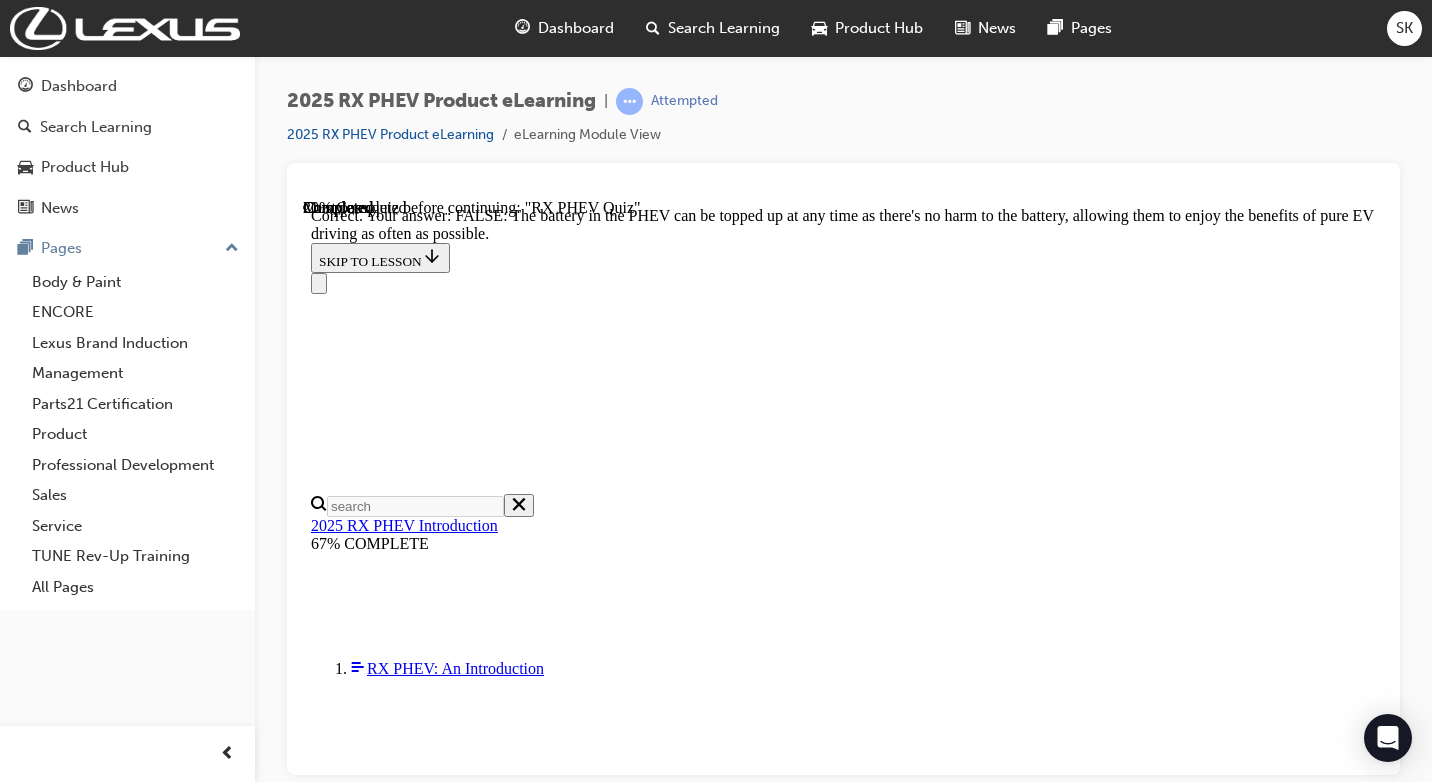 scroll, scrollTop: 452, scrollLeft: 0, axis: vertical 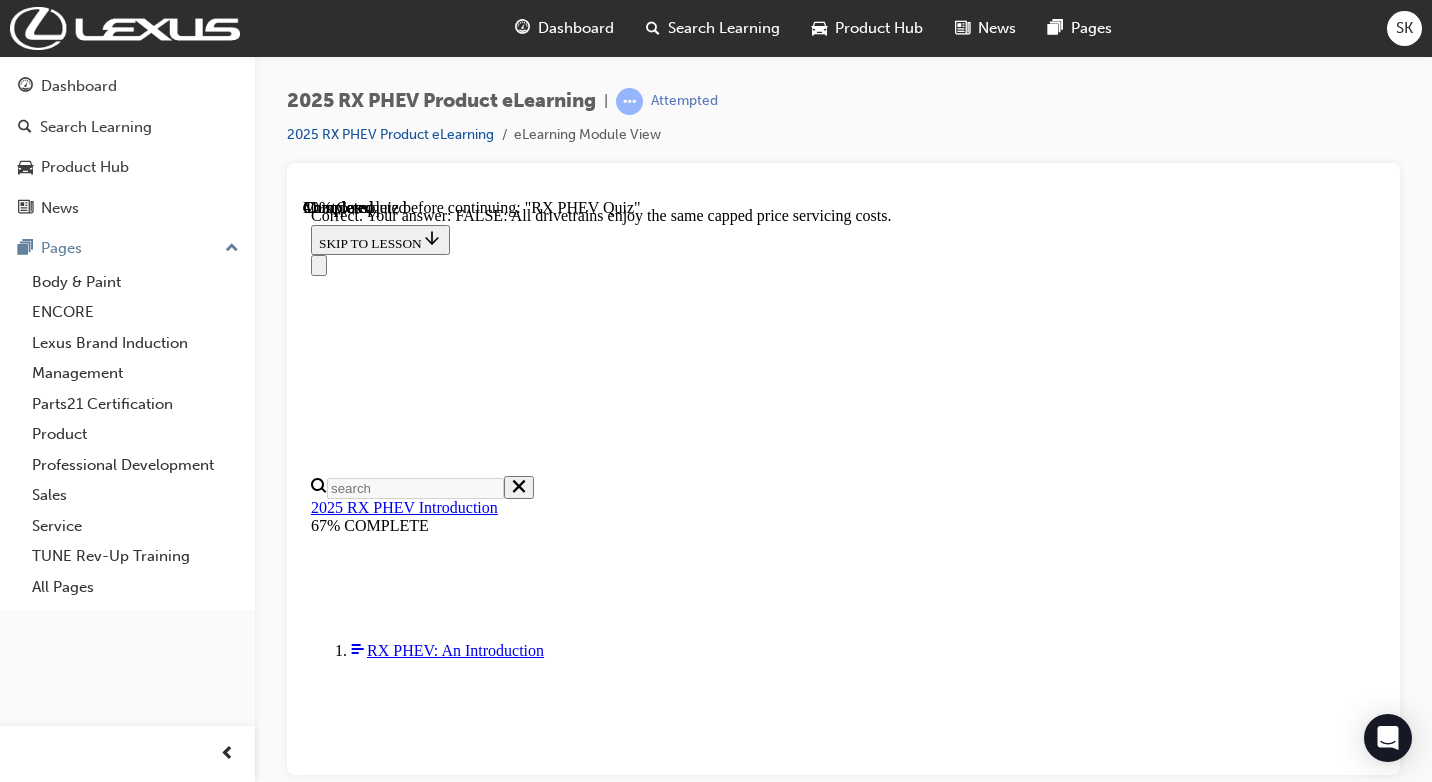 click on "NEXT" at bounding box center (337, 16252) 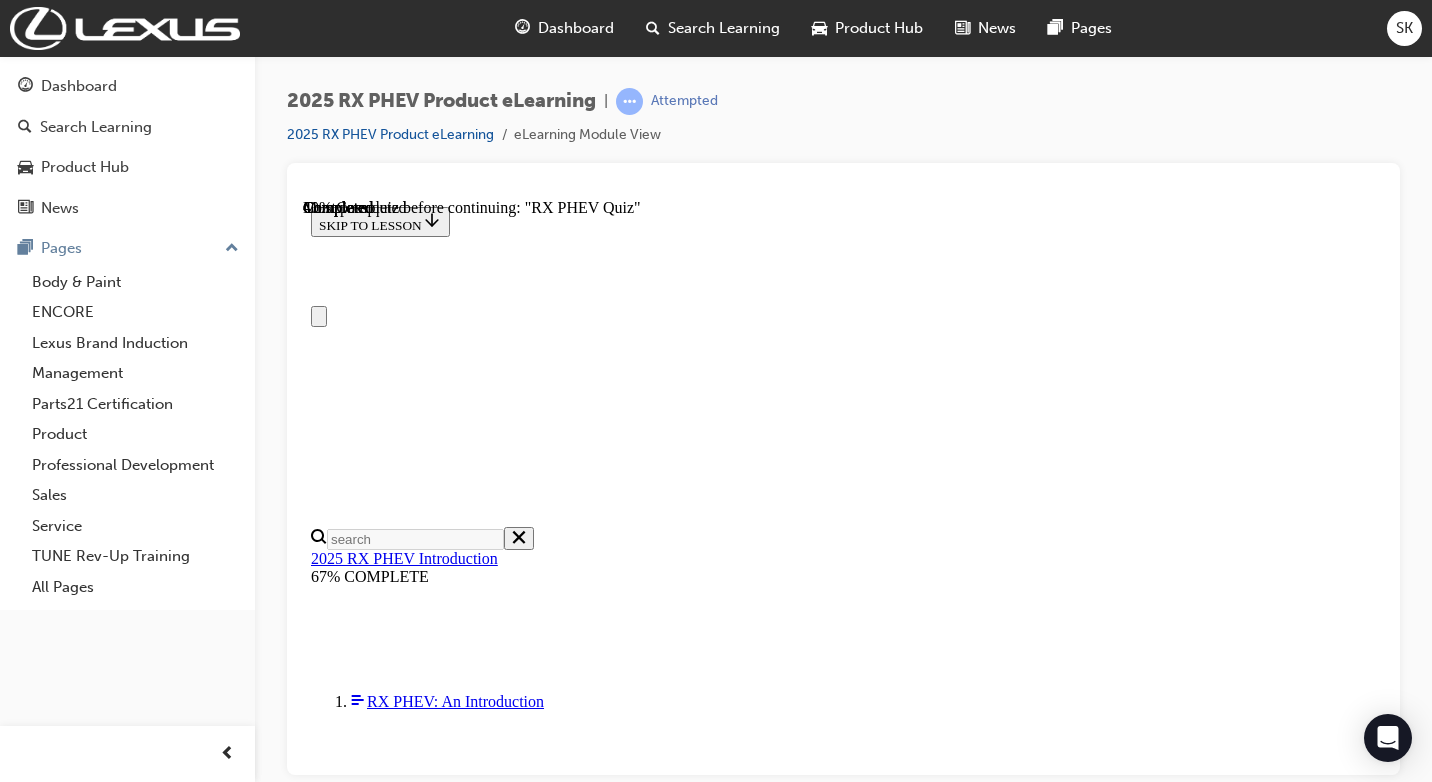 scroll, scrollTop: 200, scrollLeft: 0, axis: vertical 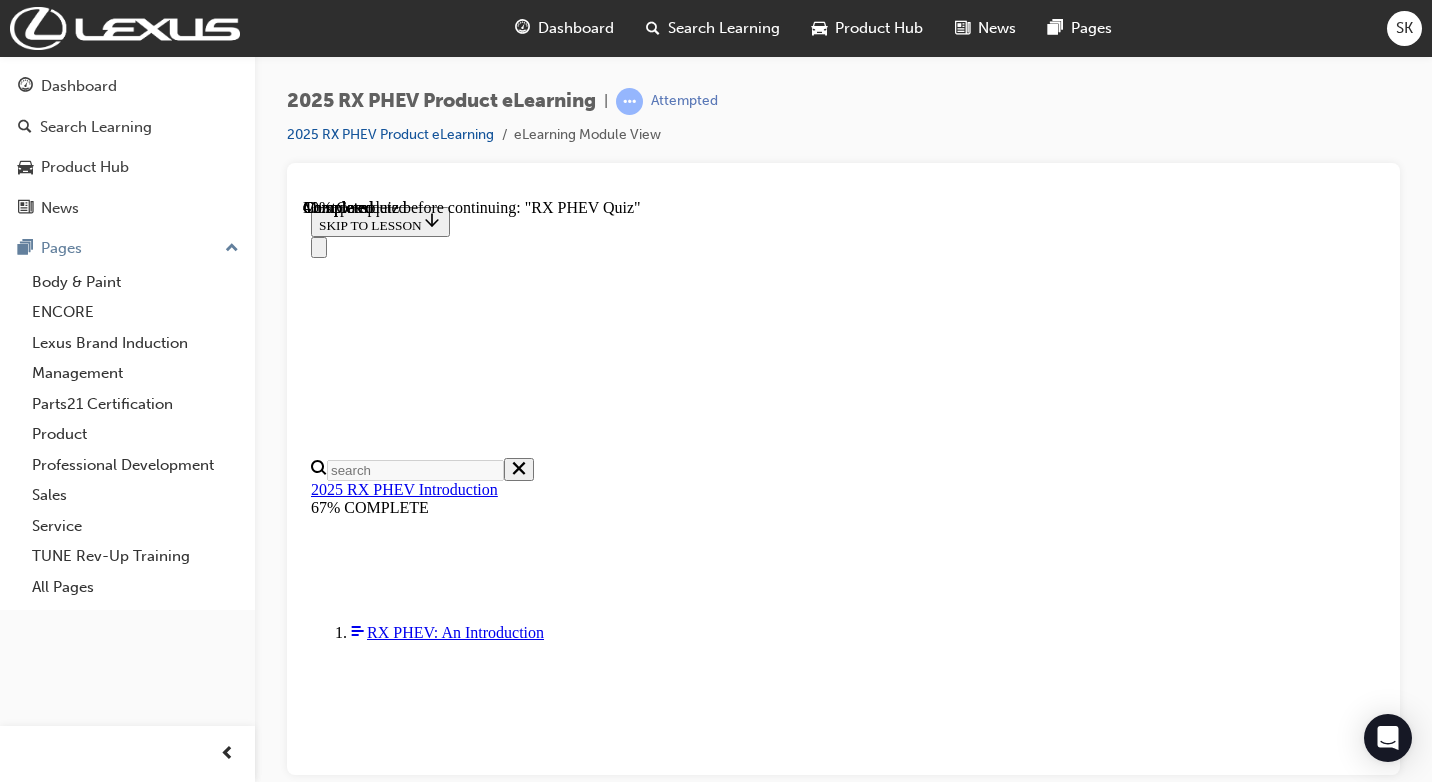 click on "Sports Luxury" at bounding box center [843, 18021] 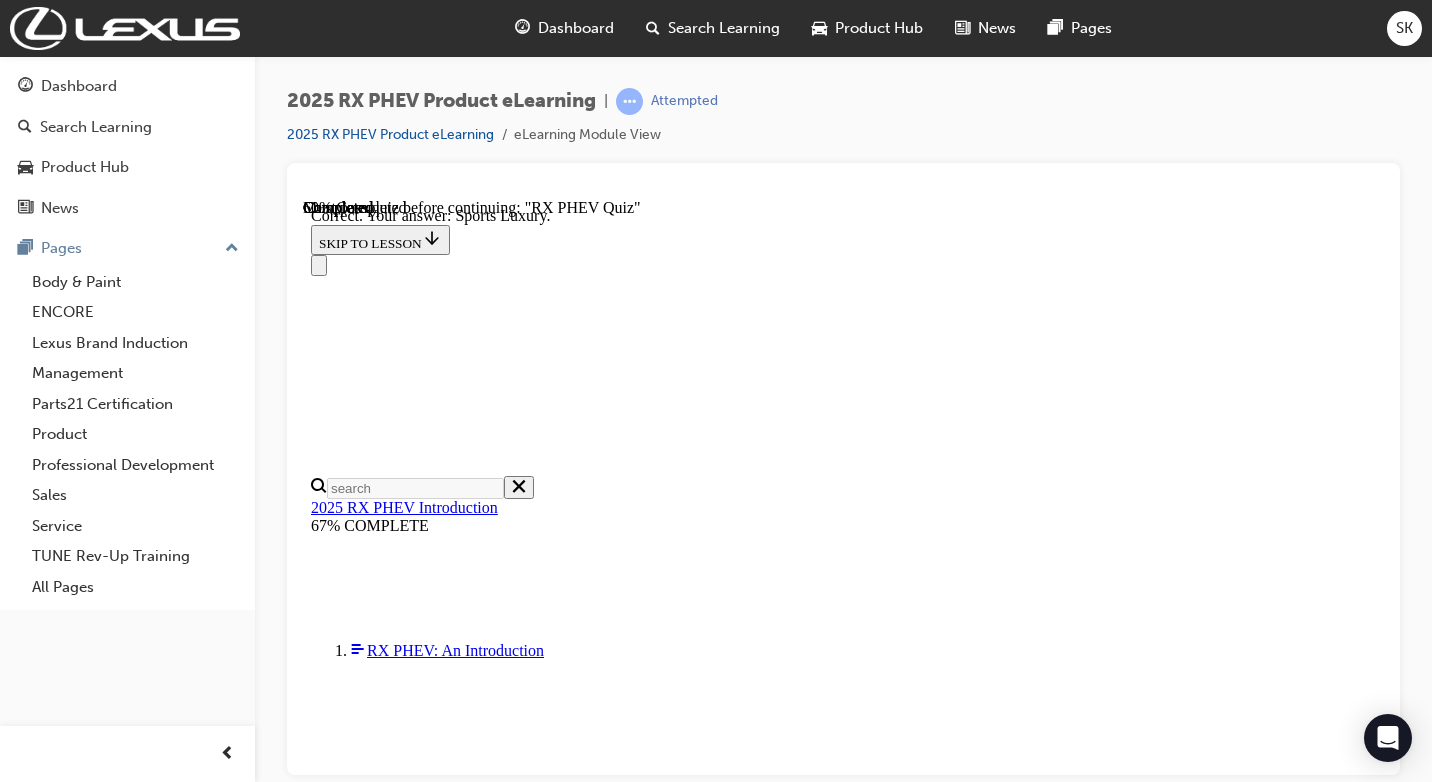 scroll, scrollTop: 498, scrollLeft: 0, axis: vertical 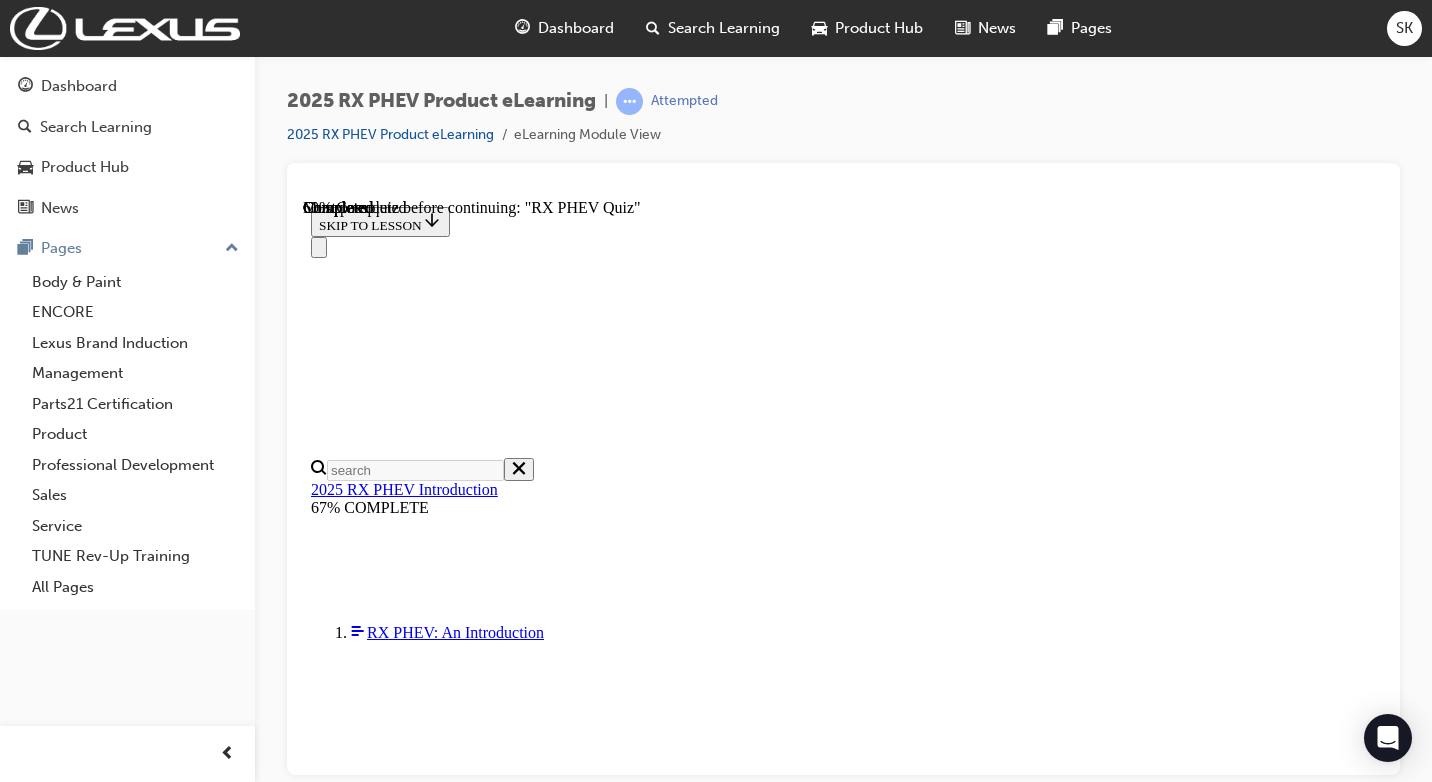 click on "Type 2" at bounding box center (843, 23864) 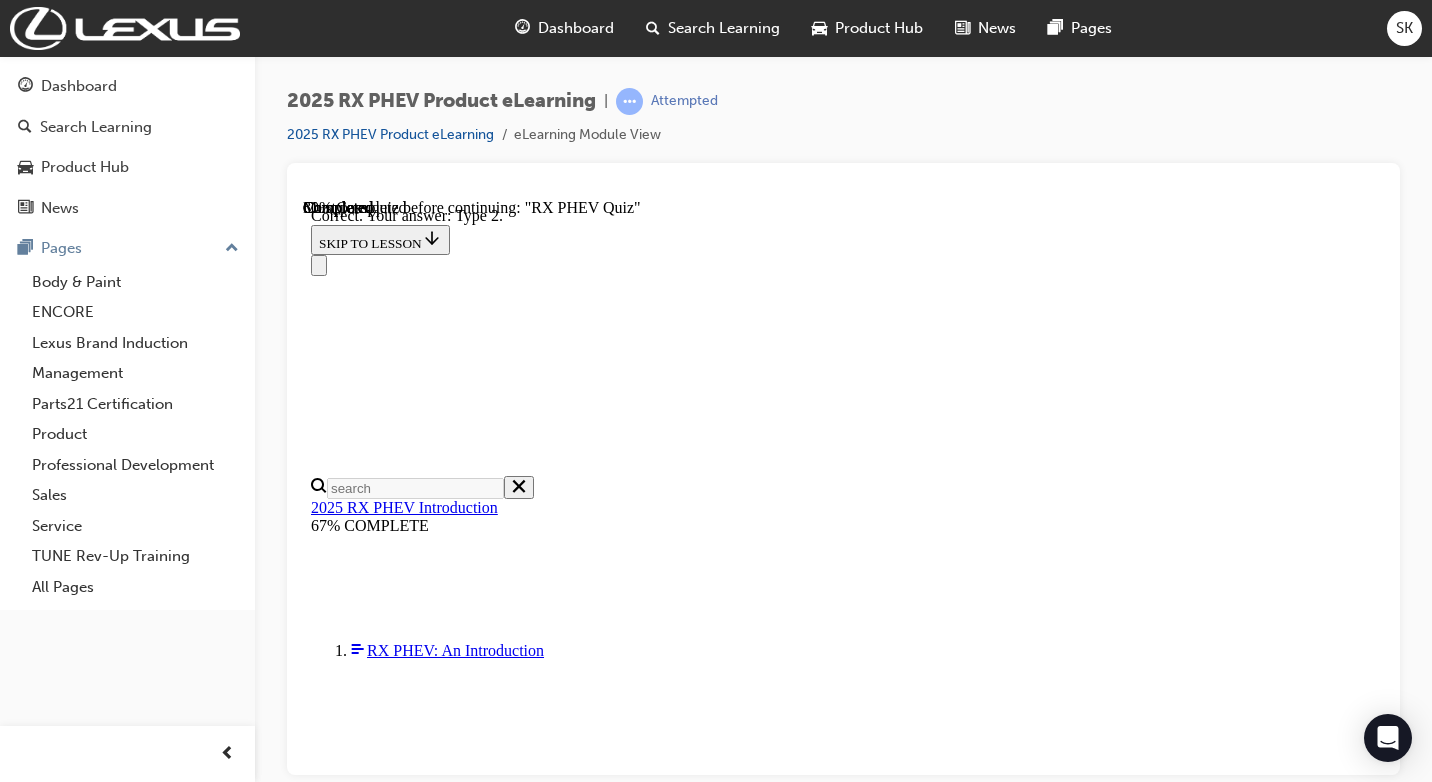 scroll, scrollTop: 498, scrollLeft: 0, axis: vertical 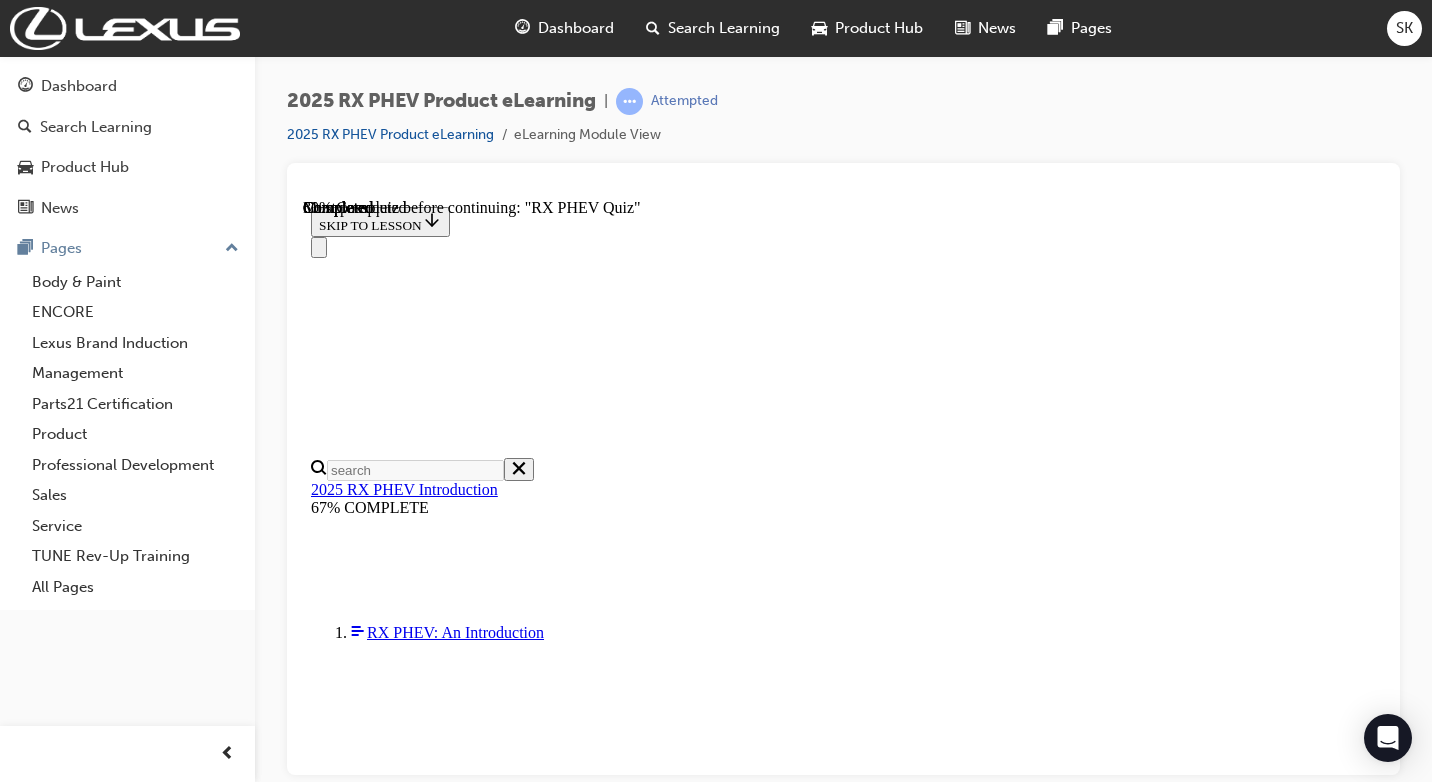 click on "It switches automatically to Hybrid mode to extend your driving range" at bounding box center [843, 20979] 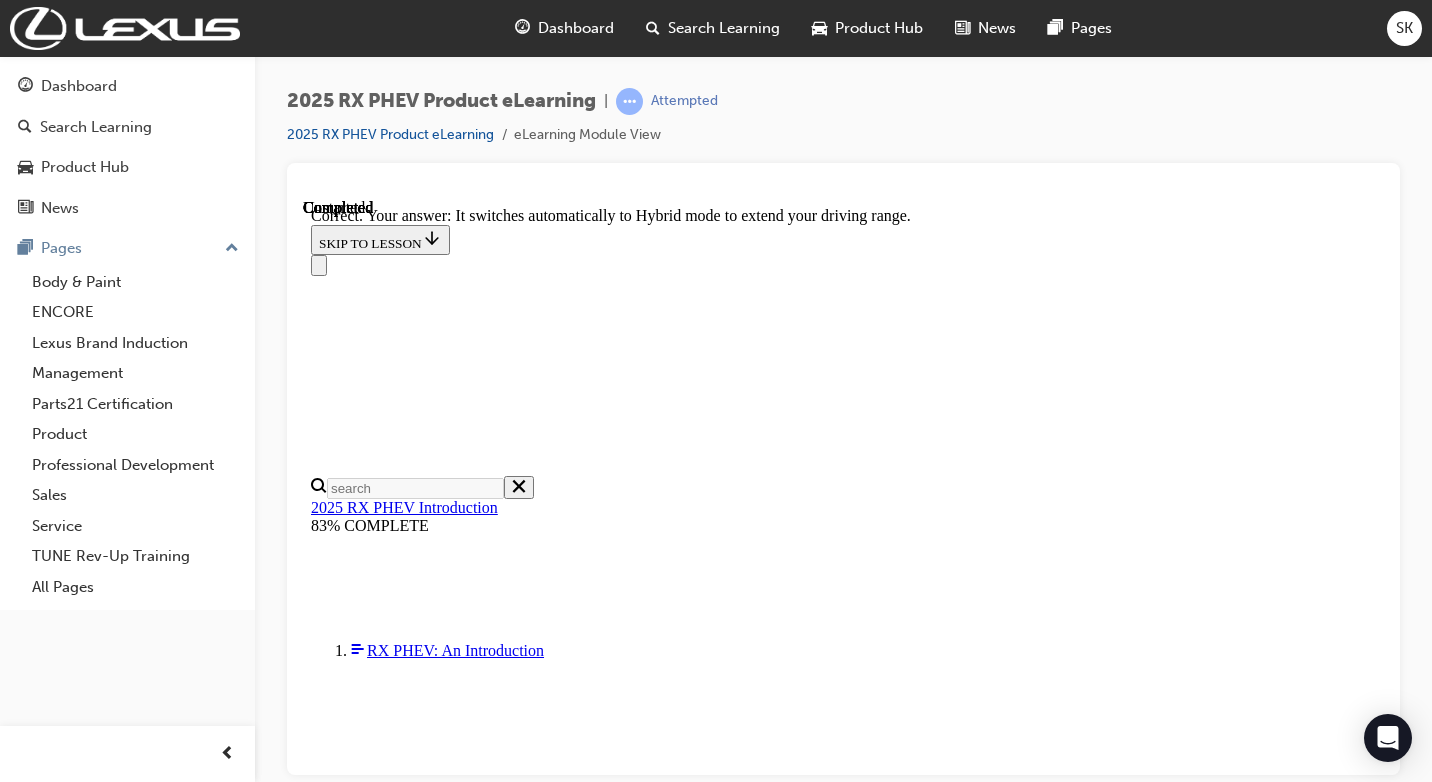scroll, scrollTop: 478, scrollLeft: 0, axis: vertical 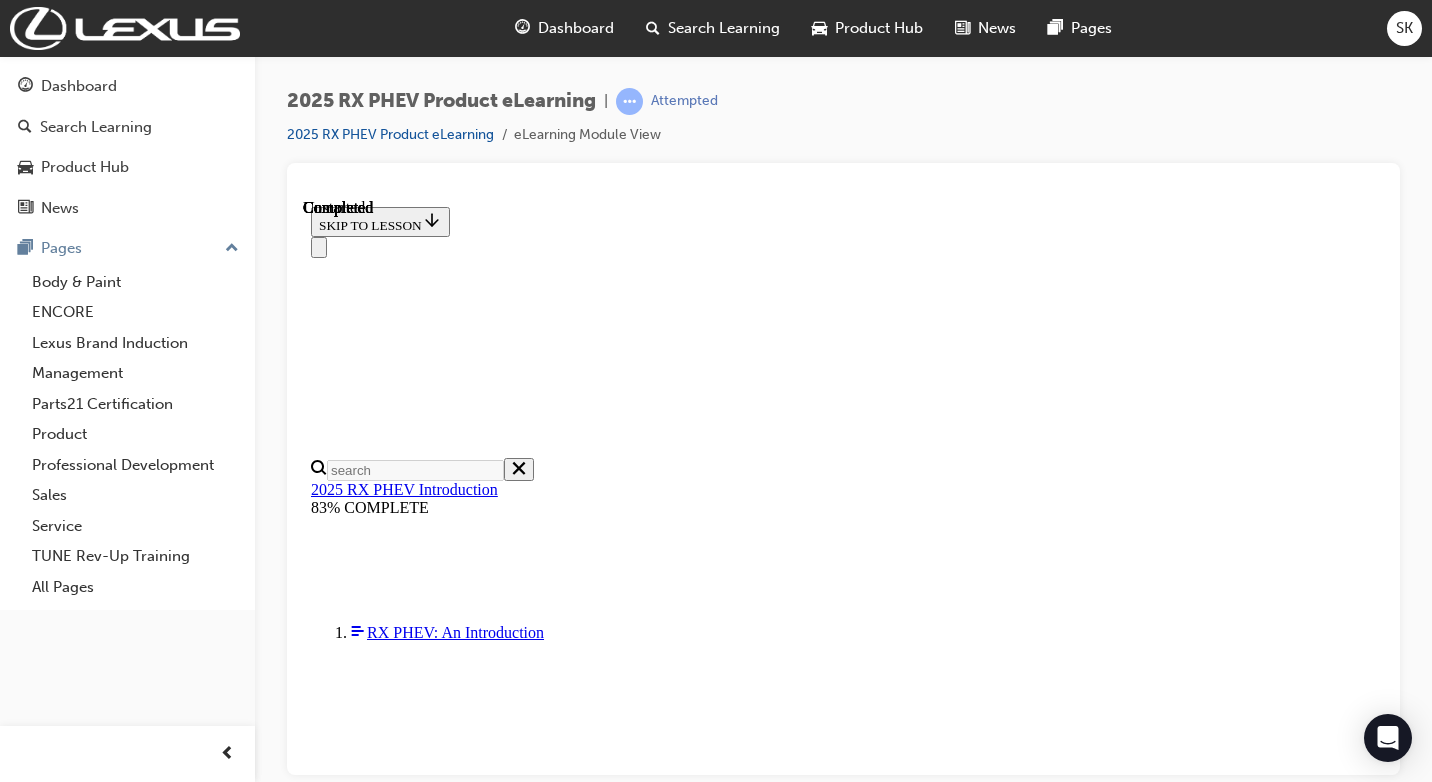 click on "6 of 6 — Summary & Thank You" at bounding box center [435, 14858] 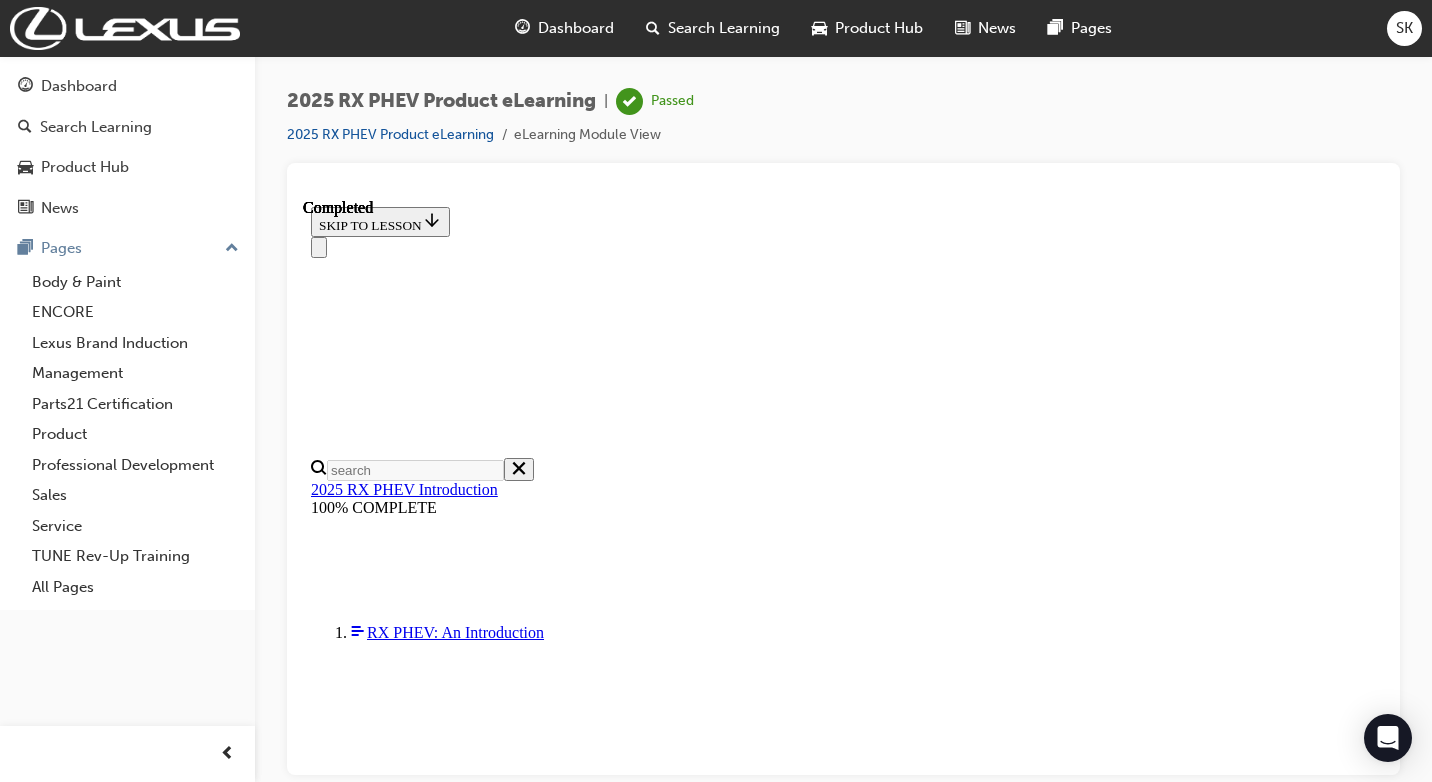 scroll, scrollTop: 0, scrollLeft: 0, axis: both 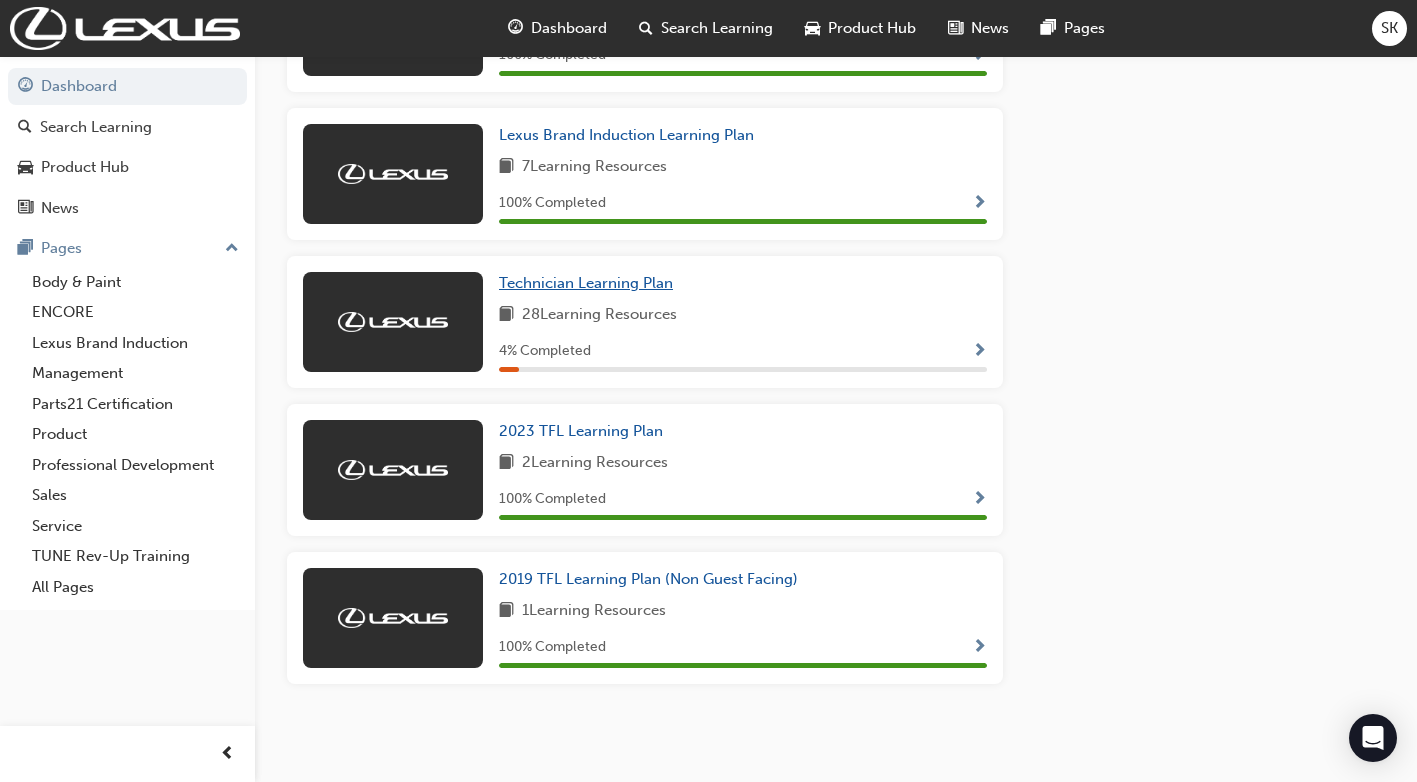 click on "Technician Learning Plan" at bounding box center [586, 283] 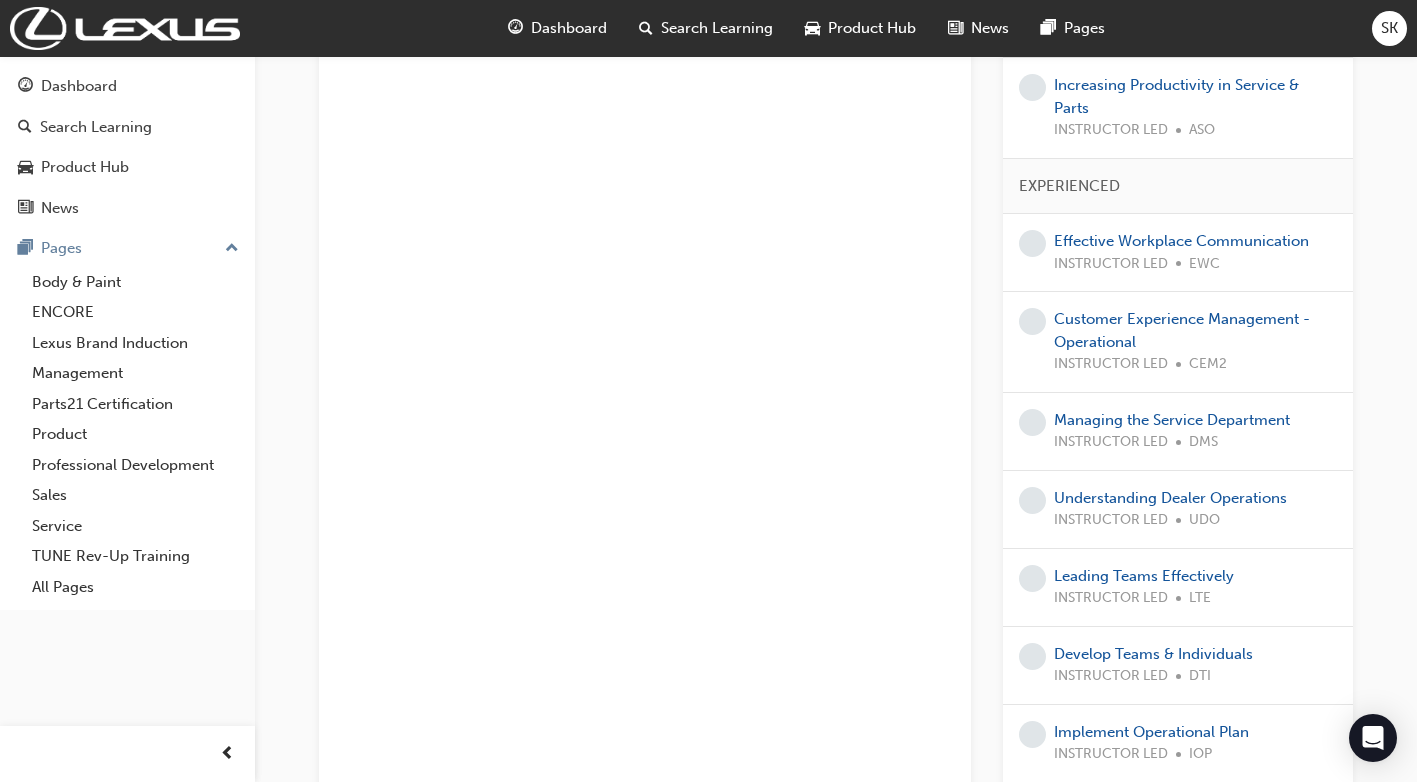 scroll, scrollTop: 2241, scrollLeft: 0, axis: vertical 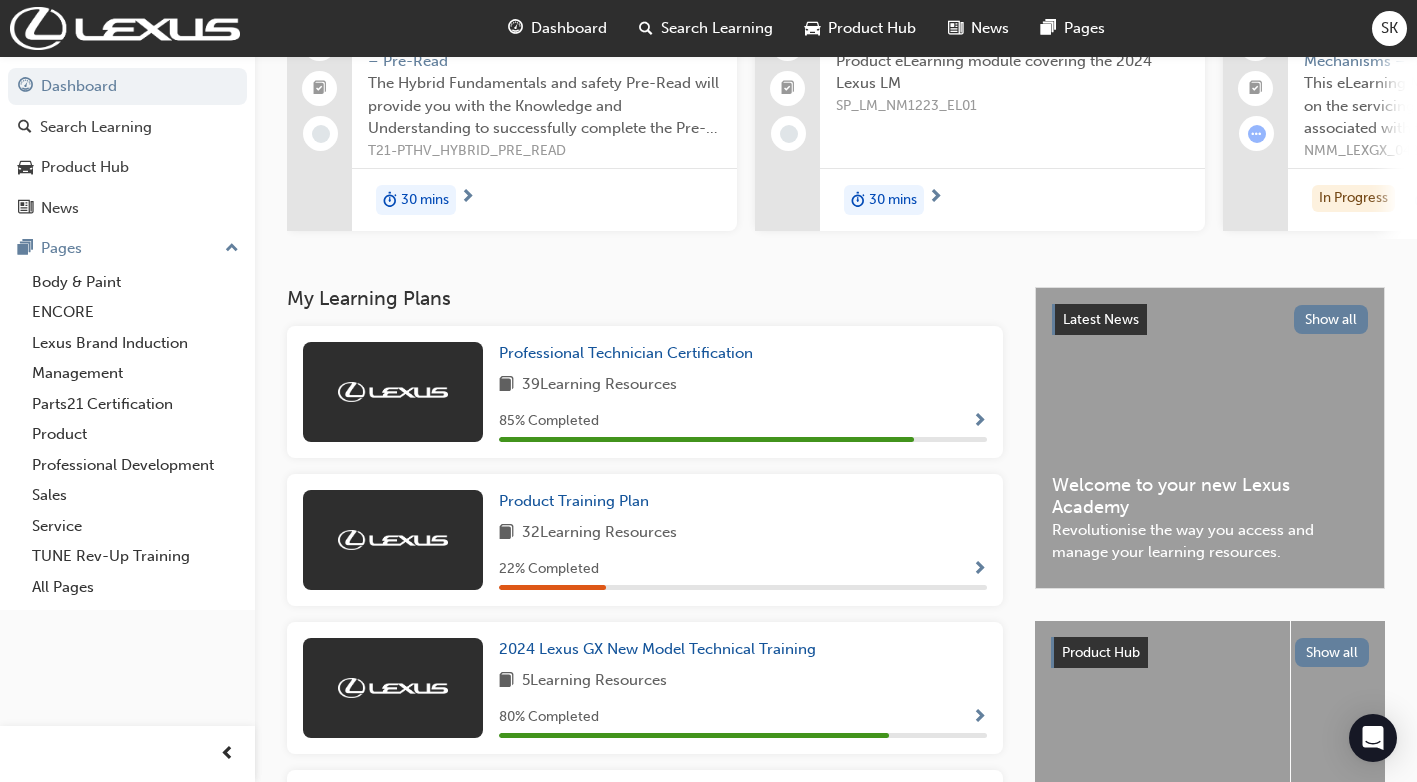 click on "Product Training Plan" at bounding box center (743, 501) 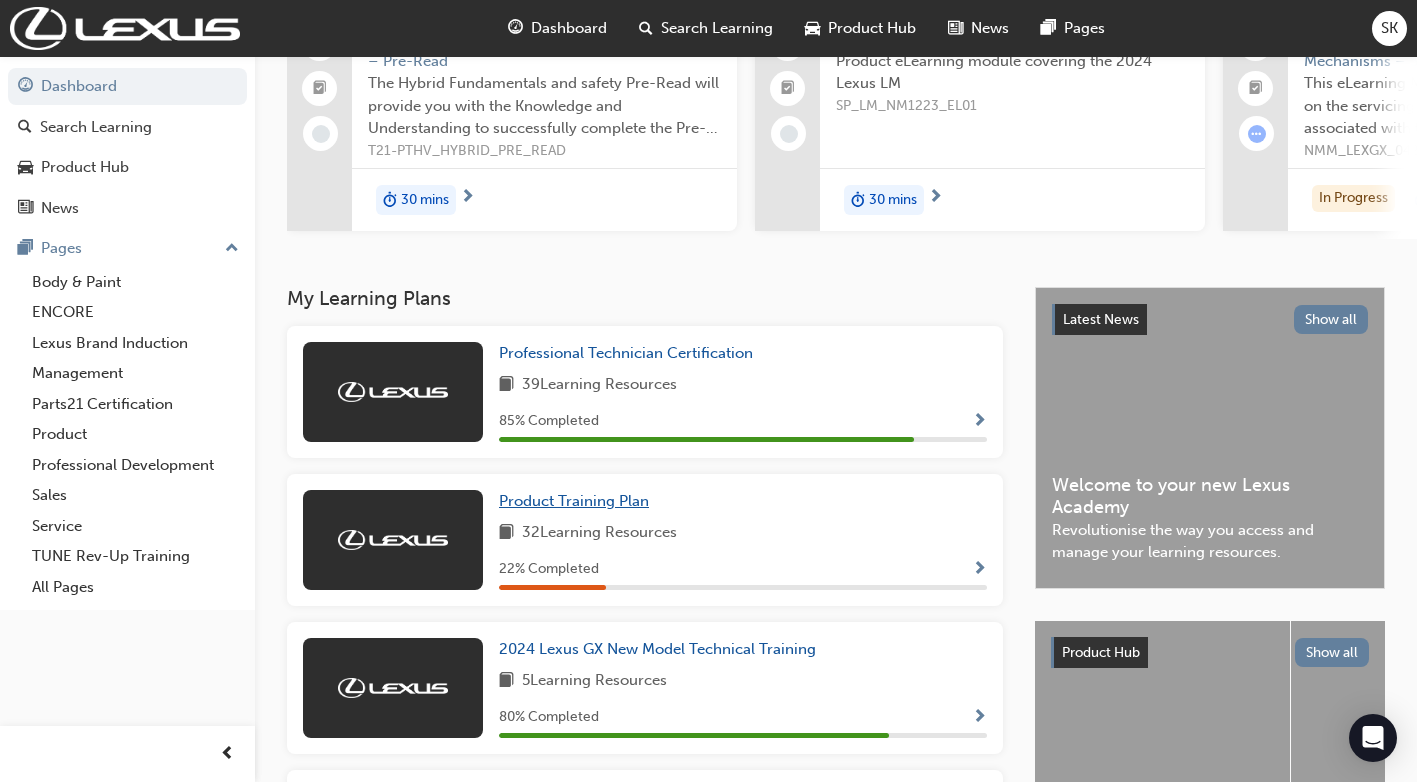 click on "Product Training Plan" at bounding box center [574, 501] 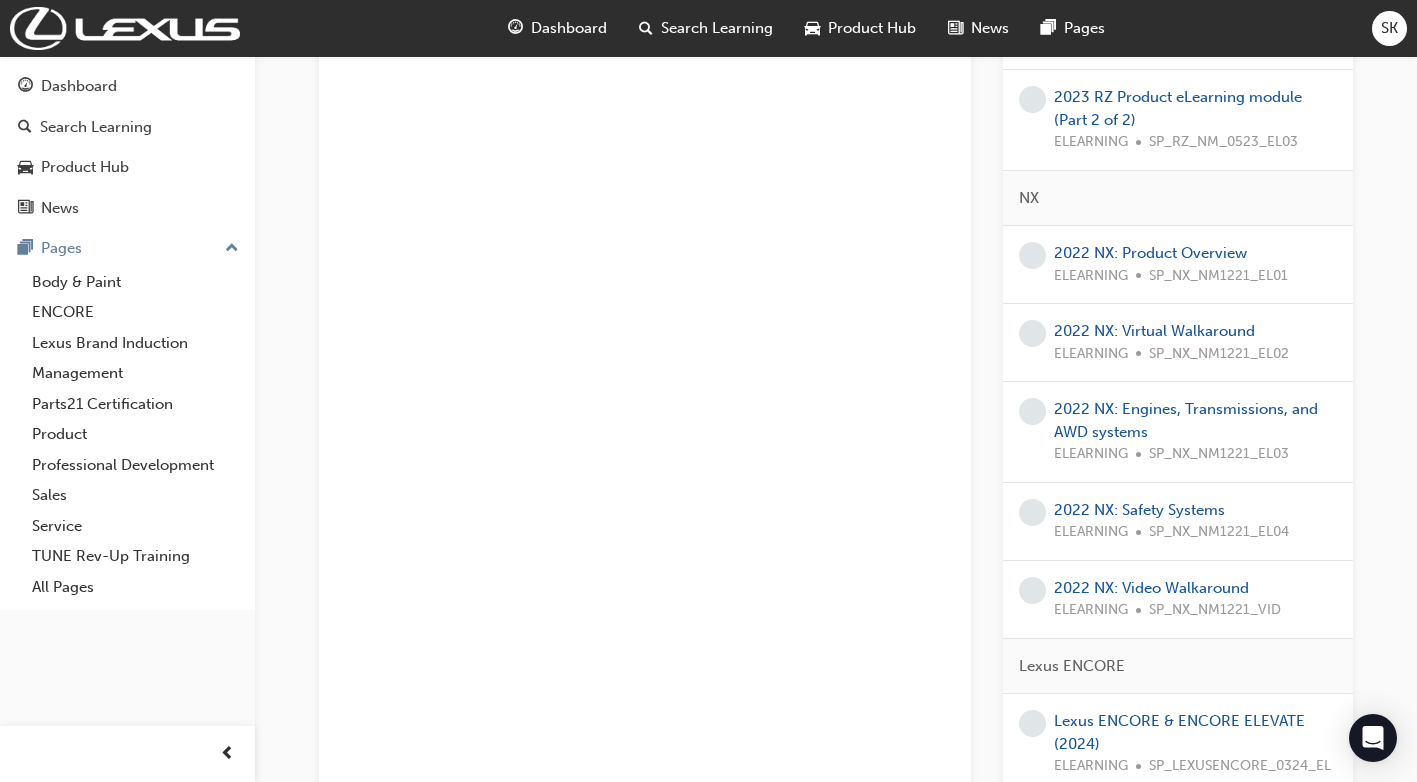 scroll, scrollTop: 2100, scrollLeft: 0, axis: vertical 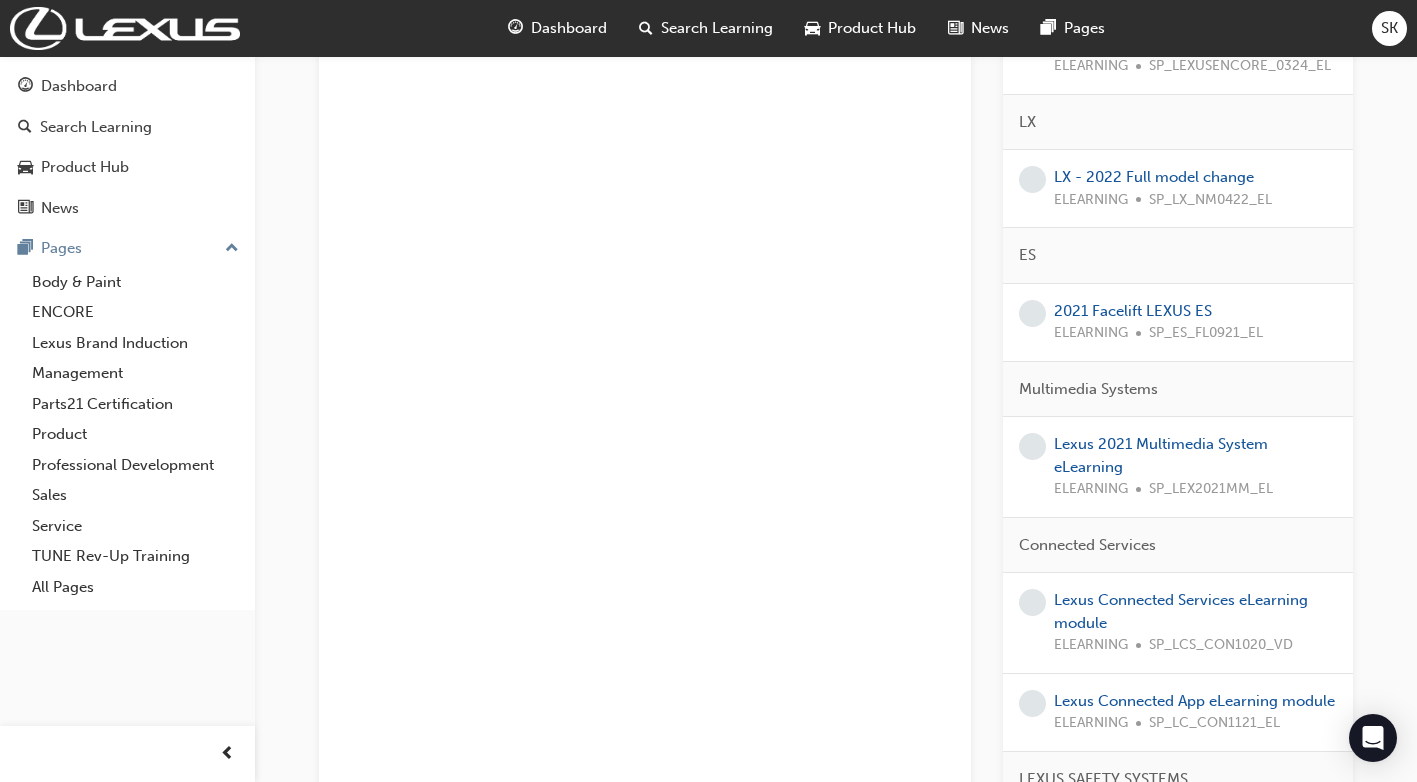 click on "Dashboard Search Learning Product Hub News Pages SK" at bounding box center [708, 28] 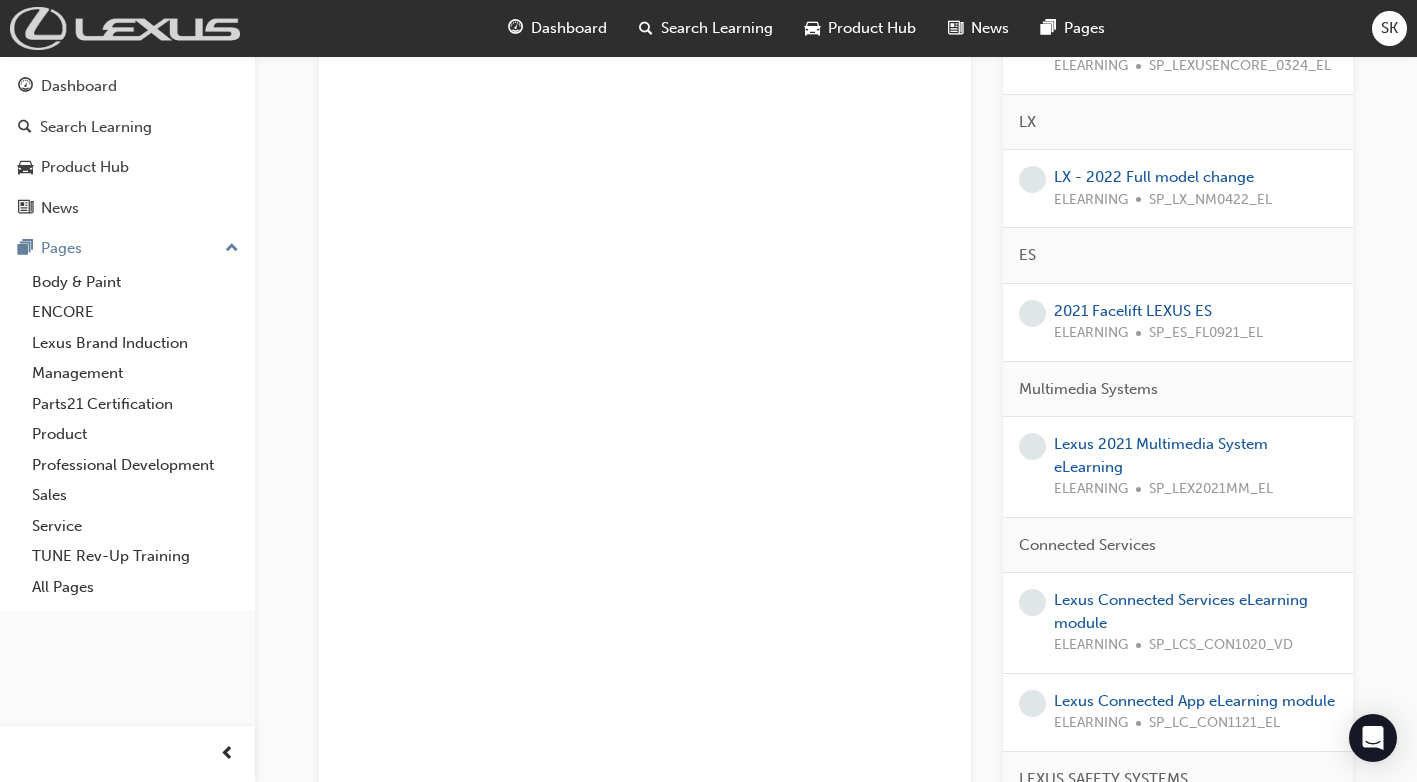 click at bounding box center [125, 28] 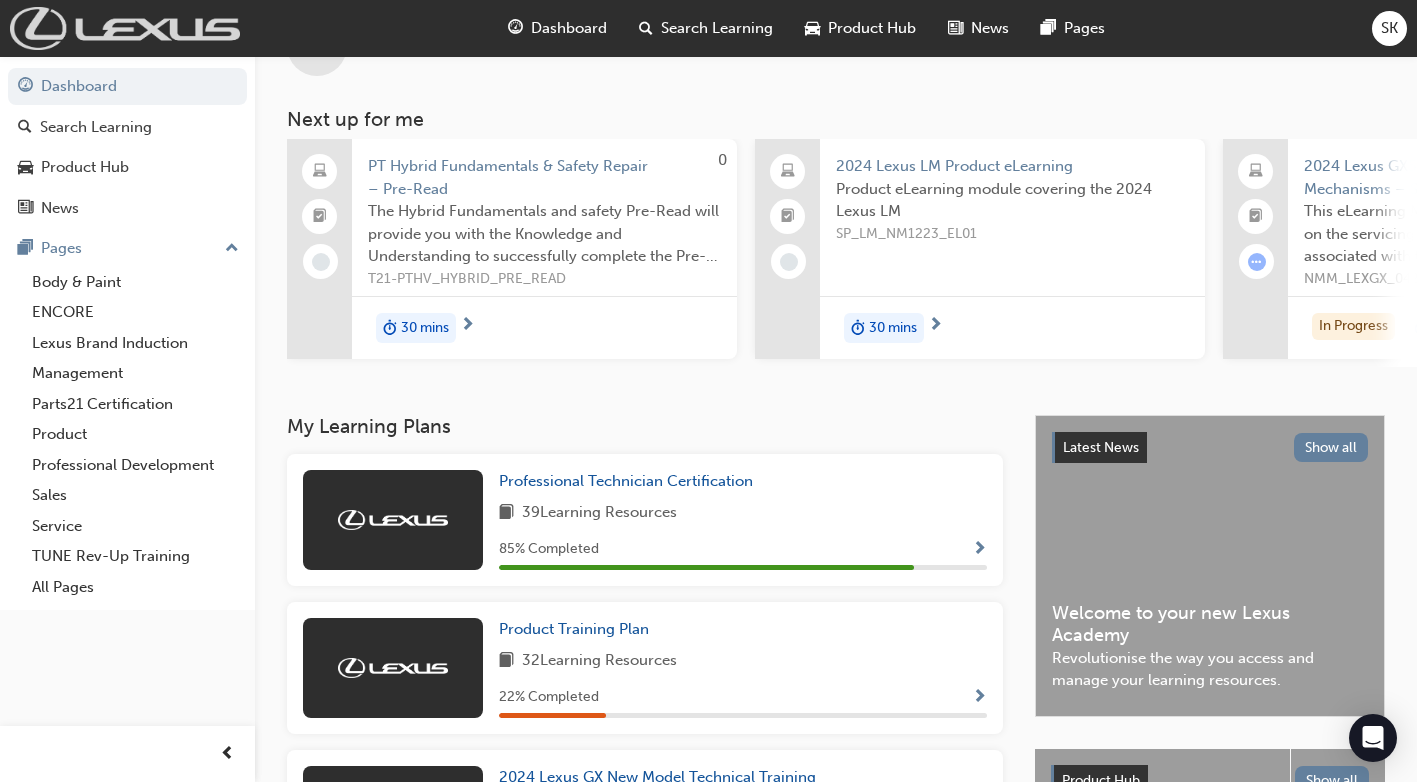 scroll, scrollTop: 600, scrollLeft: 0, axis: vertical 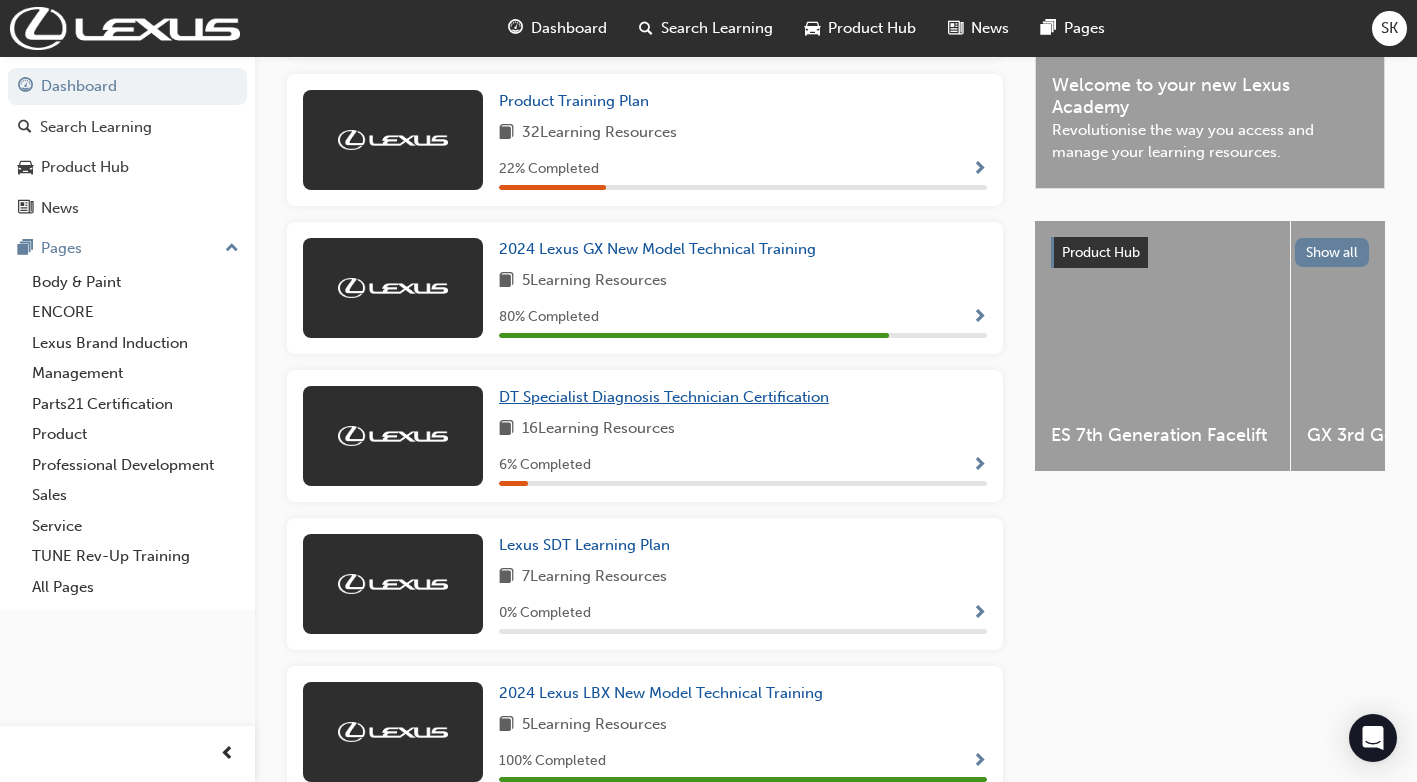 click on "DT Specialist Diagnosis Technician Certification" at bounding box center [664, 397] 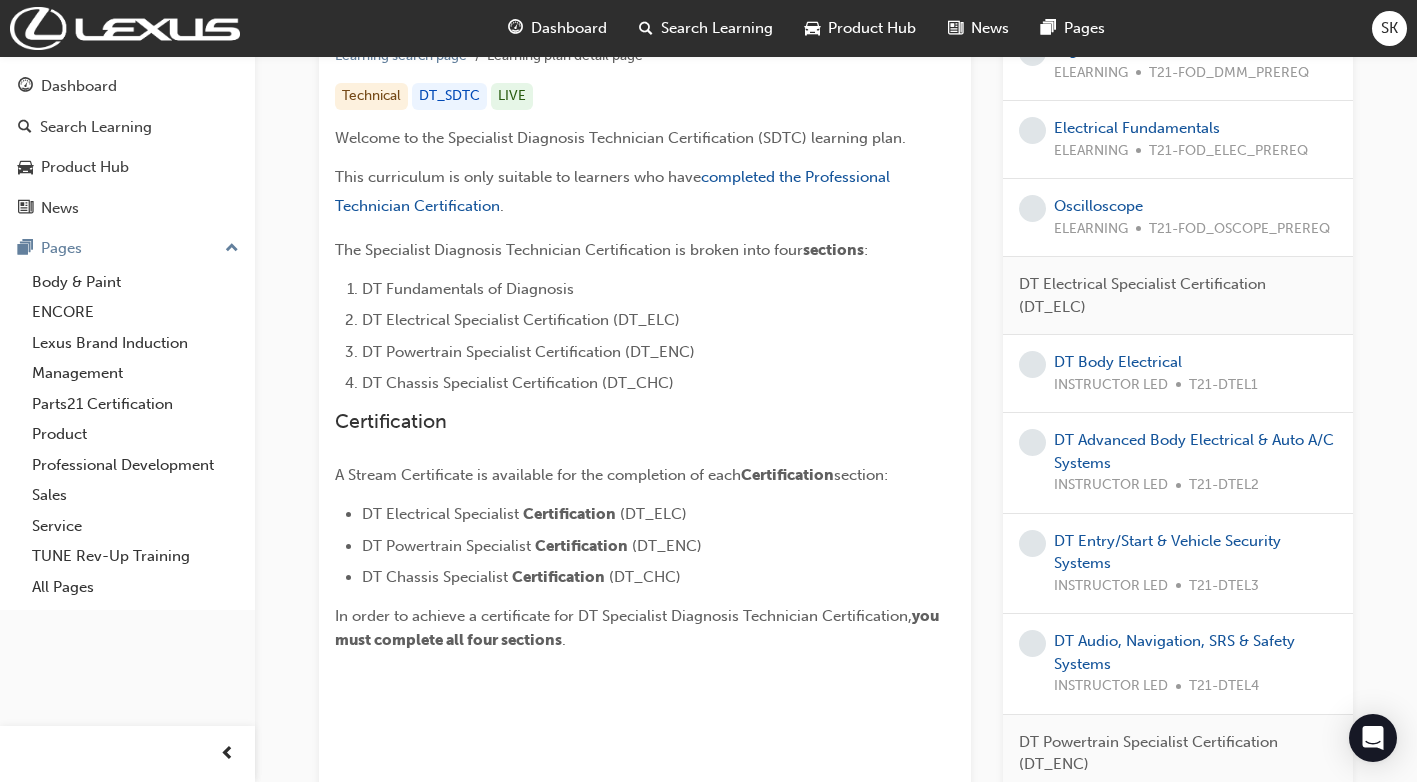 scroll, scrollTop: 500, scrollLeft: 0, axis: vertical 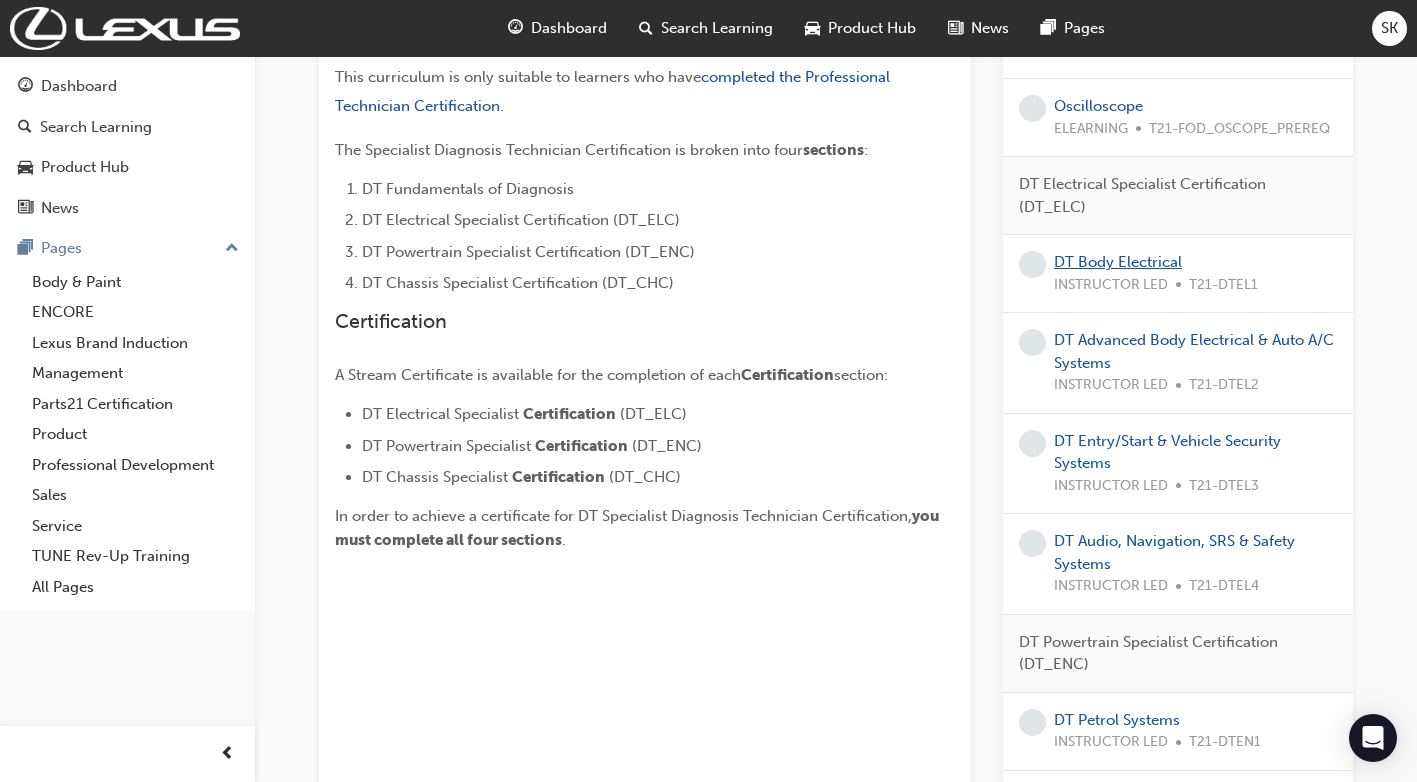 click on "DT Body Electrical  INSTRUCTOR LED T21-DTEL1" at bounding box center [1156, 273] 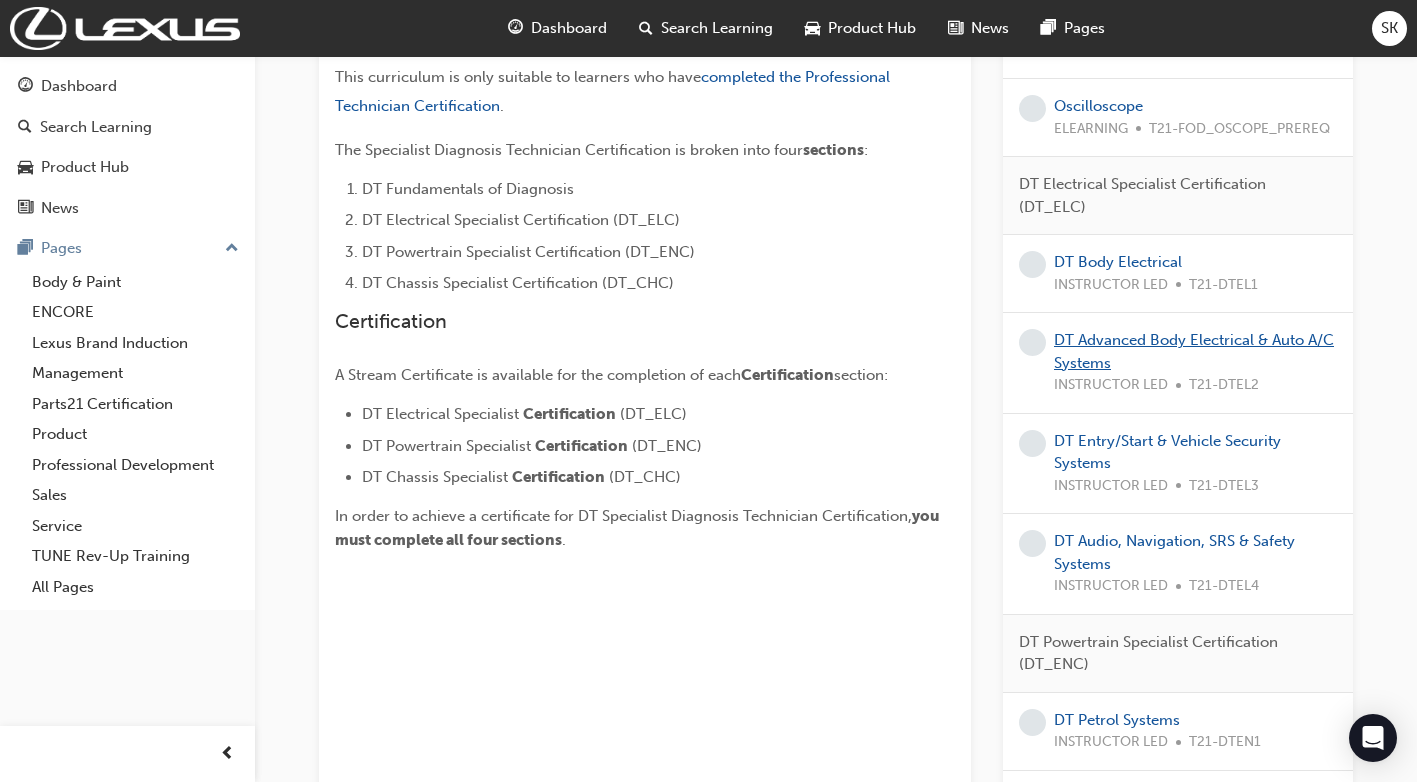 click on "DT Advanced Body Electrical & Auto A/C Systems" at bounding box center [1194, 351] 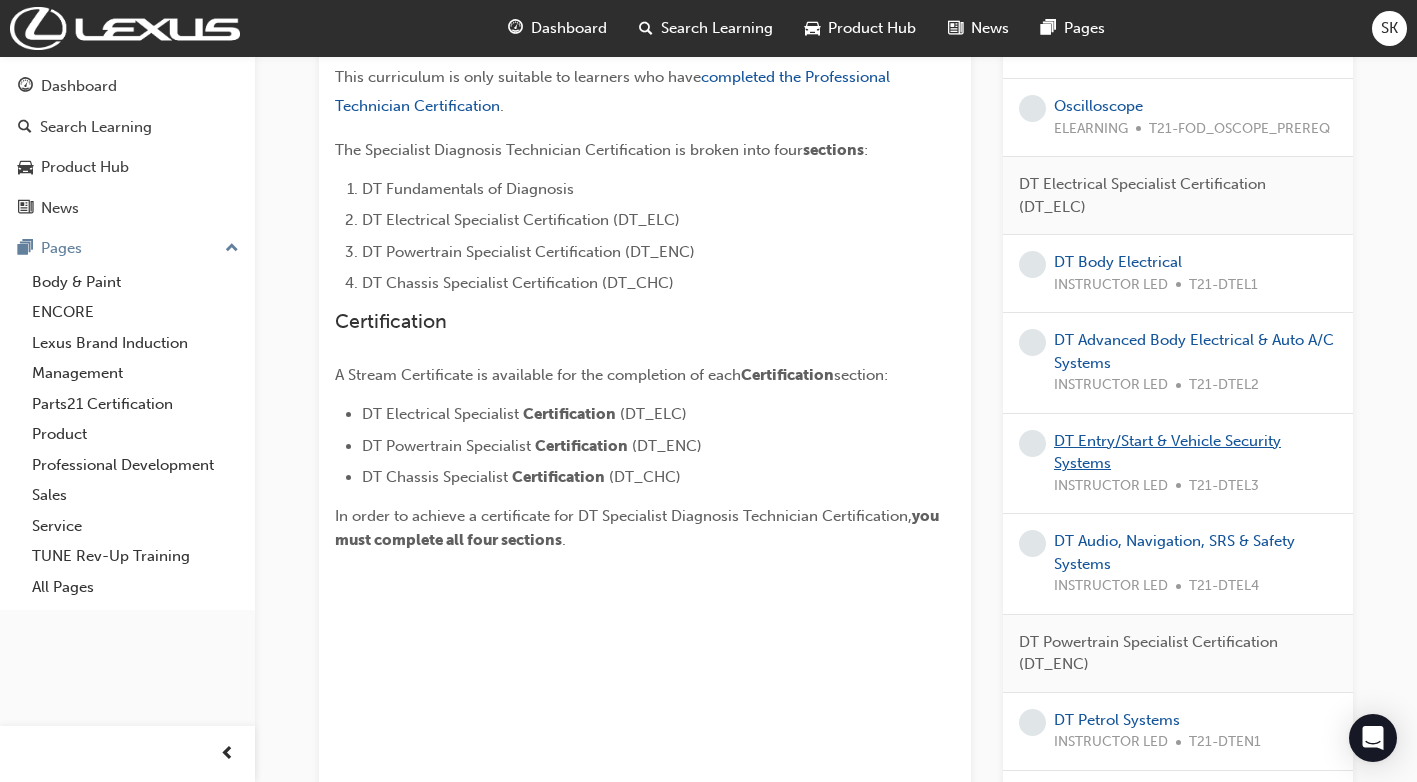 click on "DT Entry/Start & Vehicle Security Systems" at bounding box center [1167, 452] 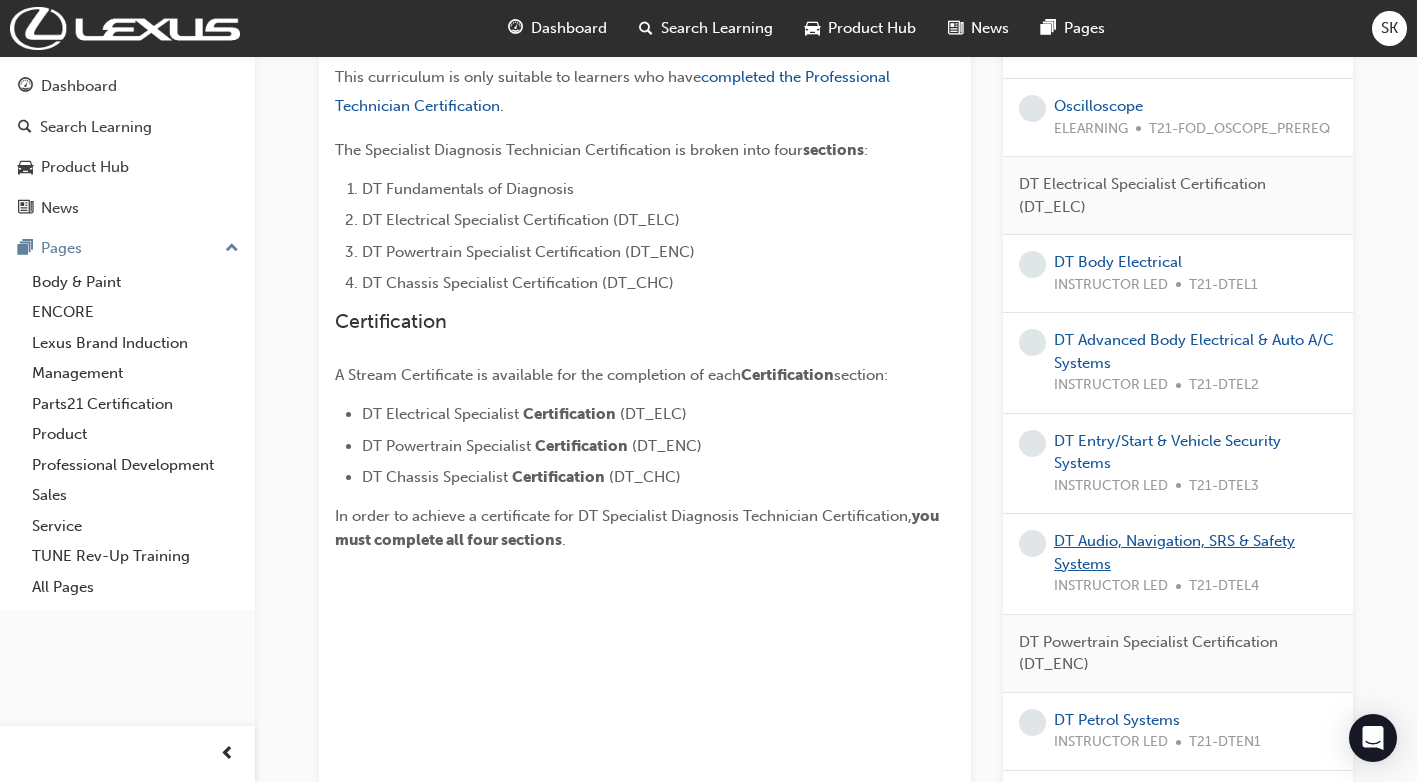 click on "DT Audio, Navigation, SRS & Safety Systems" at bounding box center (1174, 552) 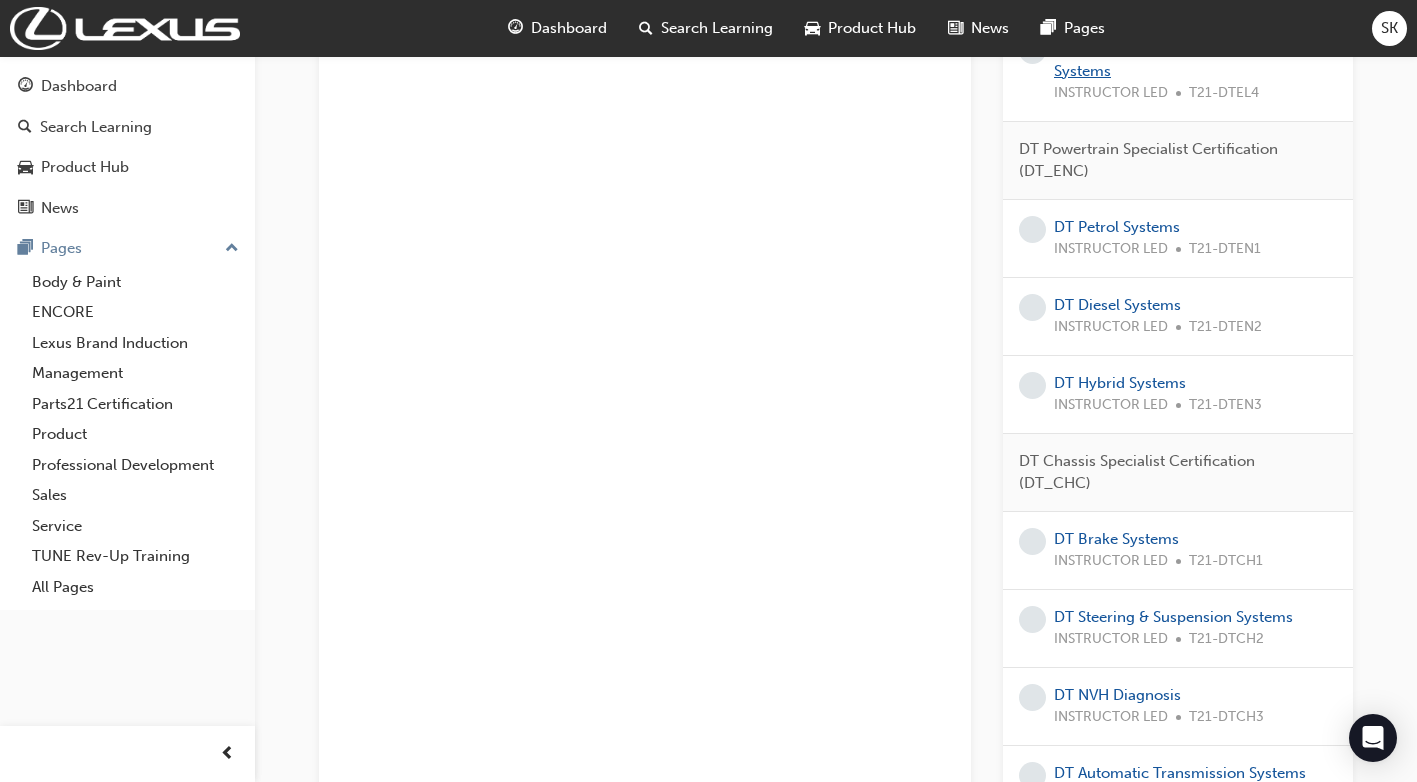 scroll, scrollTop: 1000, scrollLeft: 0, axis: vertical 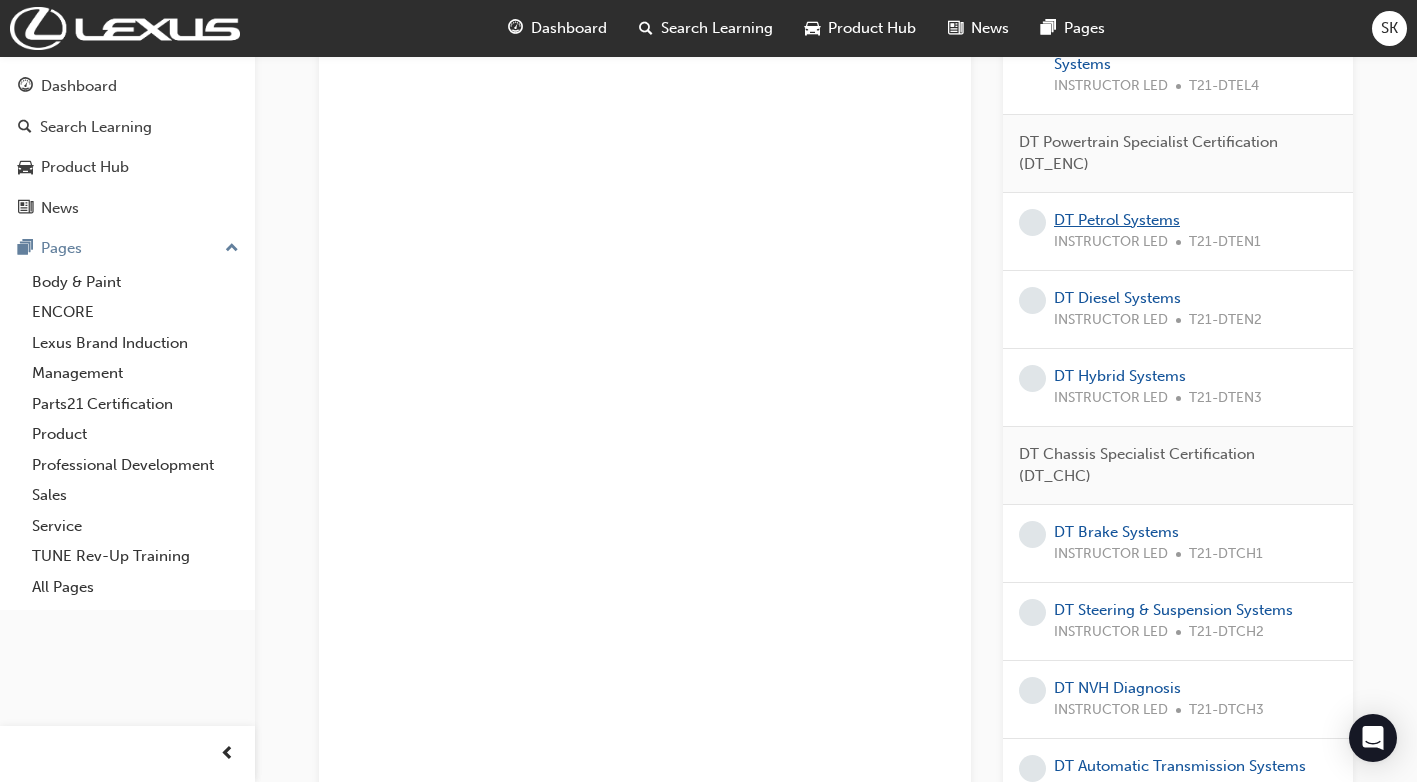 click on "DT Petrol Systems" at bounding box center [1117, 220] 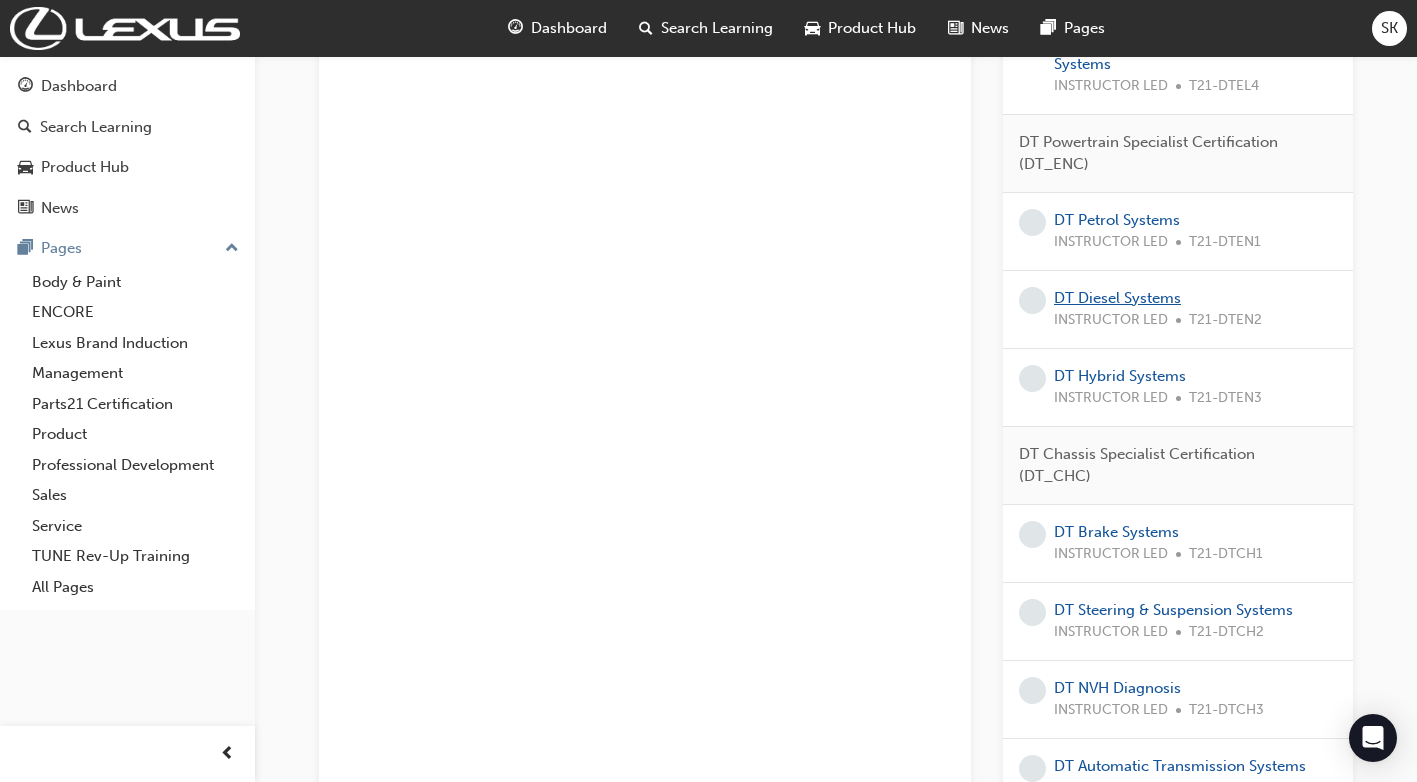 click on "DT Diesel Systems" at bounding box center (1117, 298) 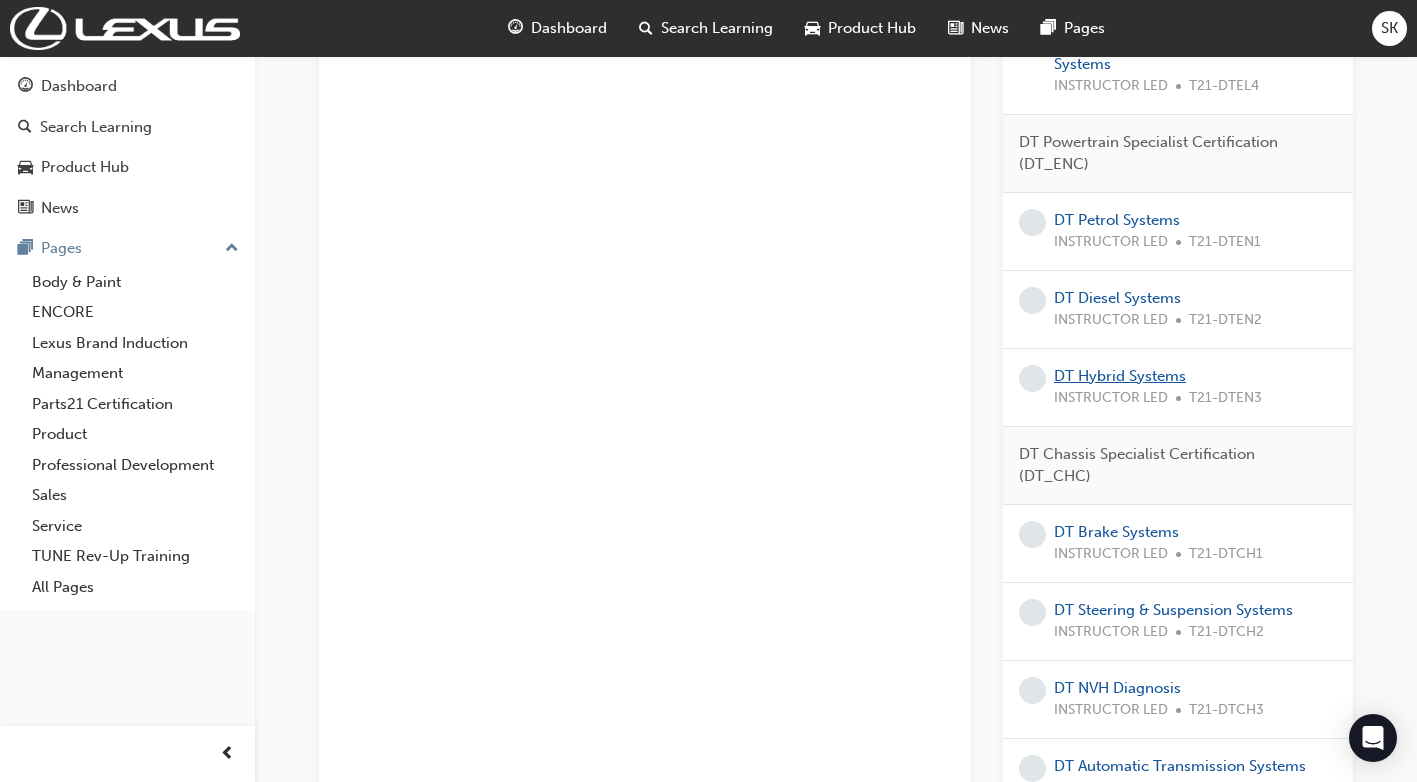click on "DT Hybrid Systems" at bounding box center (1120, 376) 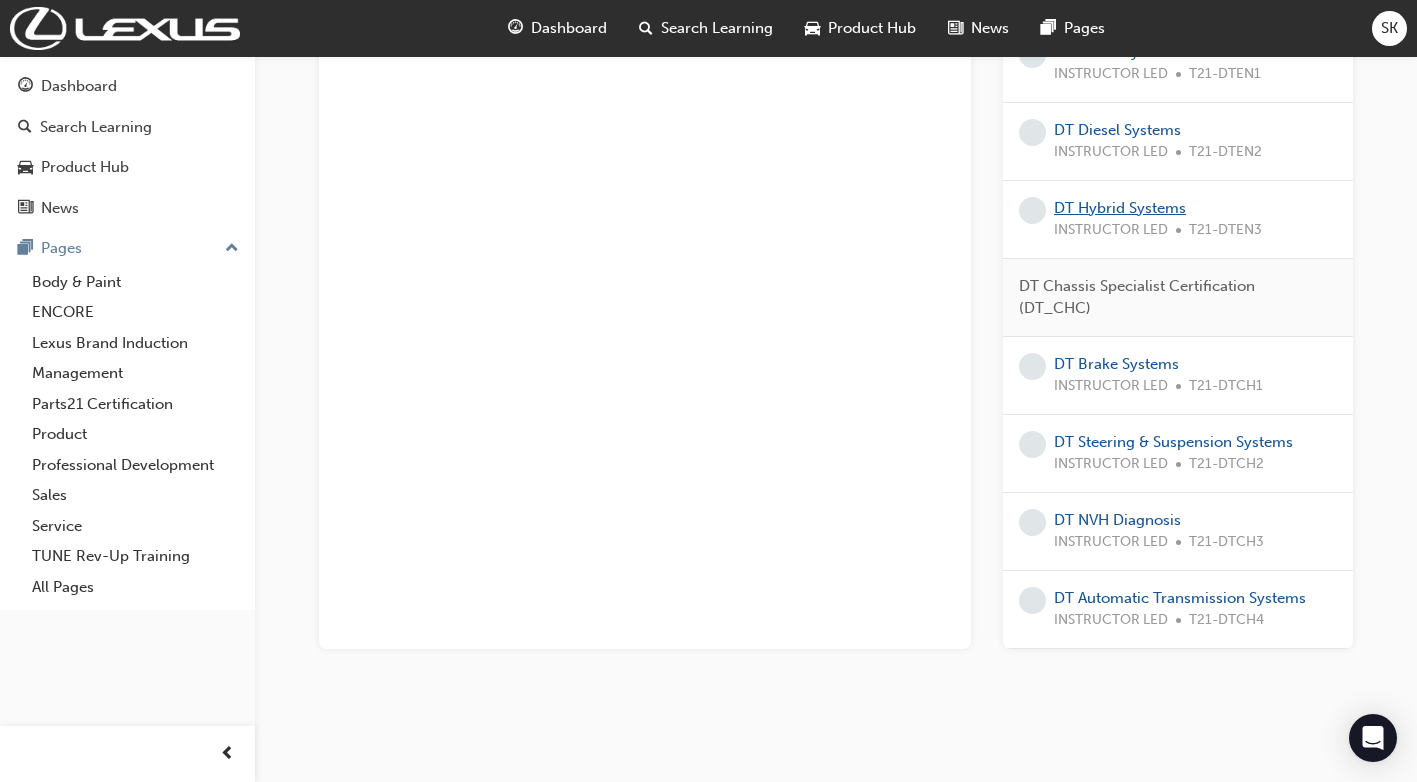 scroll, scrollTop: 1181, scrollLeft: 0, axis: vertical 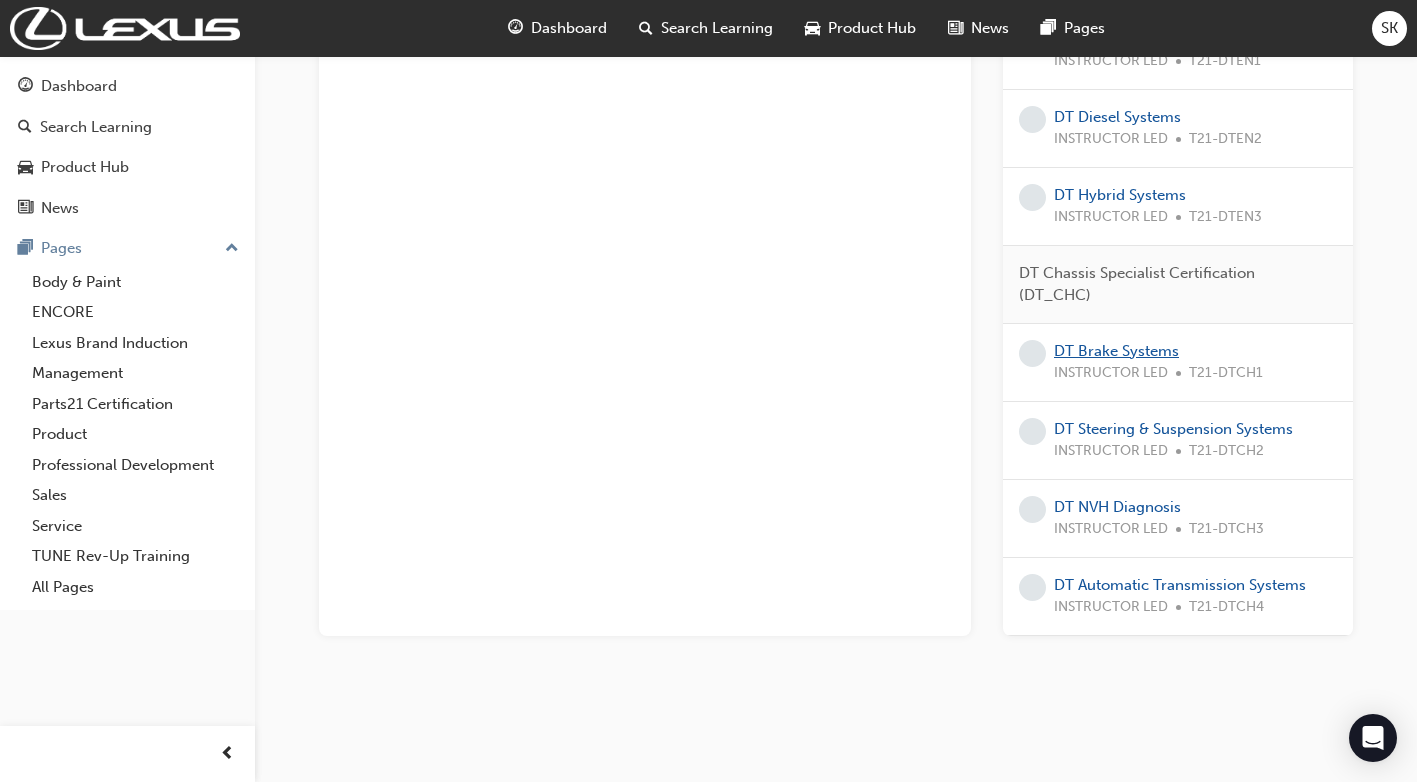 click on "DT Brake Systems" at bounding box center (1116, 351) 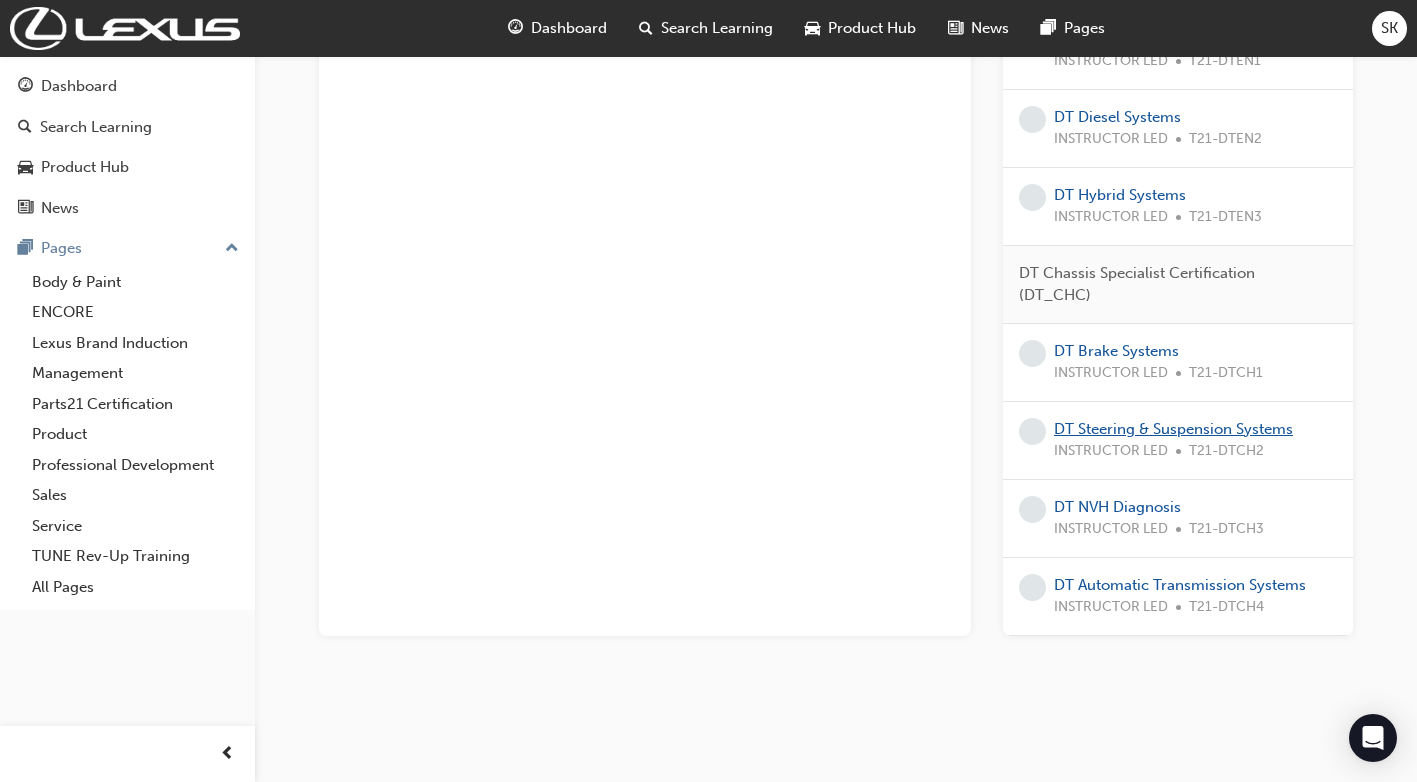 click on "DT Steering & Suspension Systems" at bounding box center (1173, 429) 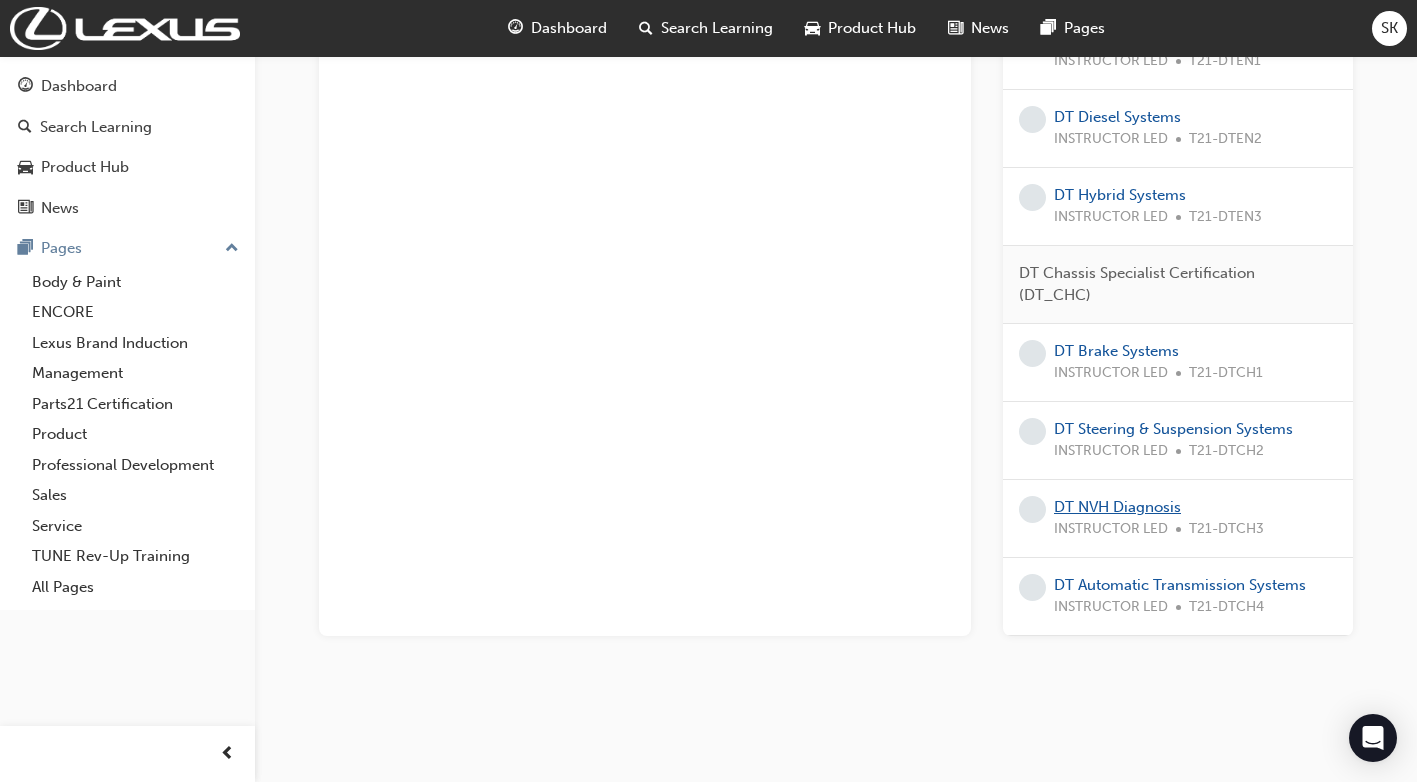 click on "DT NVH Diagnosis" at bounding box center (1117, 507) 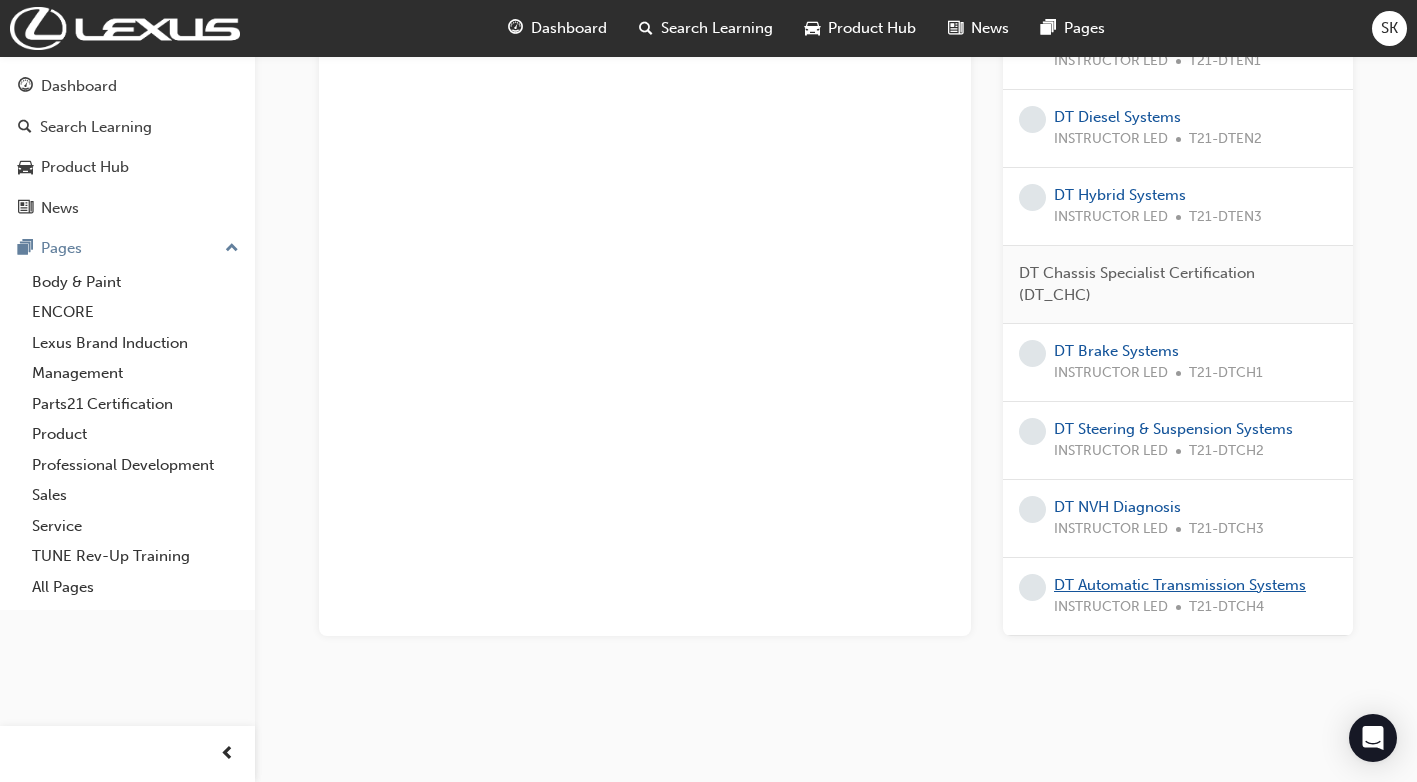 click on "DT Automatic Transmission Systems" at bounding box center (1180, 585) 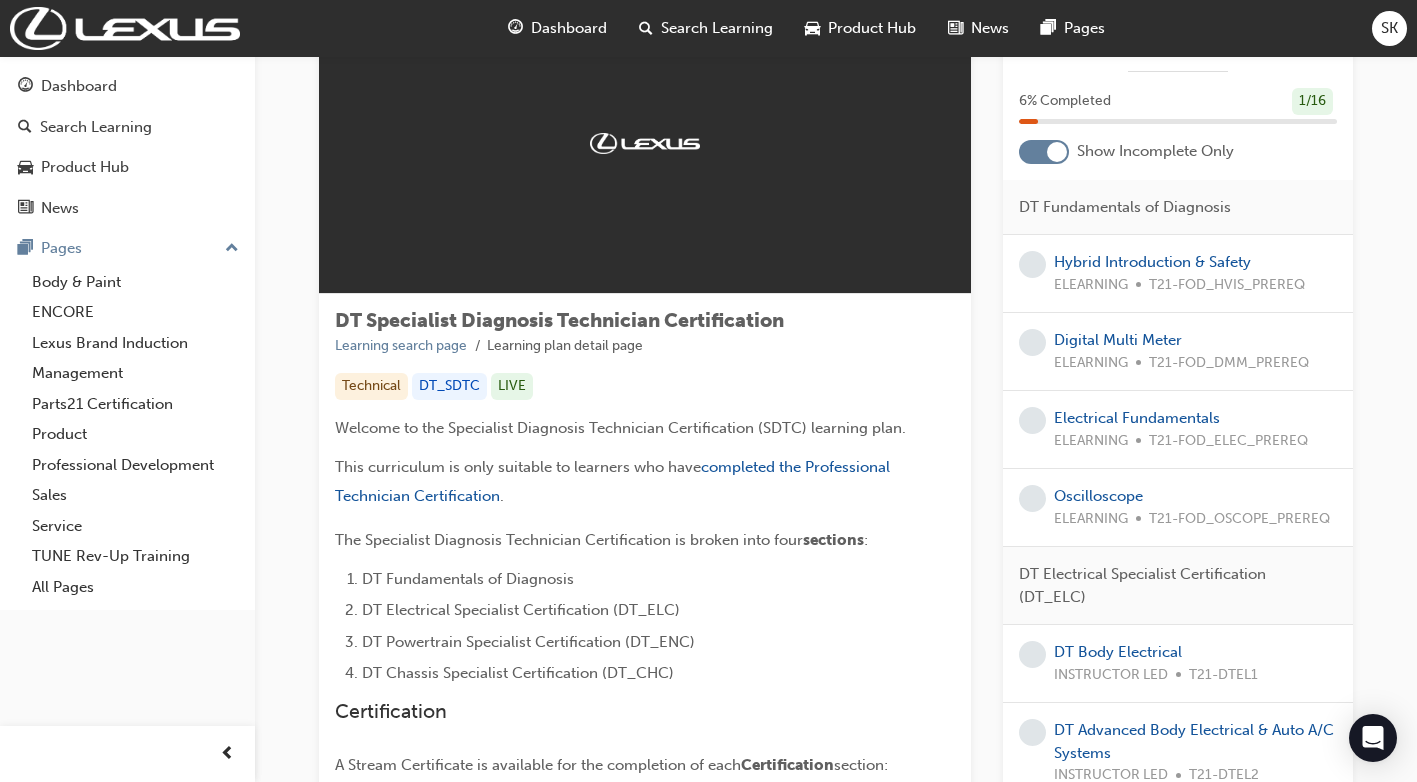 scroll, scrollTop: 0, scrollLeft: 0, axis: both 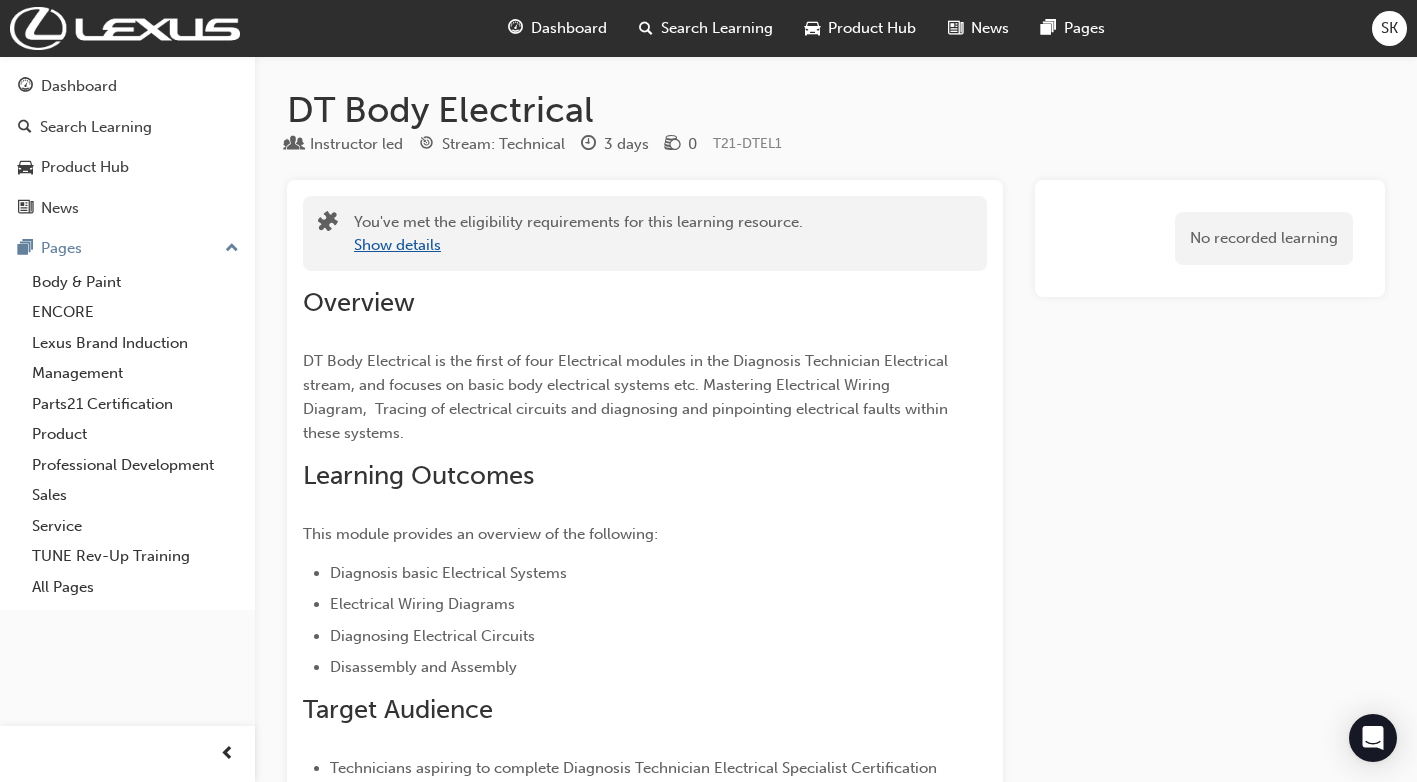 click on "Show details" at bounding box center [397, 245] 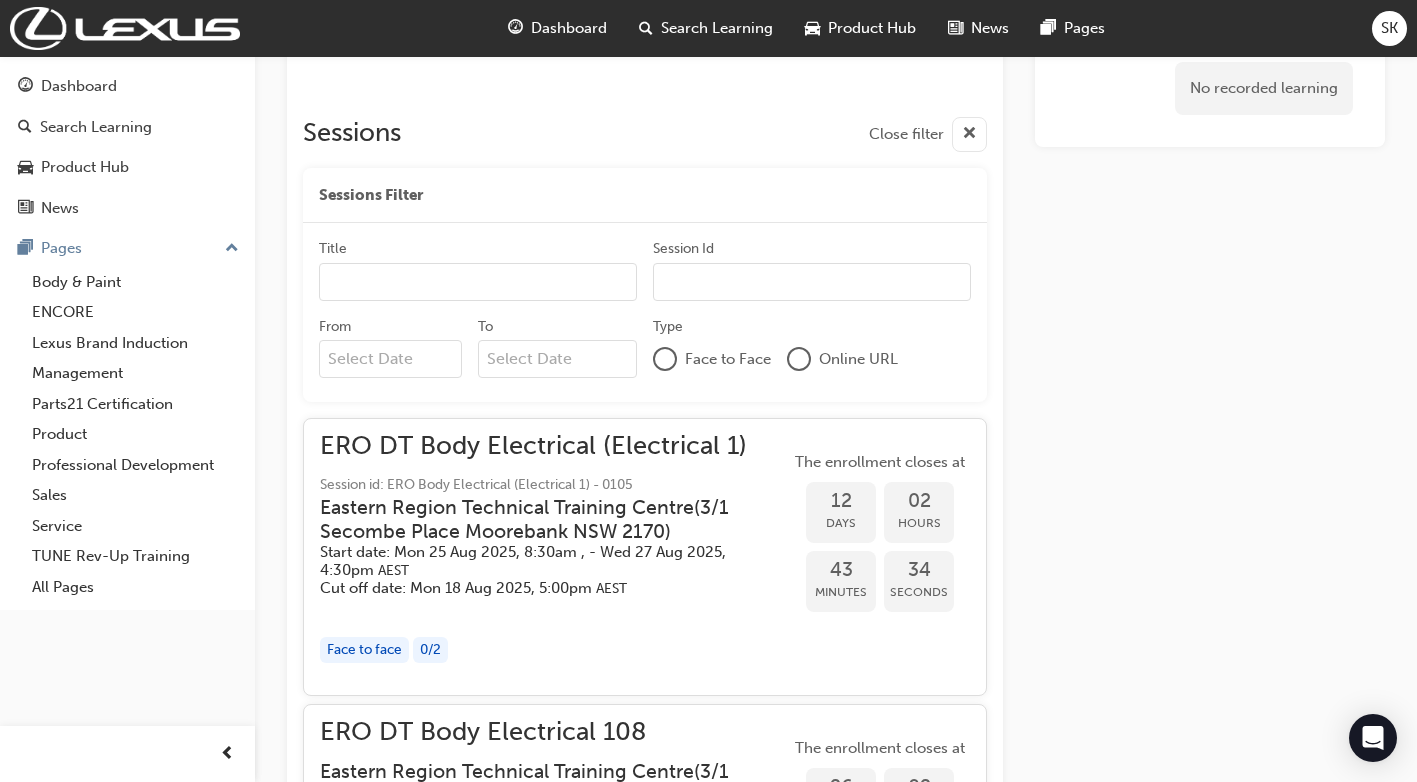 scroll, scrollTop: 800, scrollLeft: 0, axis: vertical 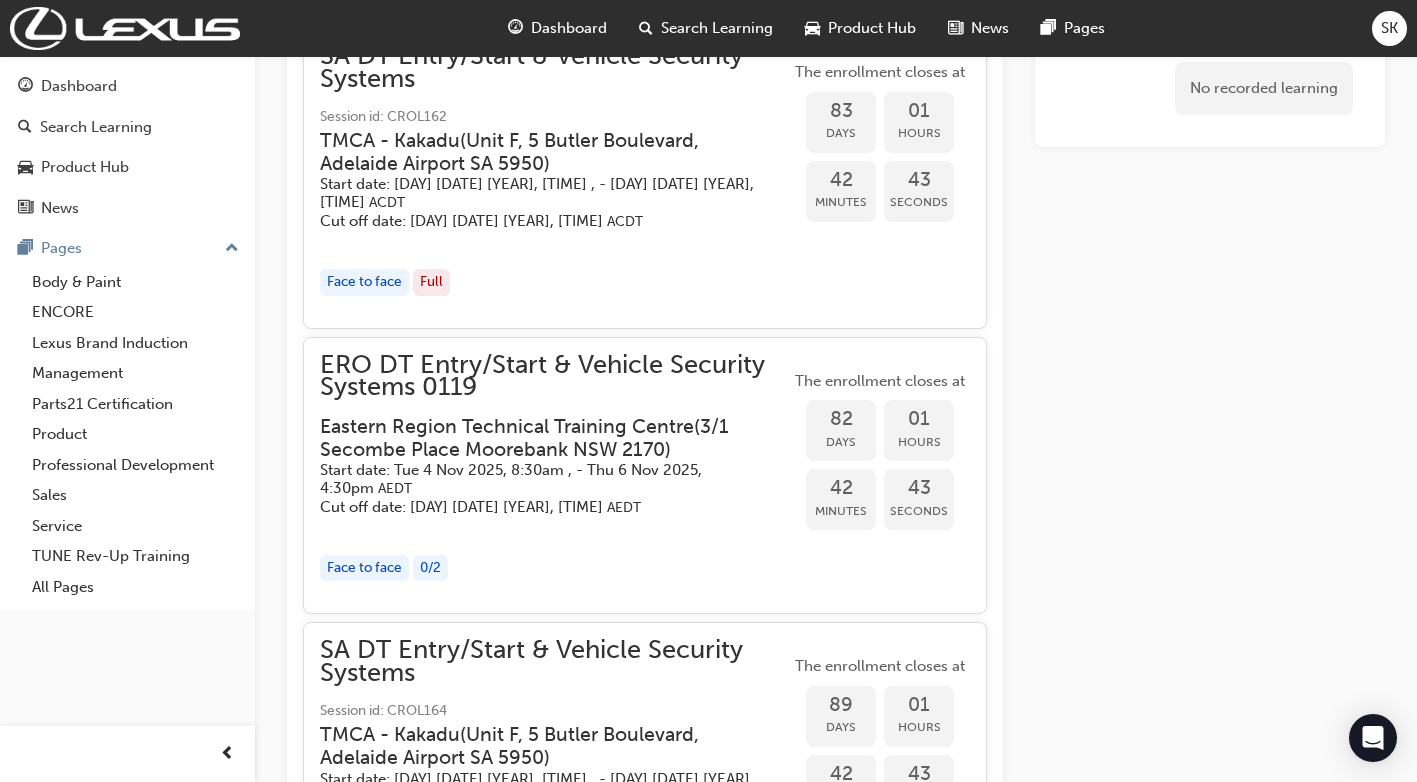 click on "ERO DT Entry/Start & Vehicle Security Systems 0119" at bounding box center [555, 376] 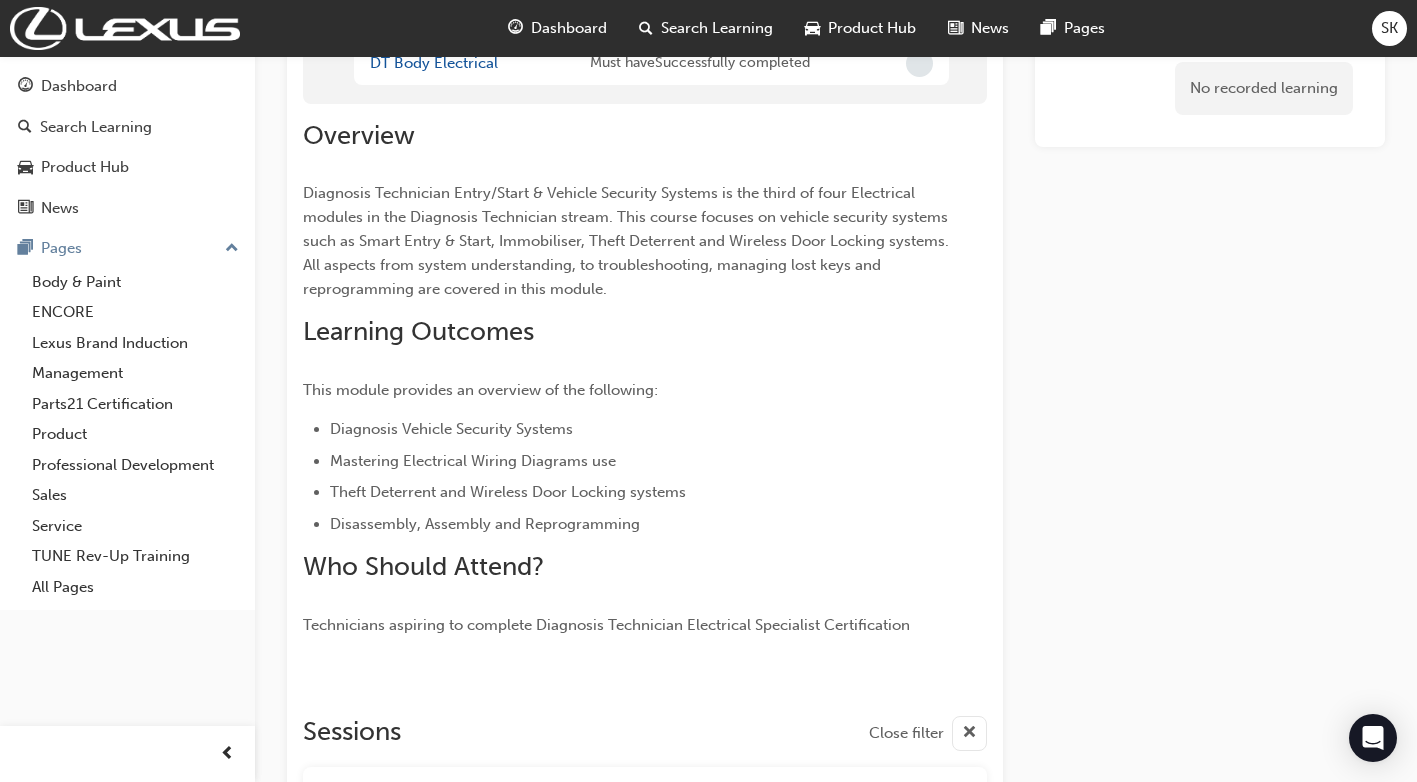 scroll, scrollTop: 0, scrollLeft: 0, axis: both 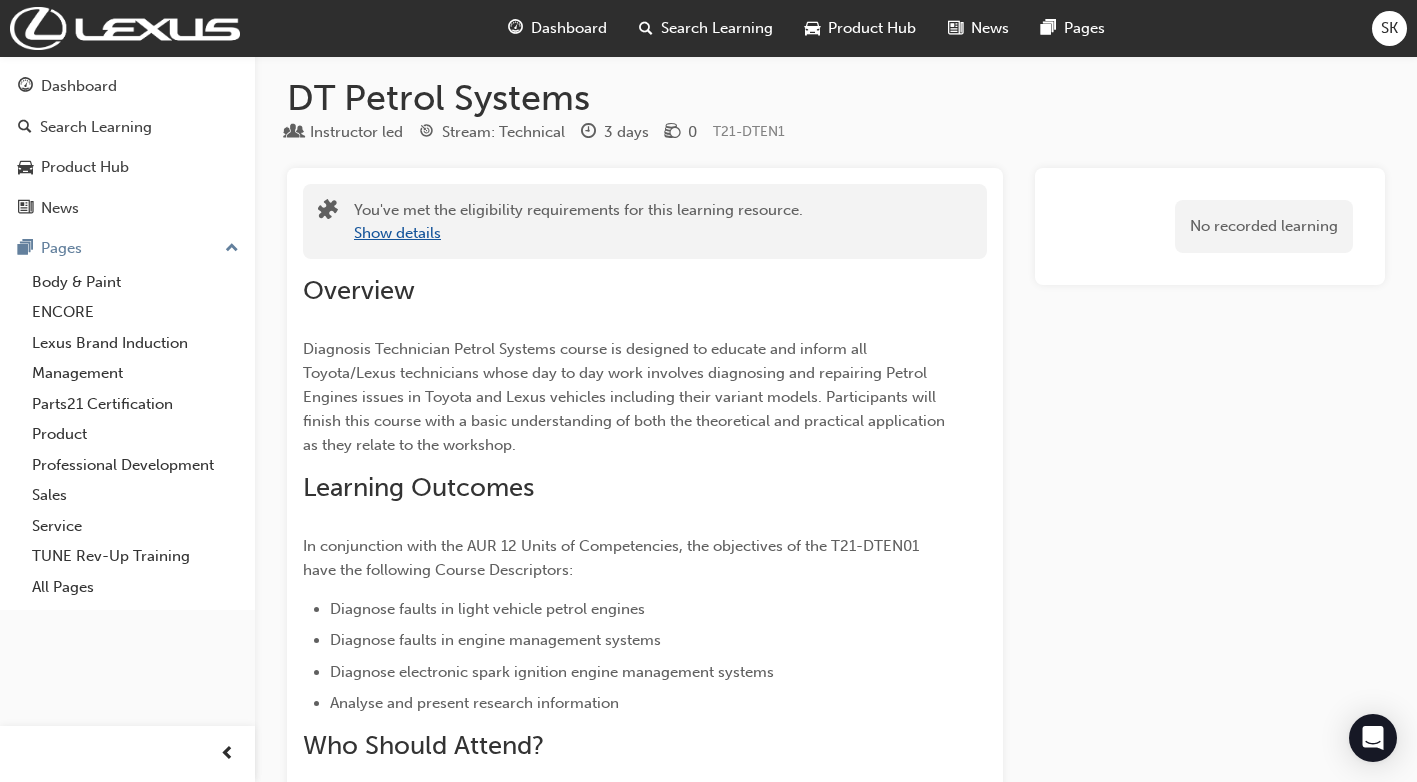 click on "Show details" at bounding box center (397, 233) 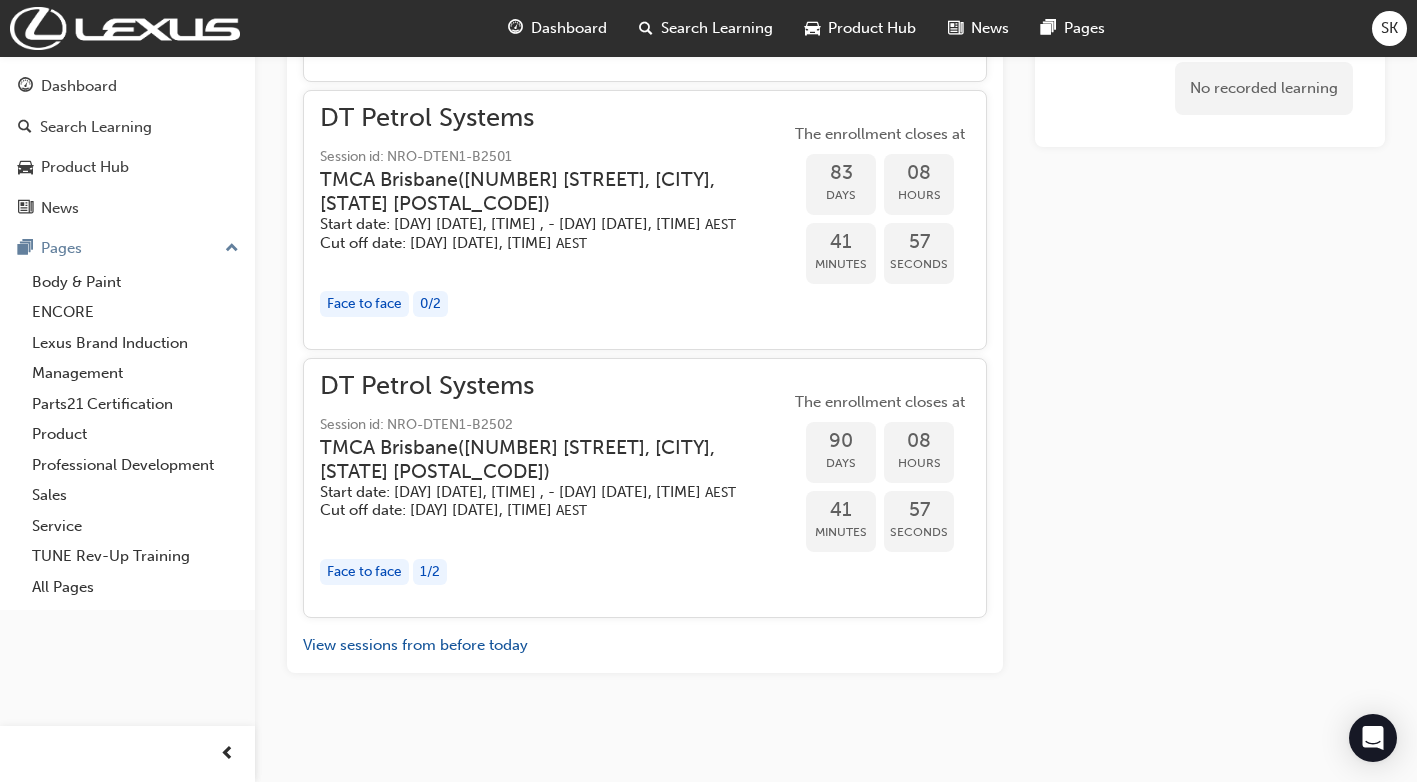 scroll, scrollTop: 2005, scrollLeft: 0, axis: vertical 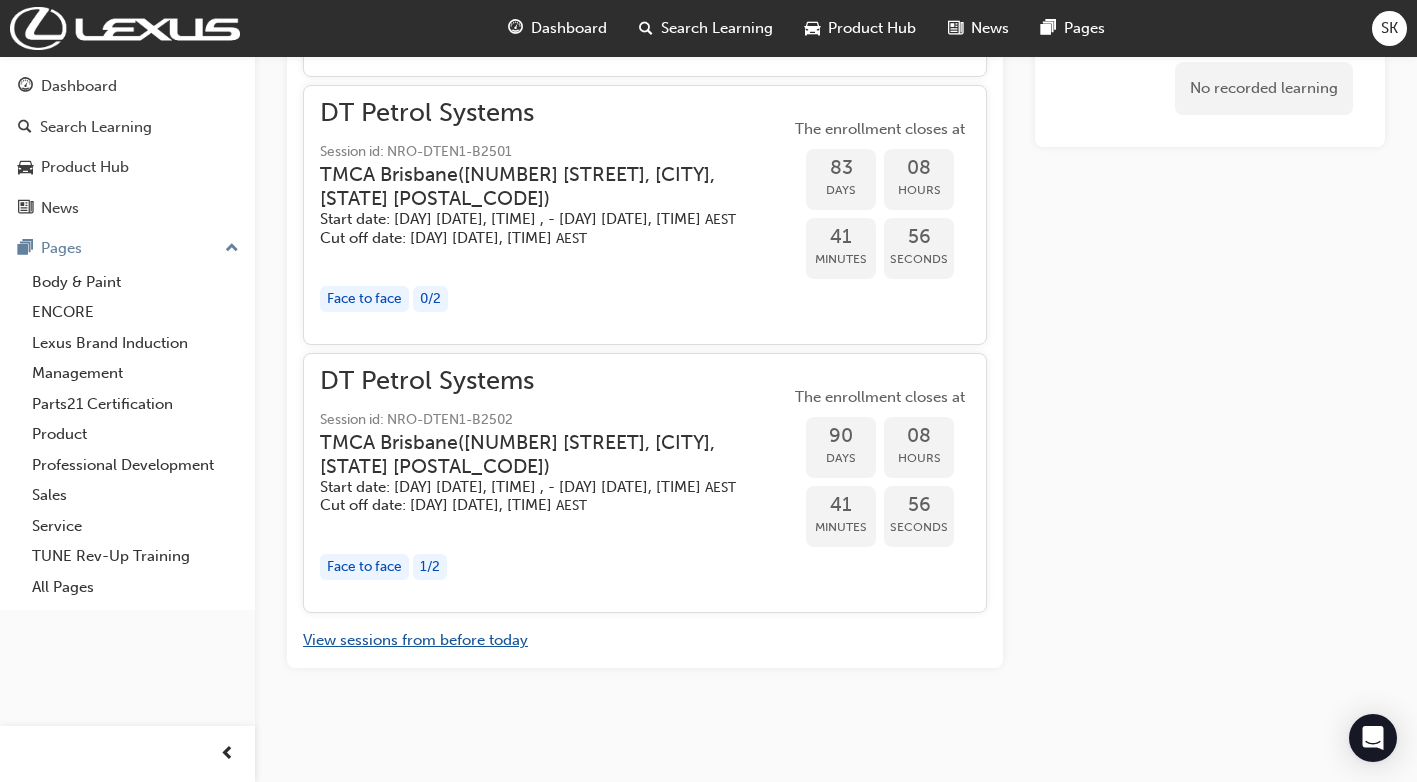 click on "View sessions from before today" at bounding box center [415, 640] 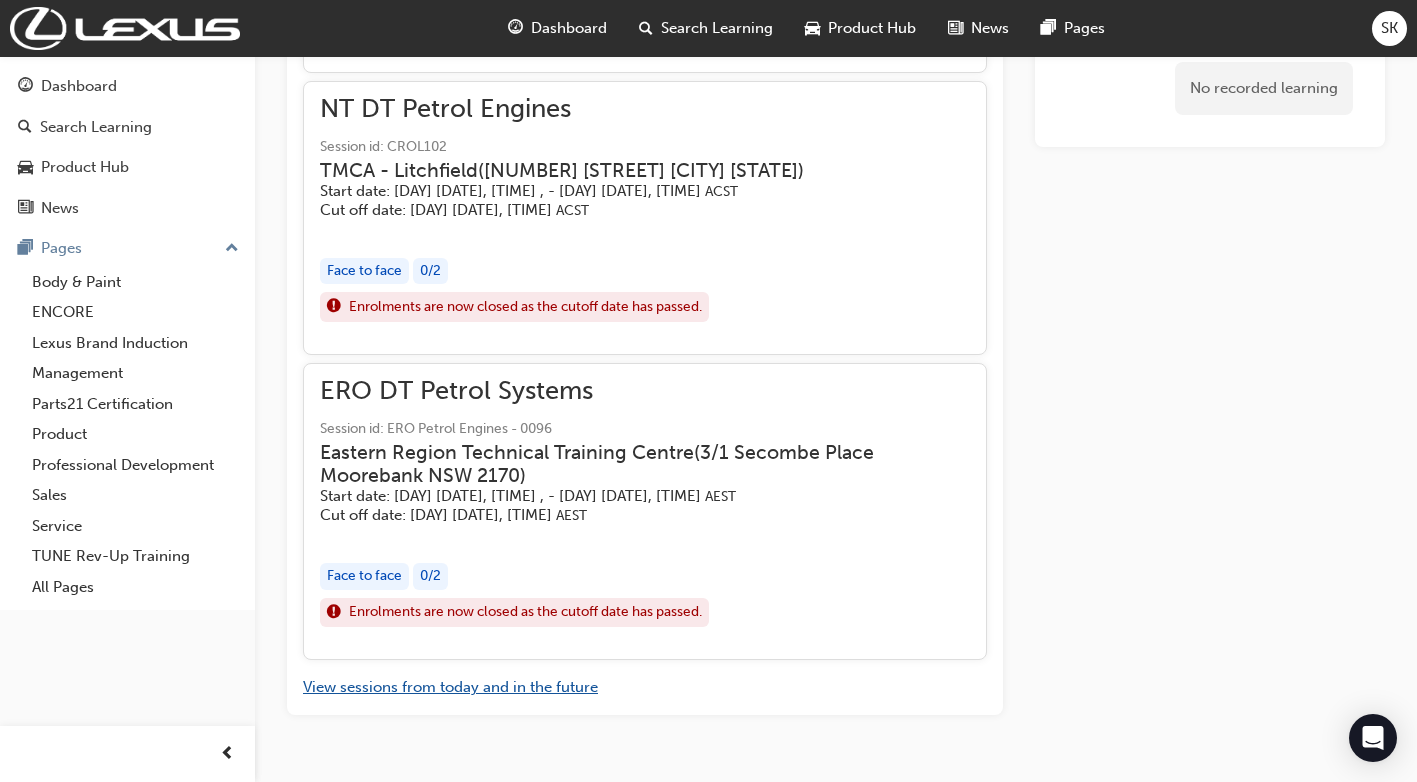 click on "View sessions from today and in the future" at bounding box center [450, 687] 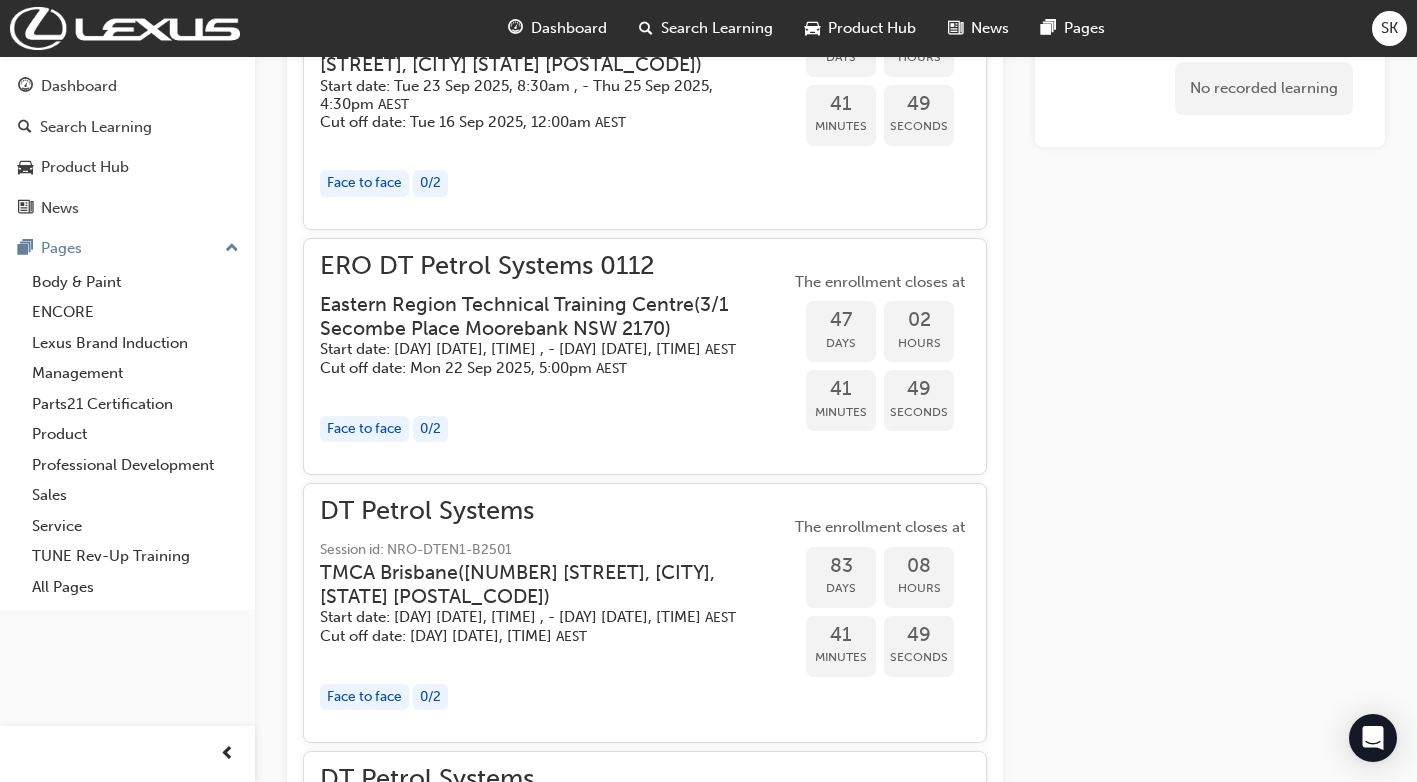 scroll, scrollTop: 1505, scrollLeft: 0, axis: vertical 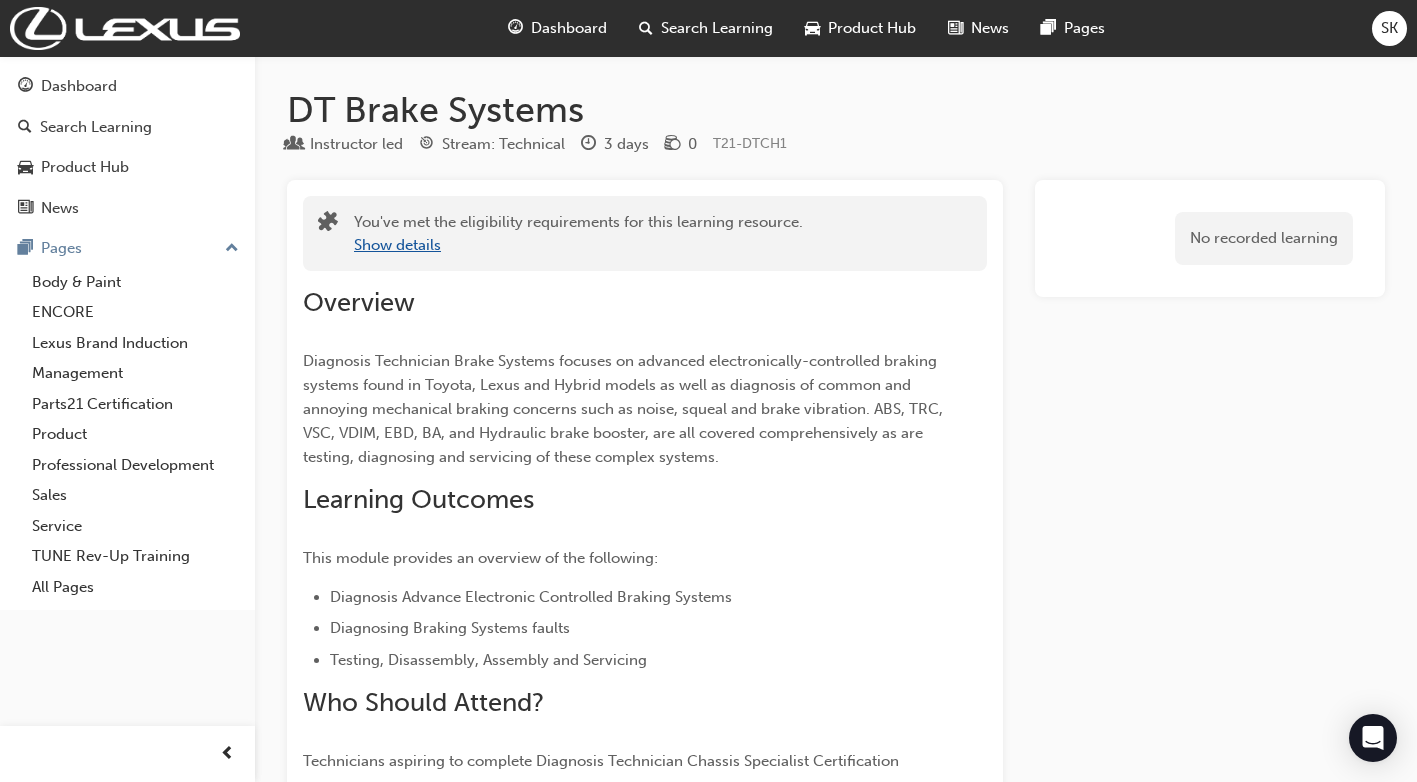 click on "Show details" at bounding box center [397, 245] 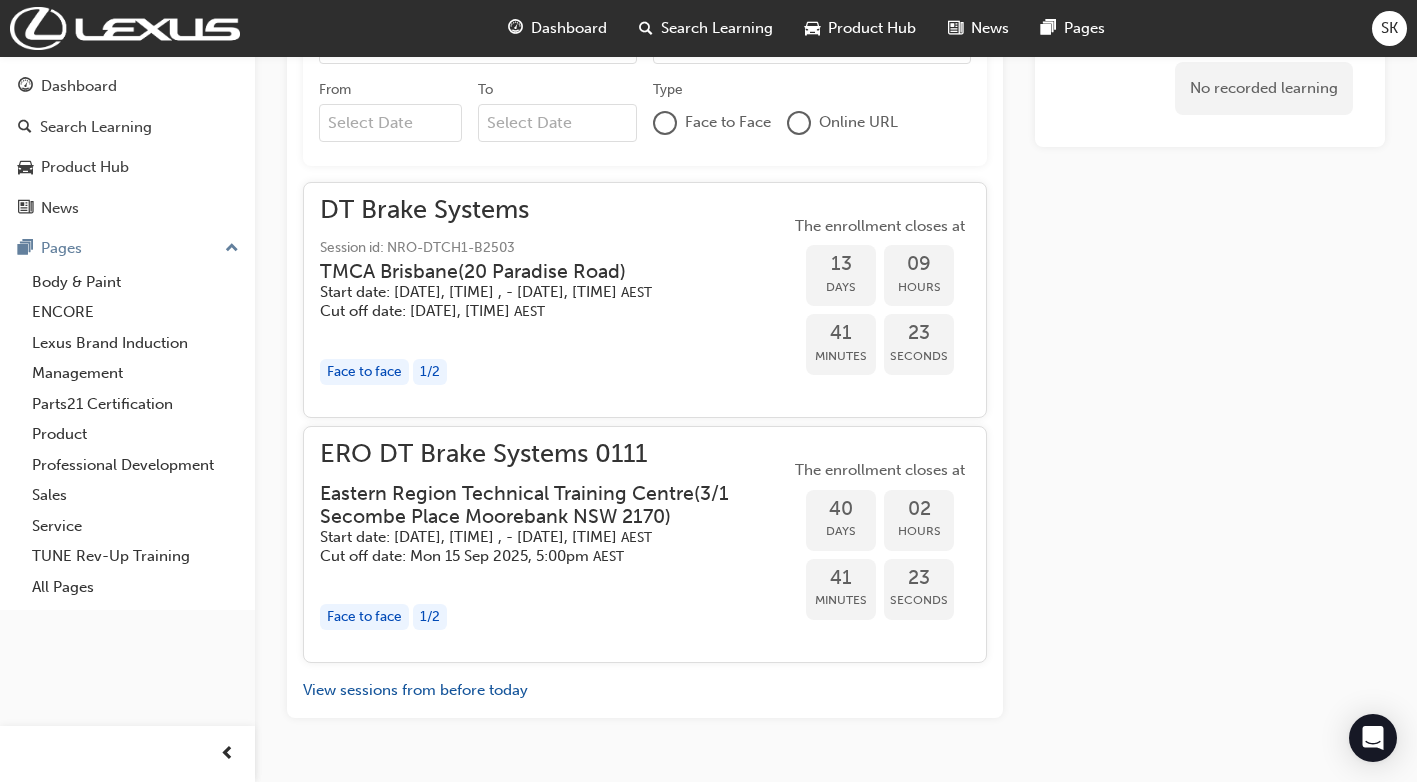 scroll, scrollTop: 1086, scrollLeft: 0, axis: vertical 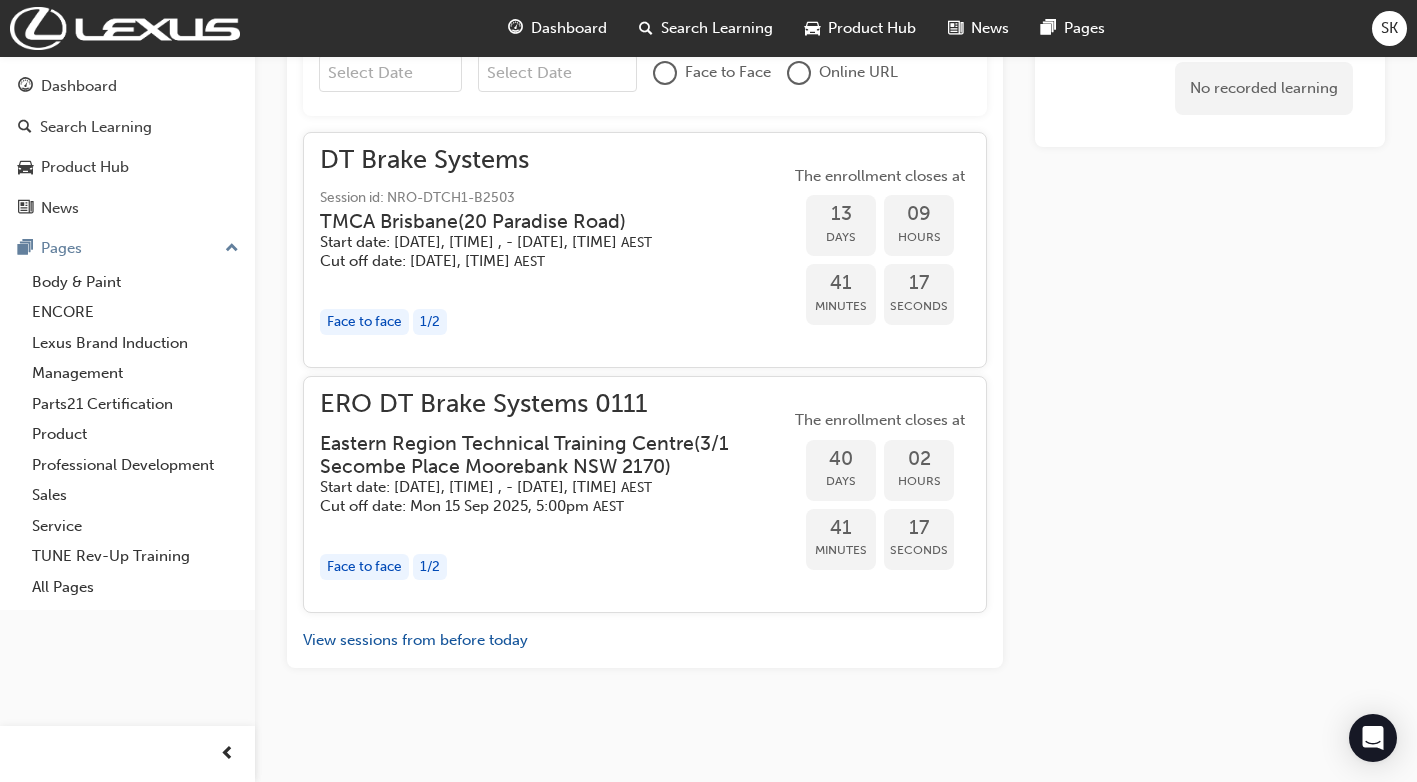 click on "Eastern Region Technical Training Centre   ( [NUMBER] [STREET] [CITY] [STATE] [POSTCODE] )" at bounding box center [539, 455] 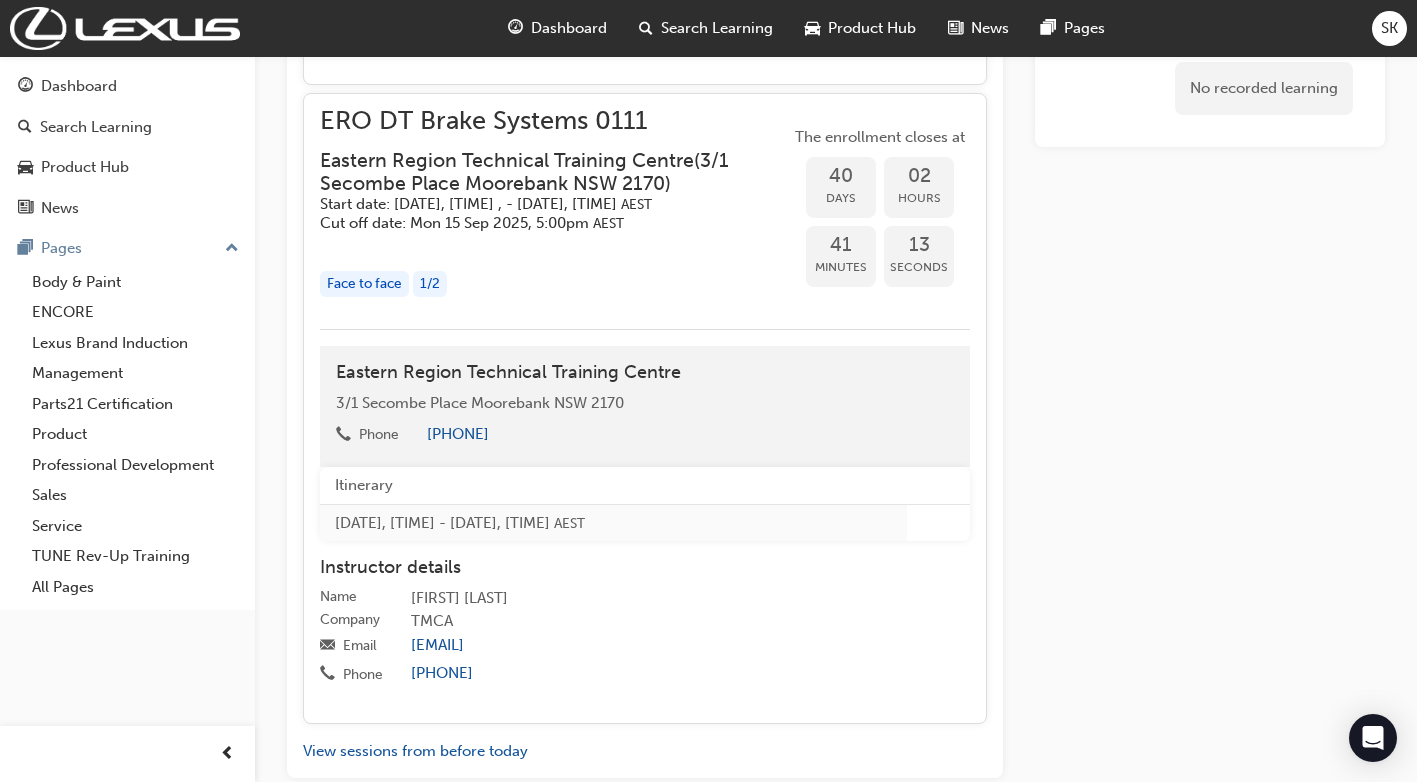 scroll, scrollTop: 1286, scrollLeft: 0, axis: vertical 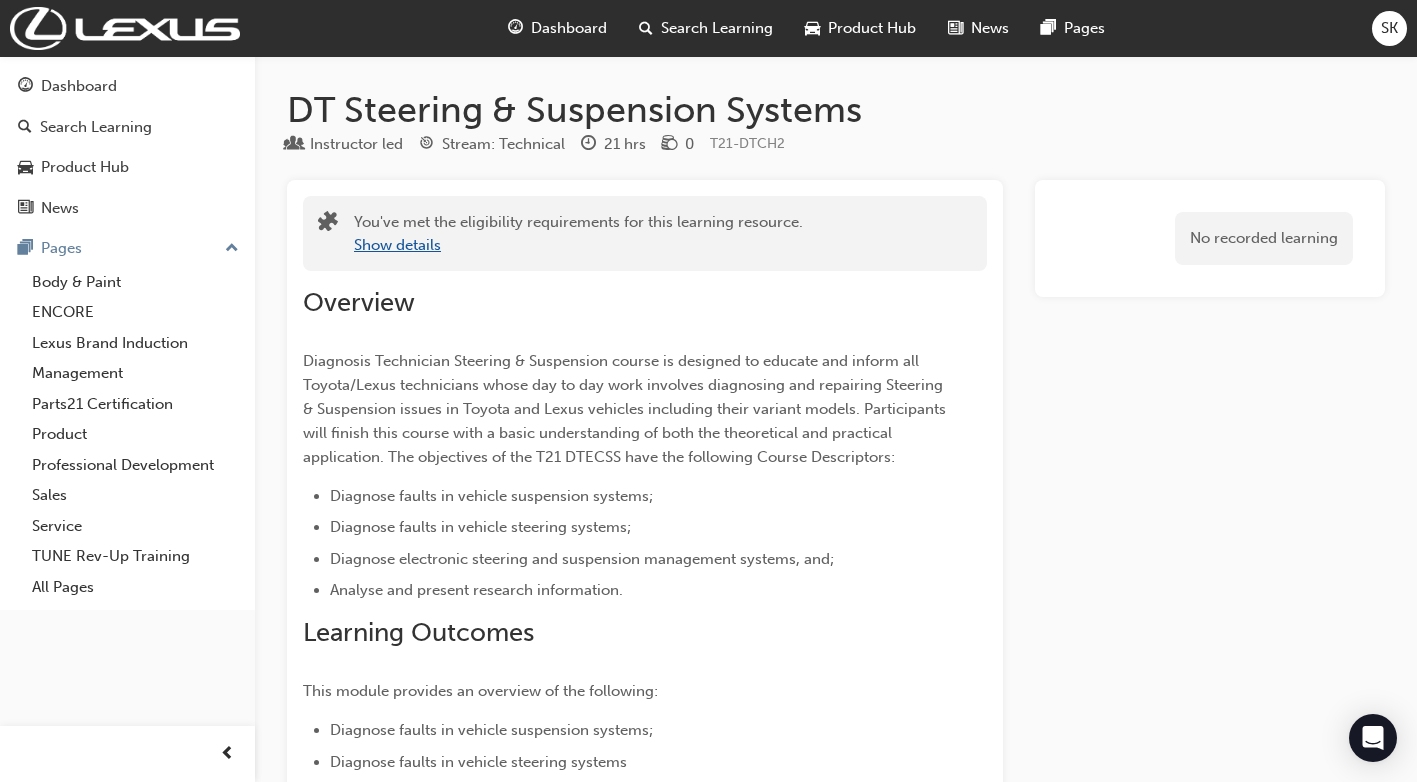 click on "Show details" at bounding box center [397, 245] 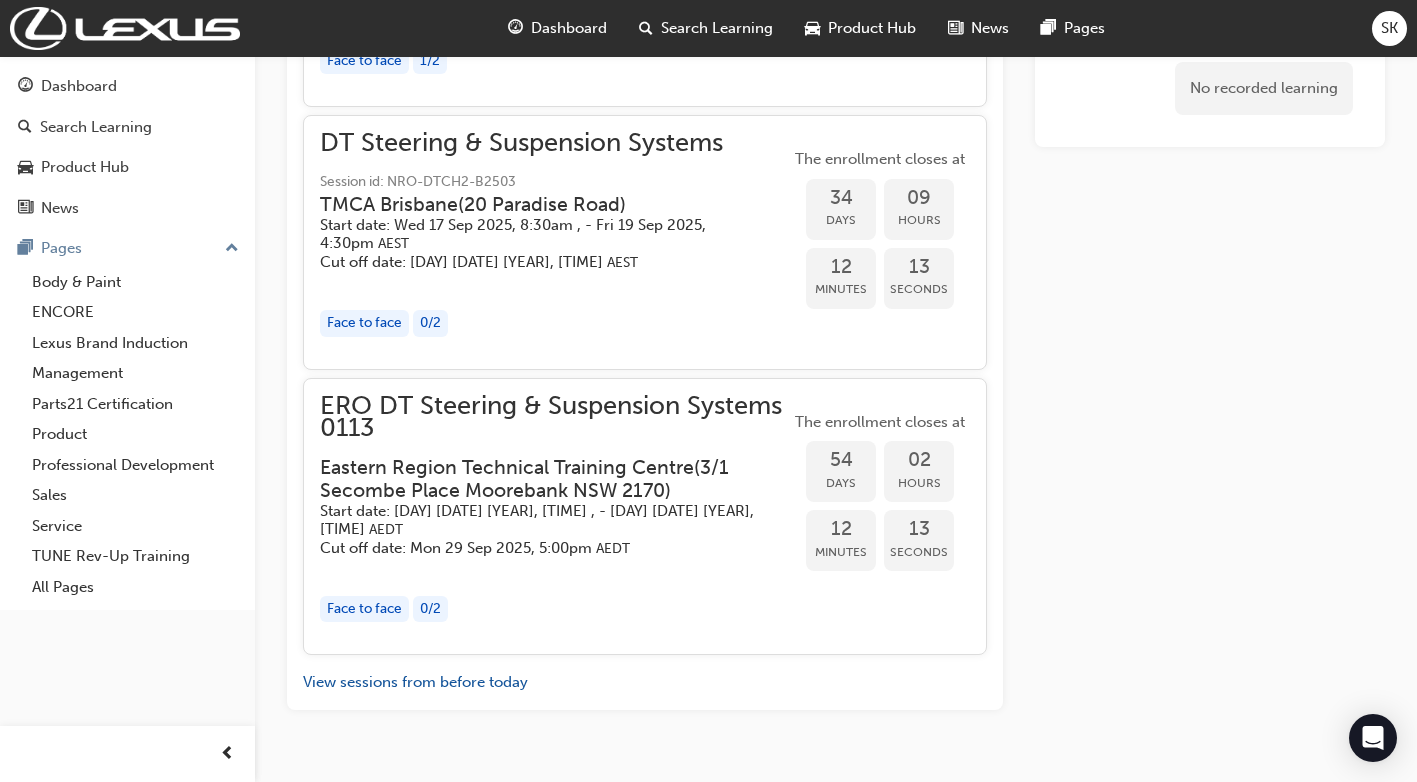 scroll, scrollTop: 1800, scrollLeft: 0, axis: vertical 